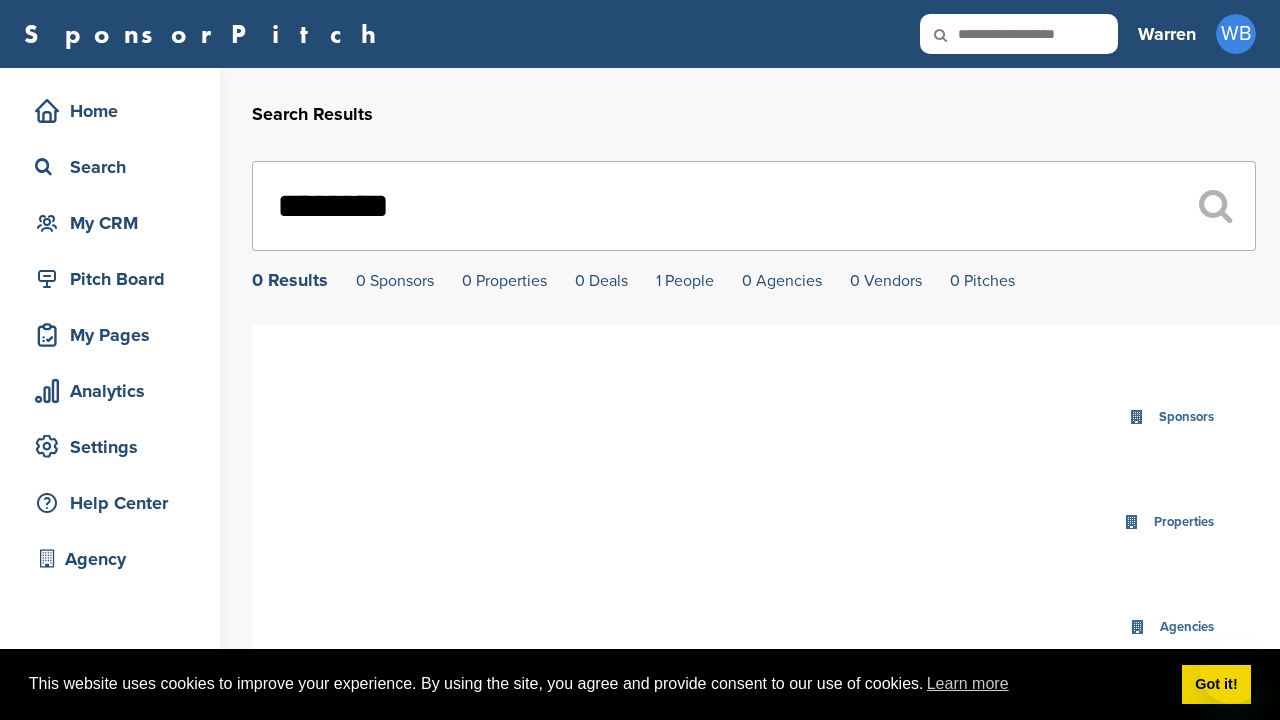 scroll, scrollTop: 0, scrollLeft: 0, axis: both 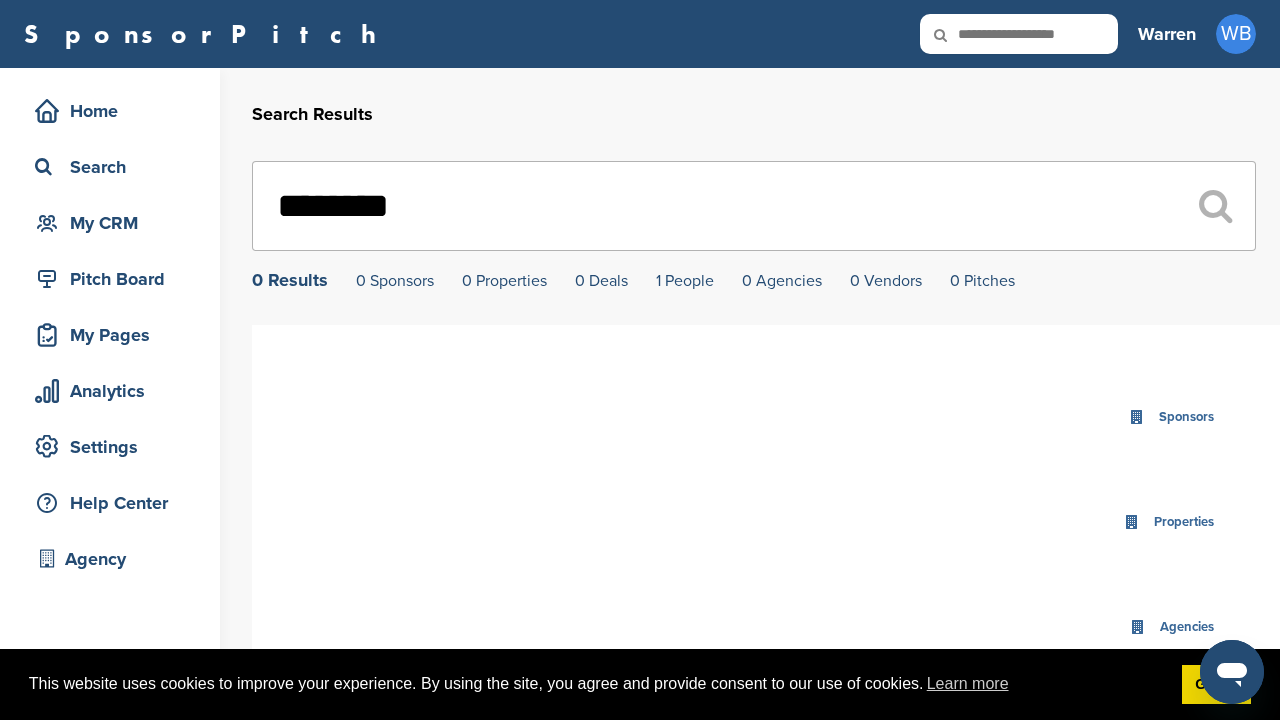 click on "********" at bounding box center [754, 206] 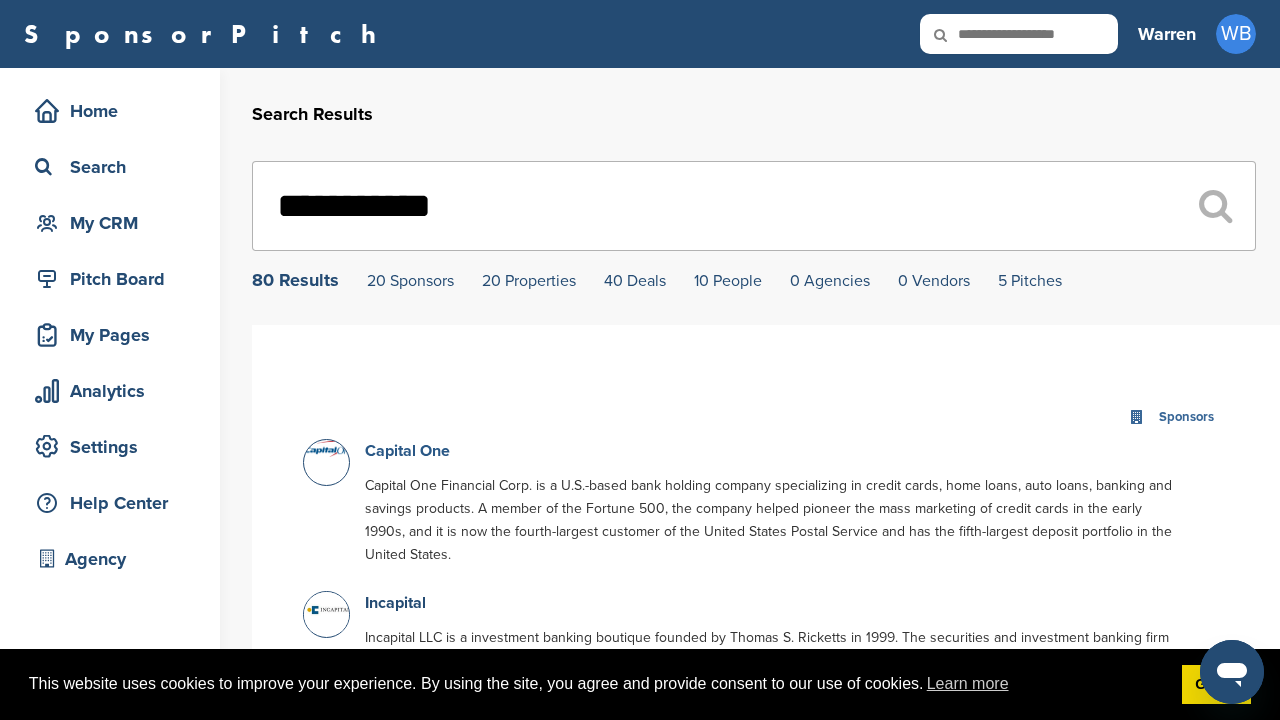 type on "**********" 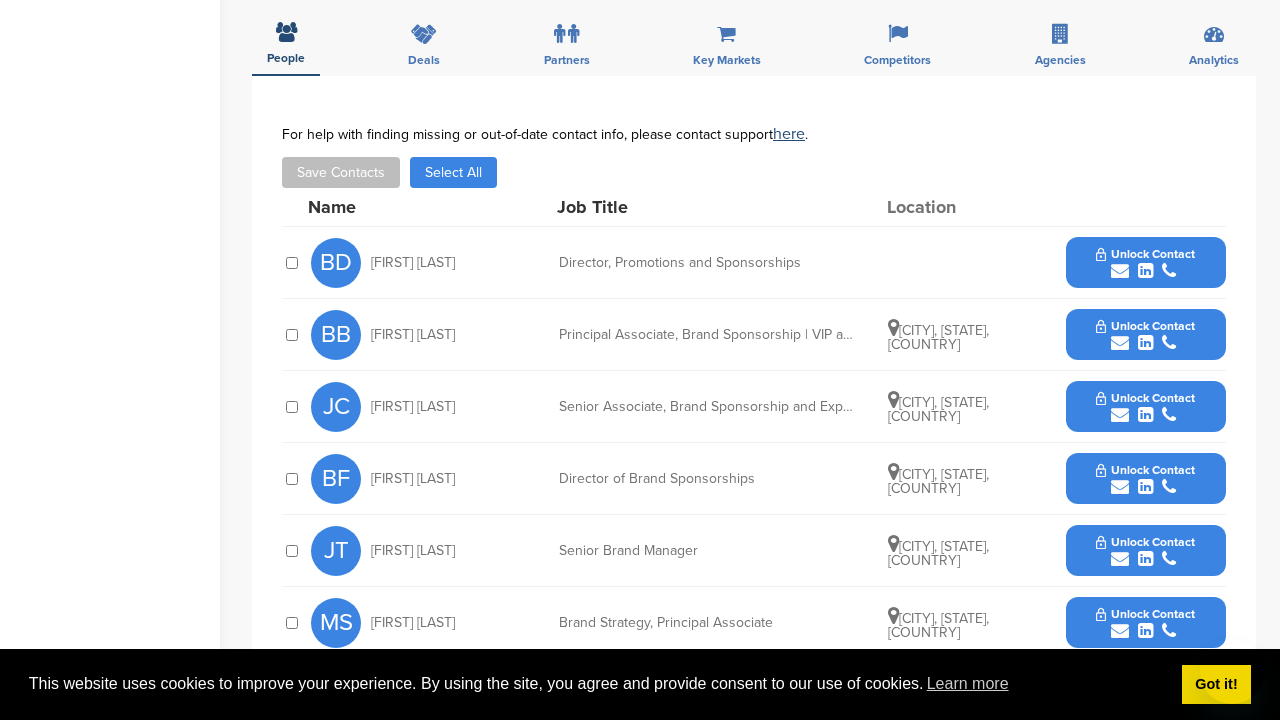 scroll, scrollTop: 598, scrollLeft: 0, axis: vertical 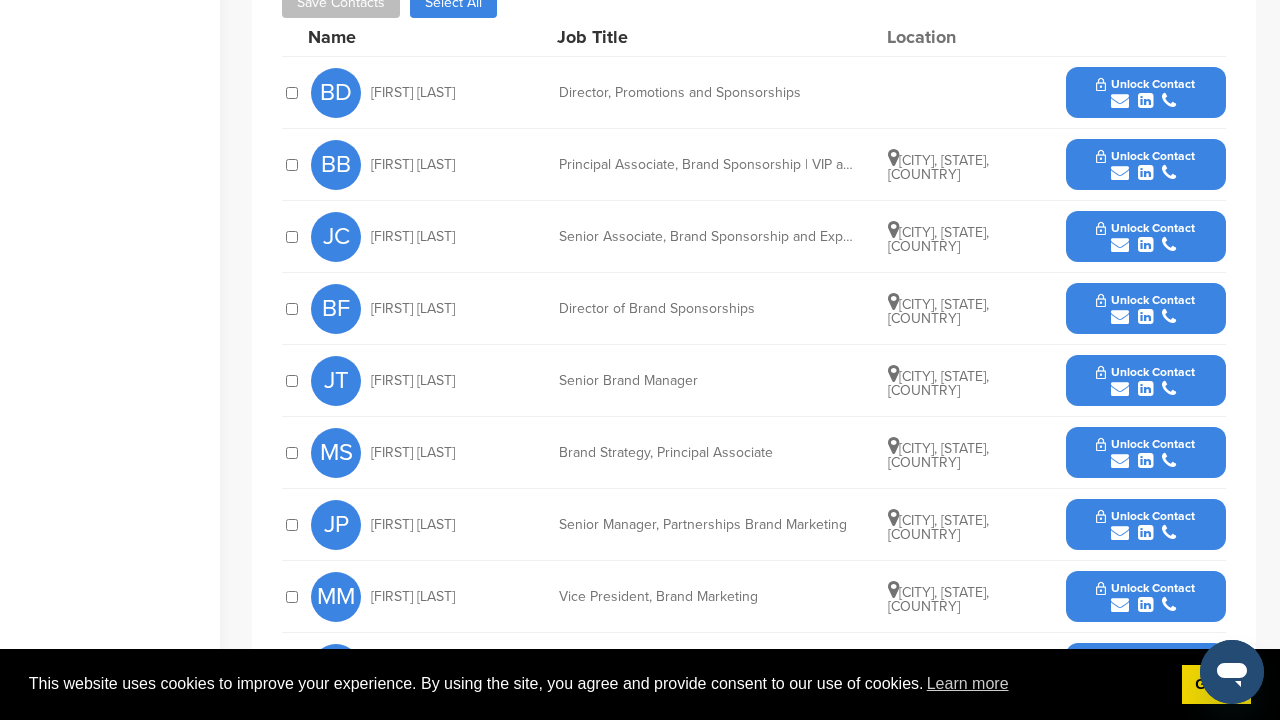 click on "Unlock Contact" at bounding box center [1145, 84] 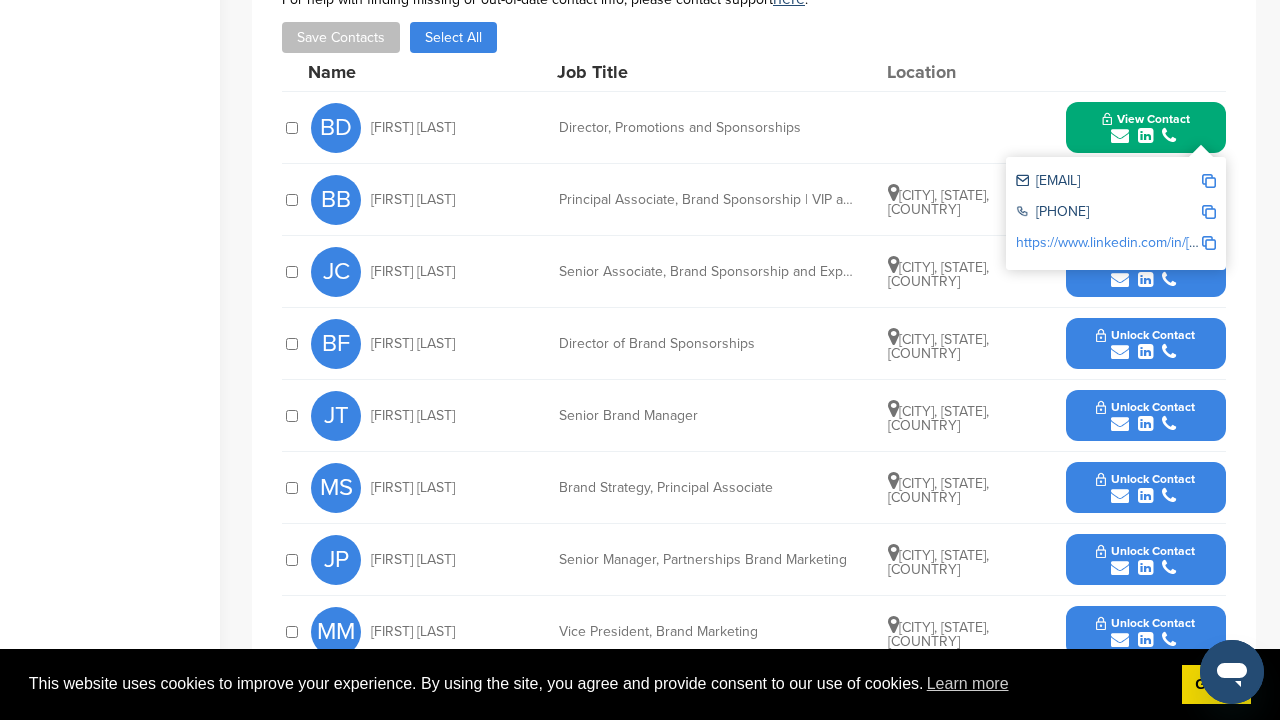 scroll, scrollTop: 732, scrollLeft: 0, axis: vertical 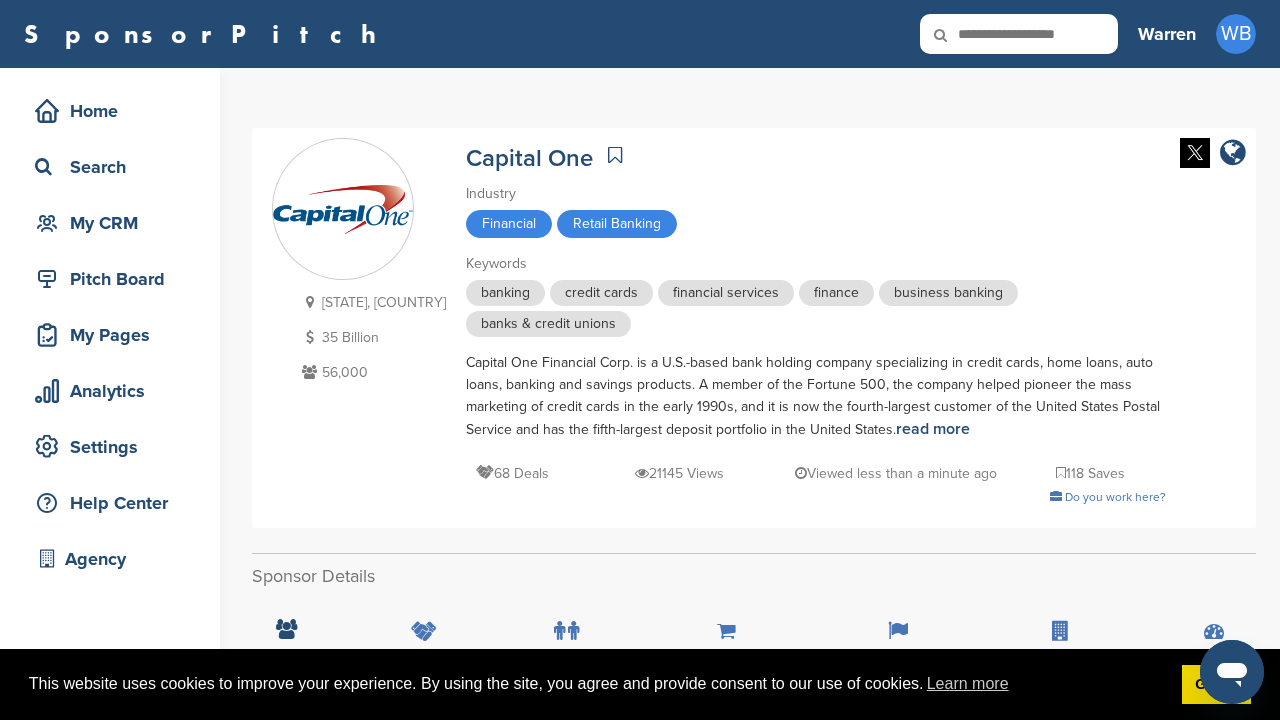 click at bounding box center (1019, 34) 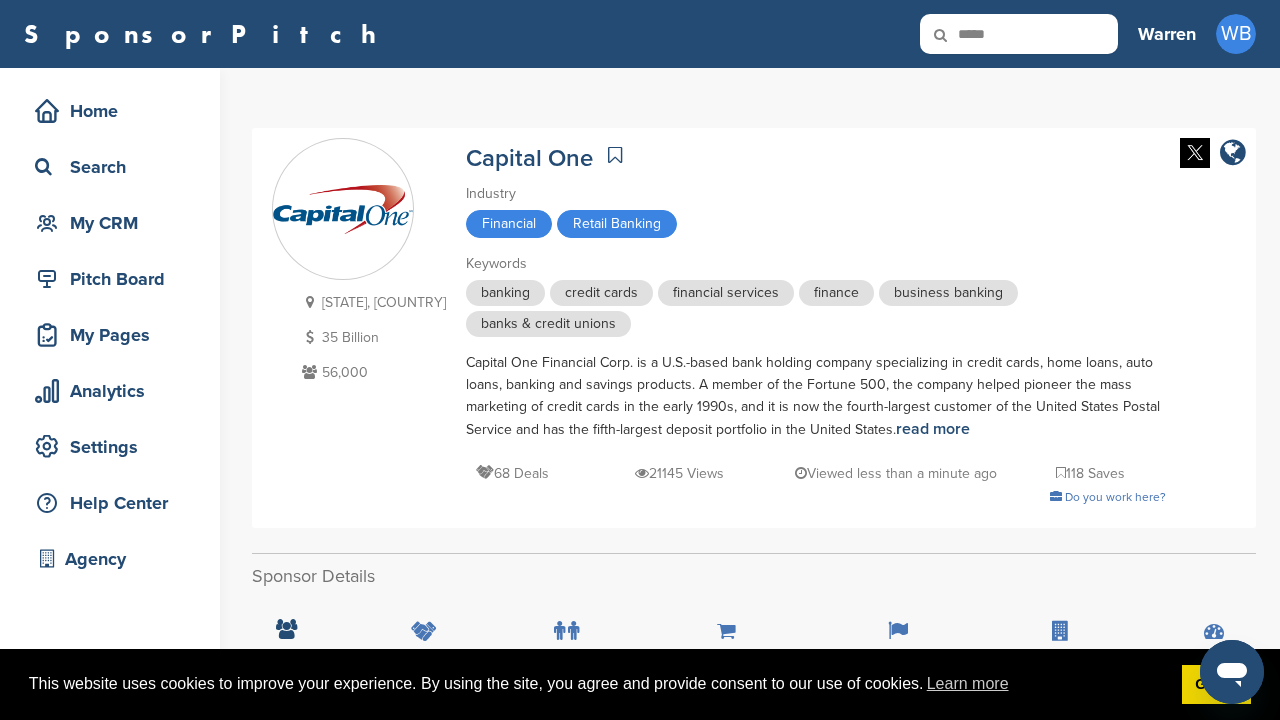type on "*****" 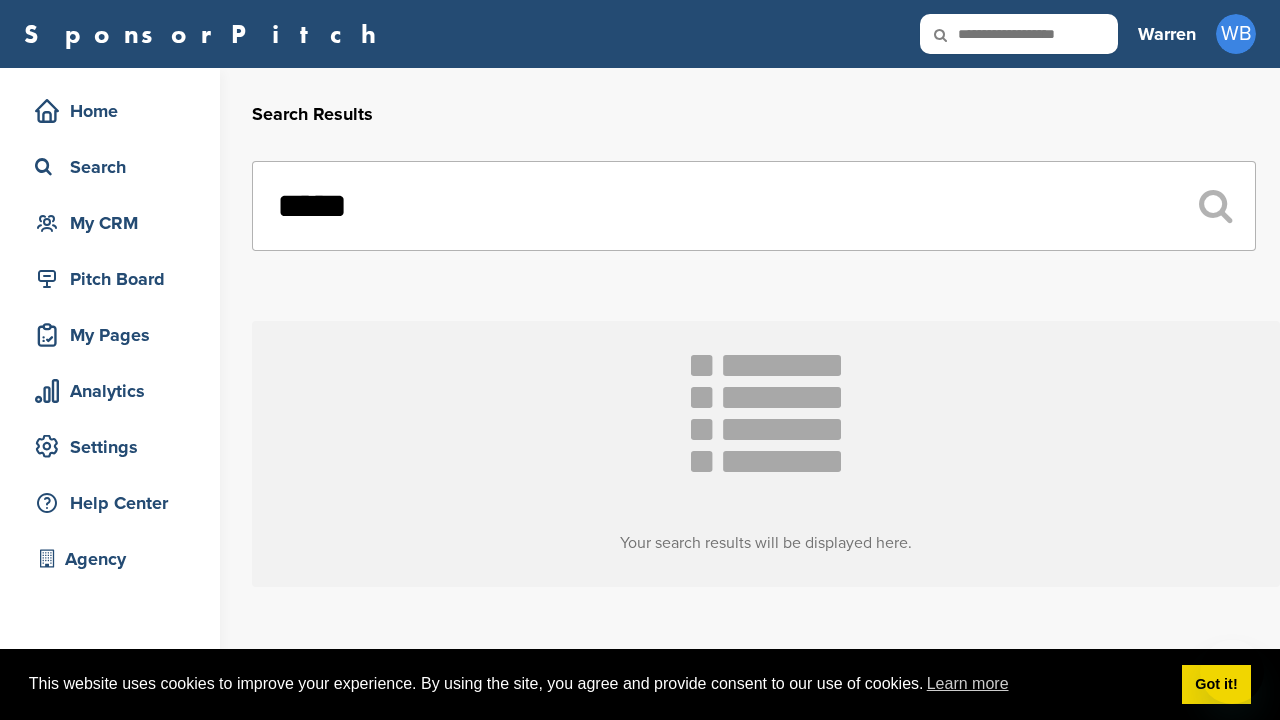 scroll, scrollTop: 0, scrollLeft: 0, axis: both 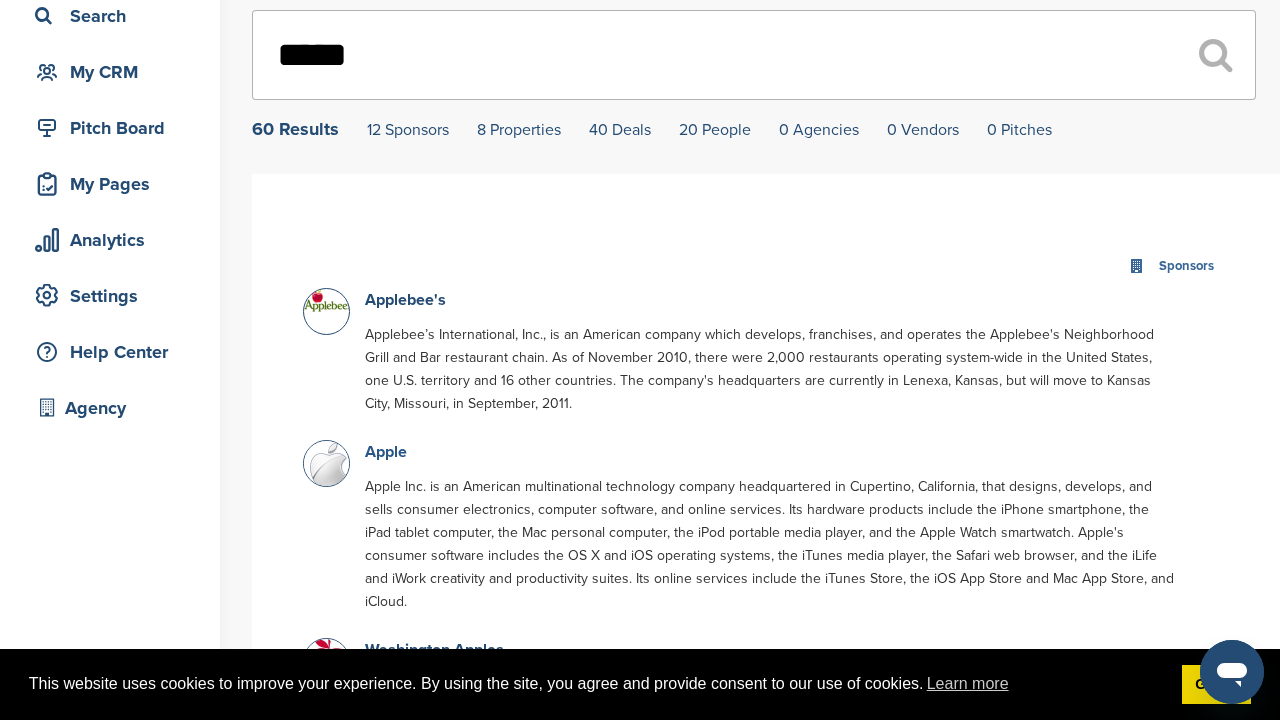 click on "Apple" at bounding box center (386, 452) 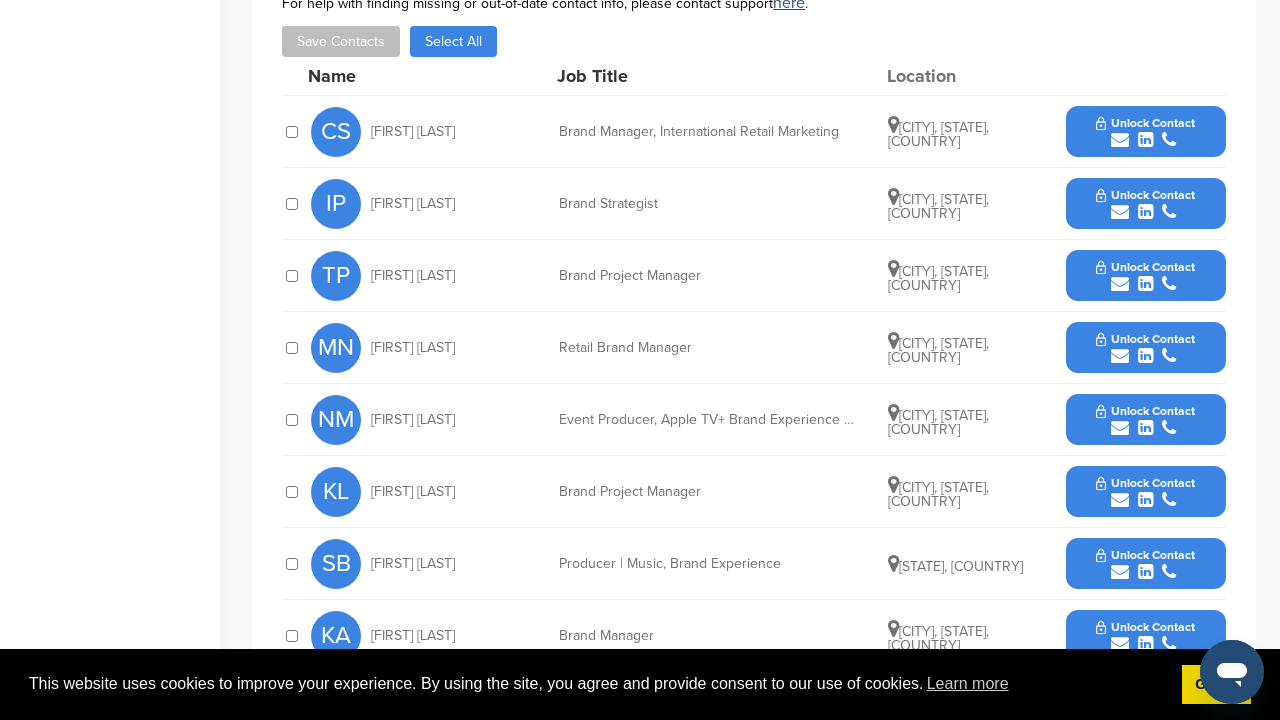 scroll, scrollTop: 0, scrollLeft: 0, axis: both 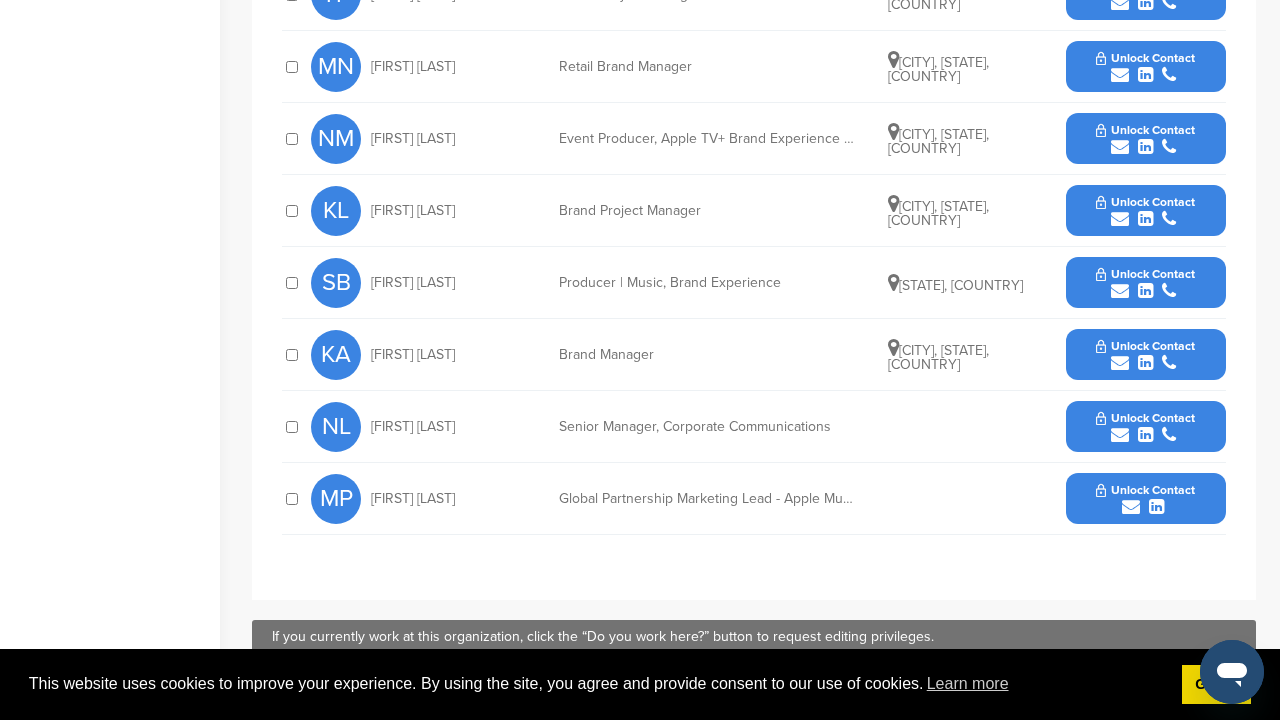 click on "Unlock Contact" at bounding box center [1145, 499] 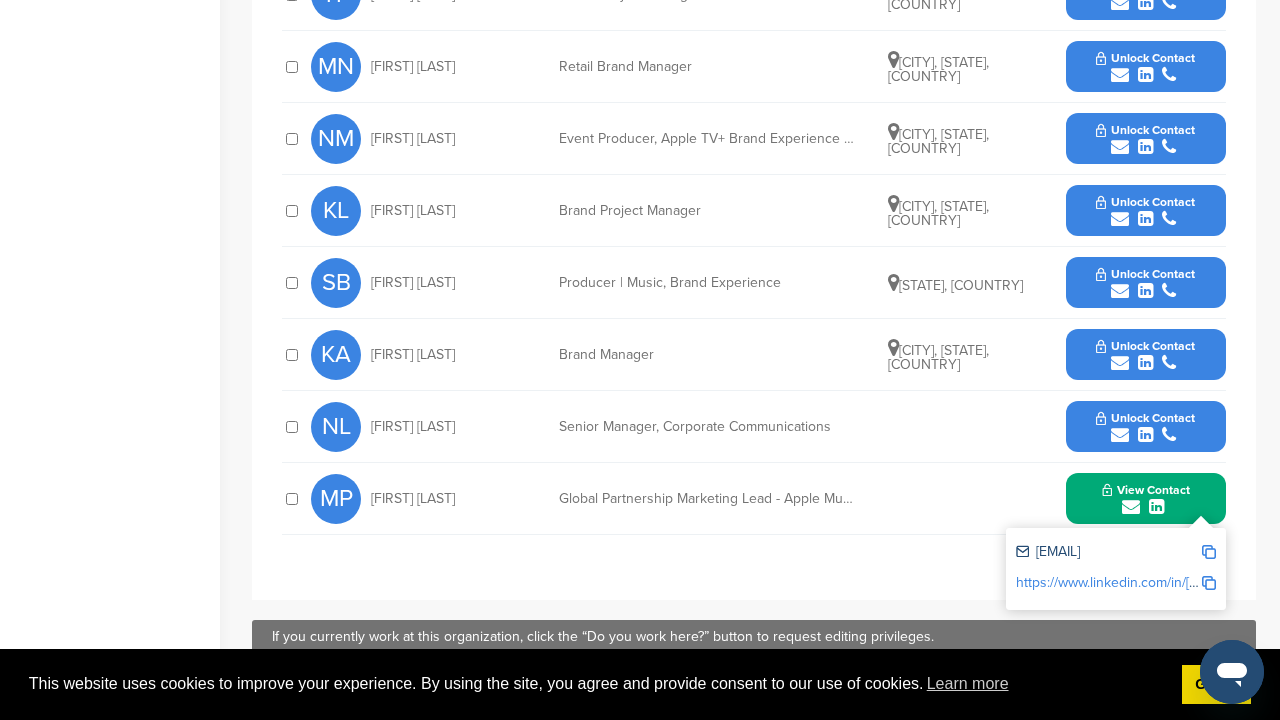 click on "Unlock Contact" at bounding box center (1145, 418) 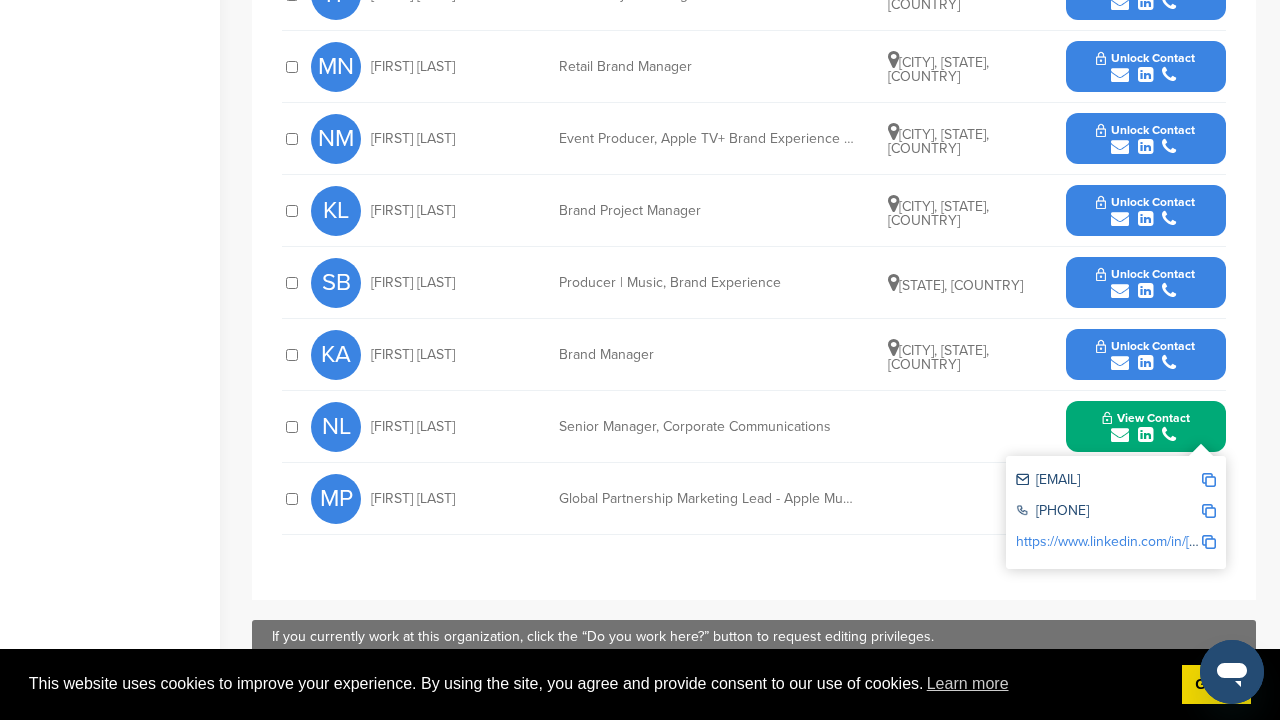 click on "Unlock Contact" at bounding box center [1145, 346] 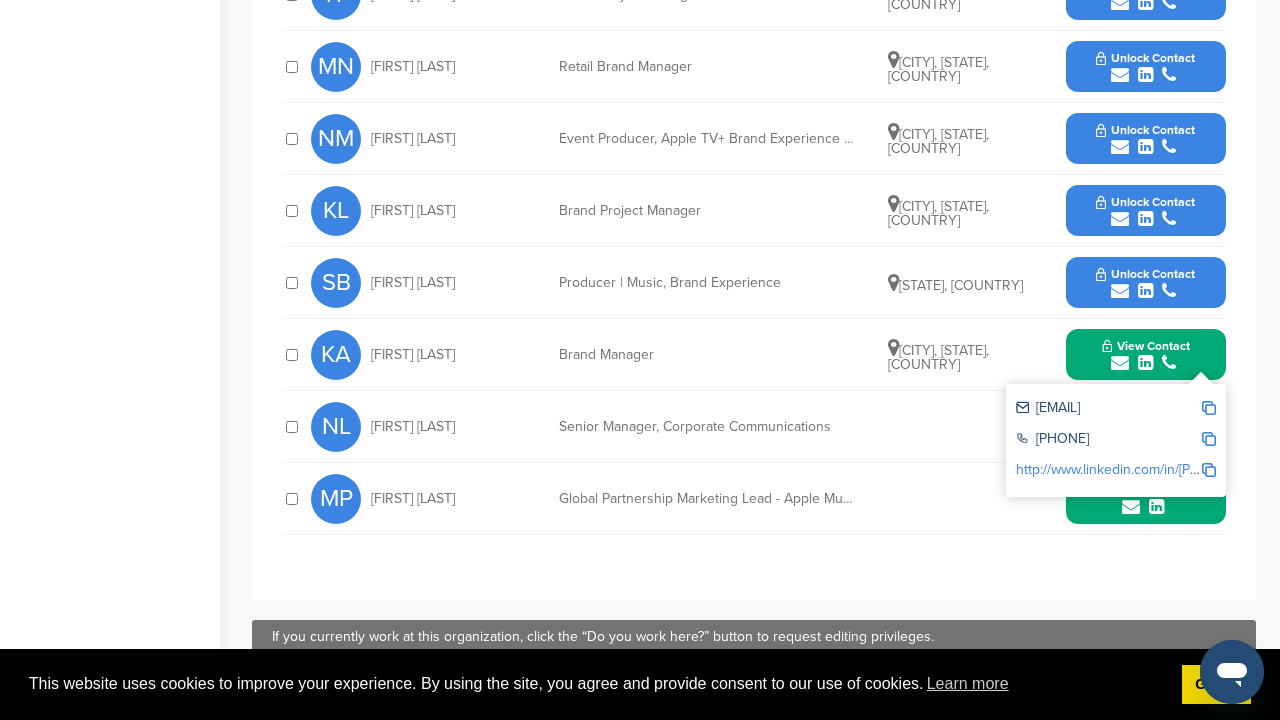 click on "Unlock Contact" at bounding box center (1145, 274) 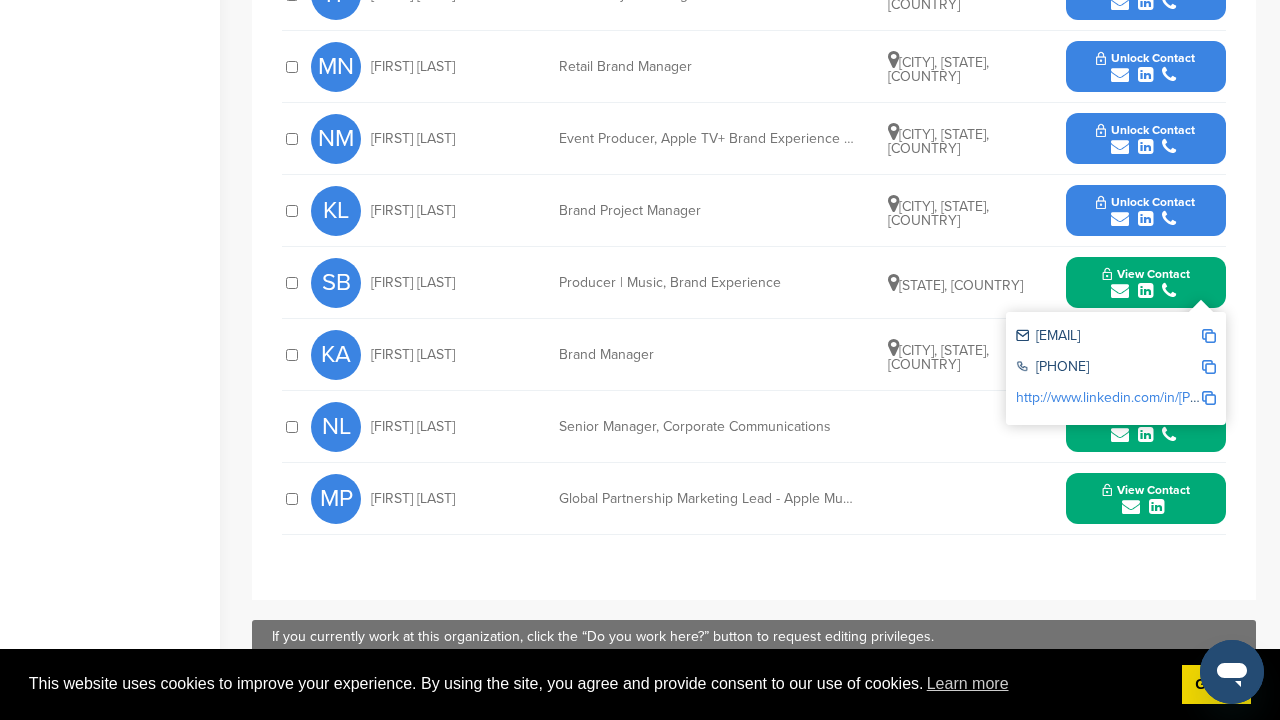click on "Unlock Contact" at bounding box center (1145, 202) 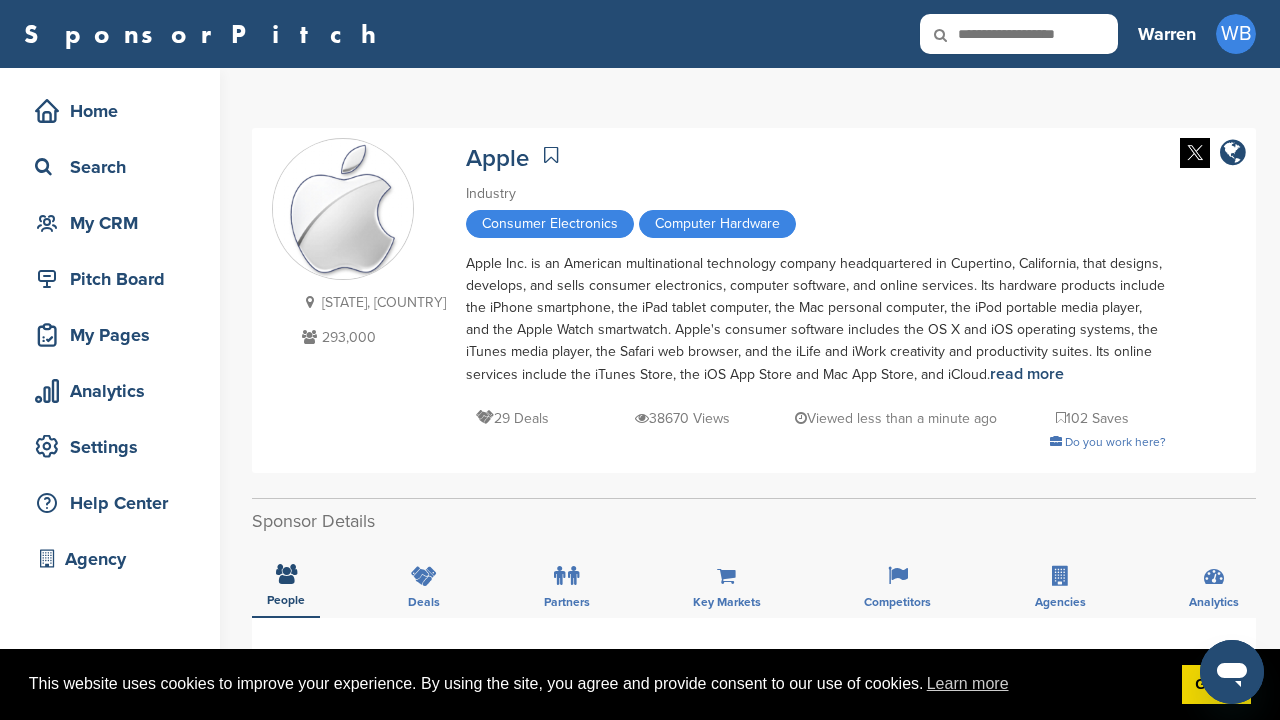 scroll, scrollTop: 0, scrollLeft: 0, axis: both 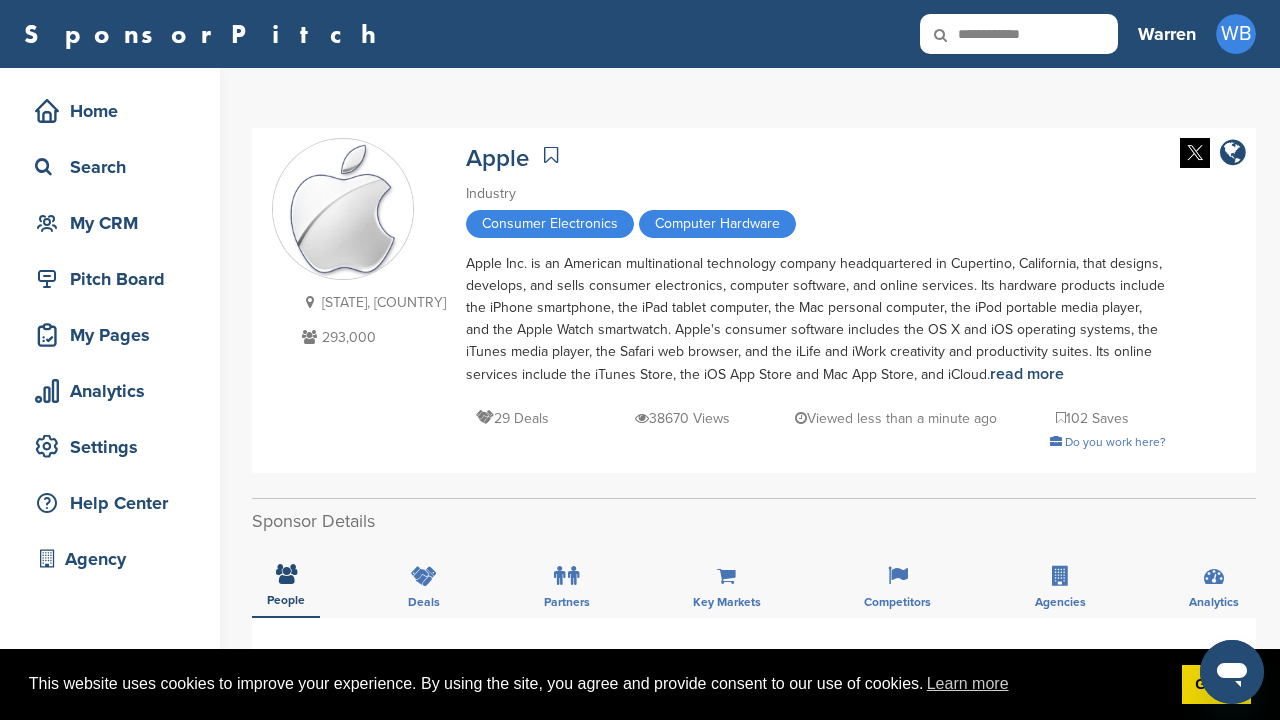 type on "**********" 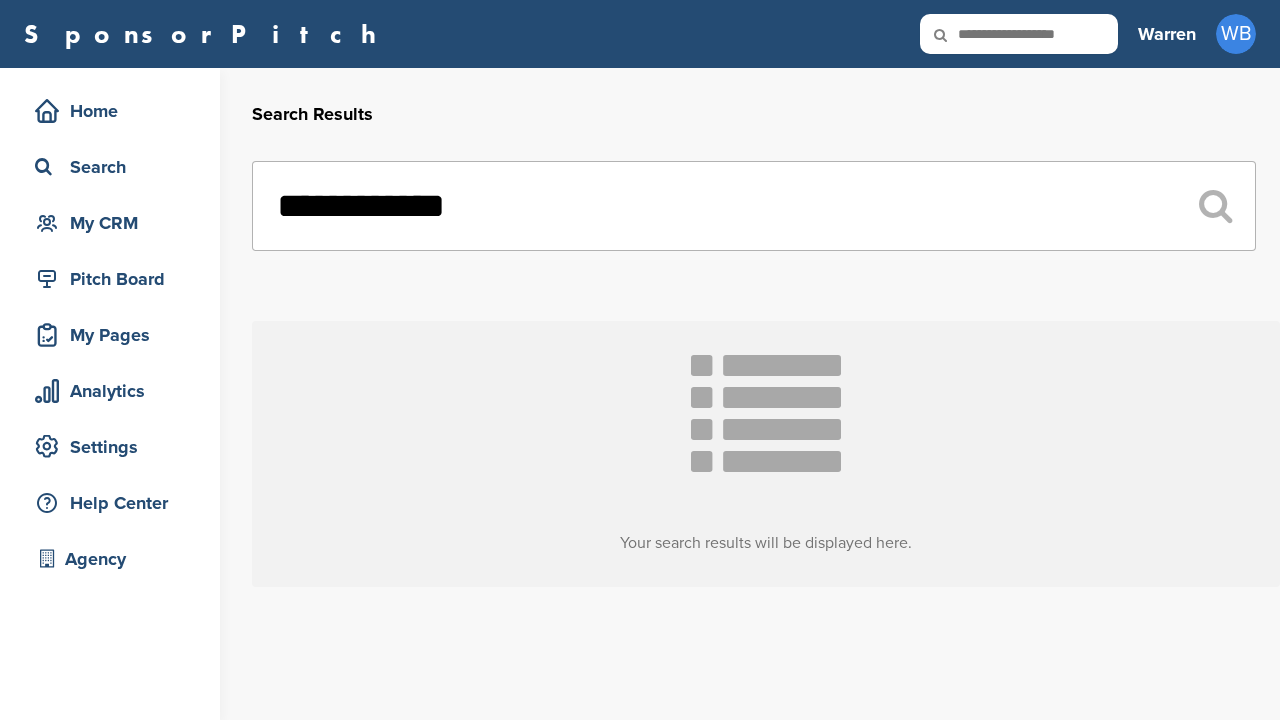 scroll, scrollTop: 0, scrollLeft: 0, axis: both 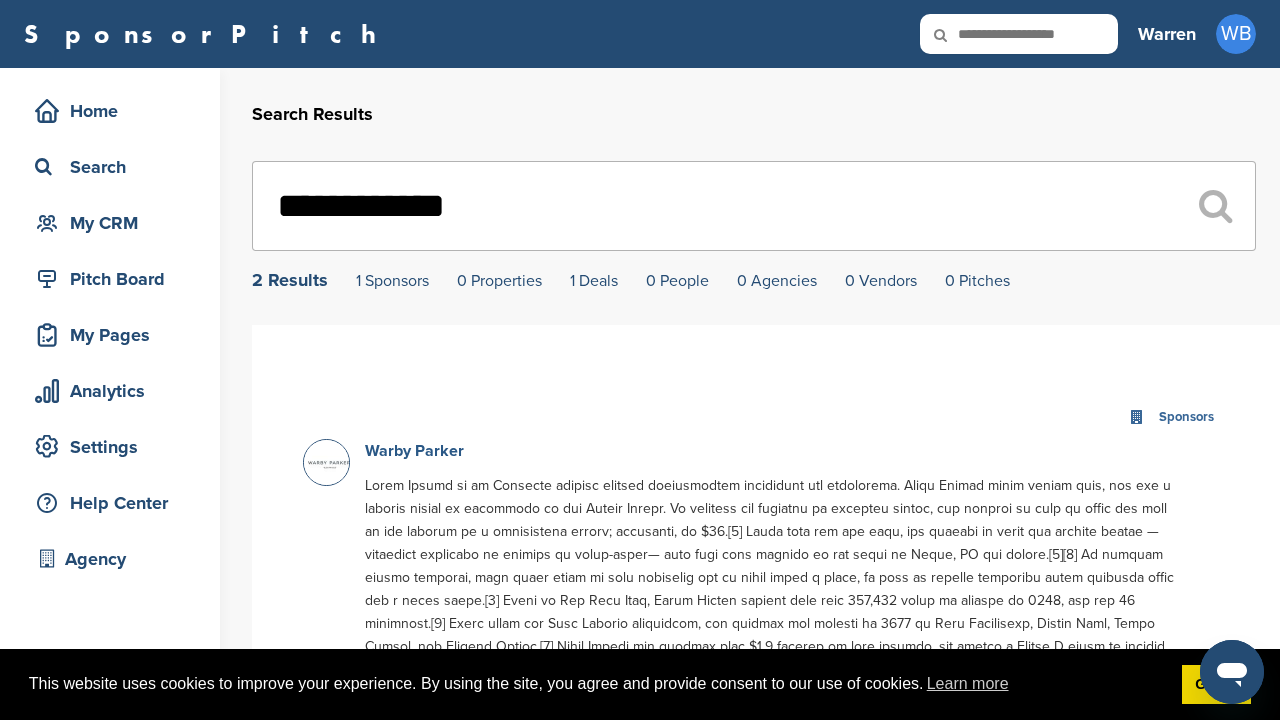 click on "Warby Parker" at bounding box center [414, 451] 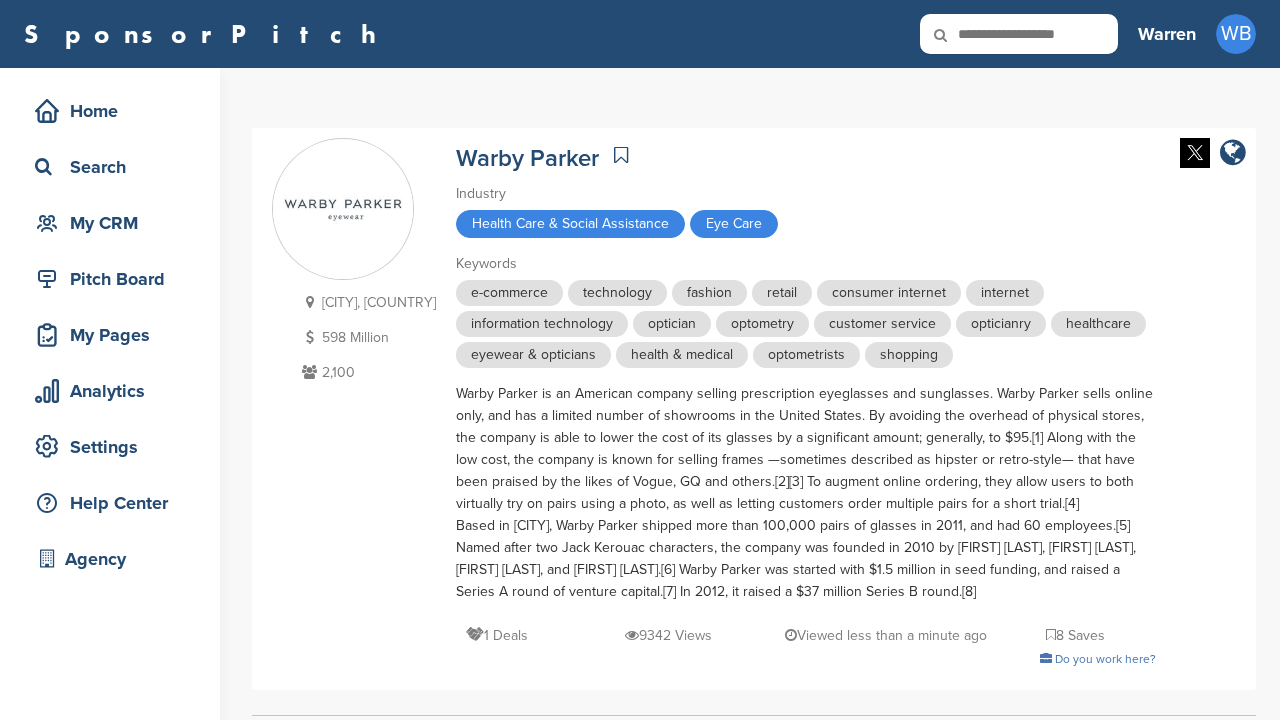 scroll, scrollTop: 0, scrollLeft: 0, axis: both 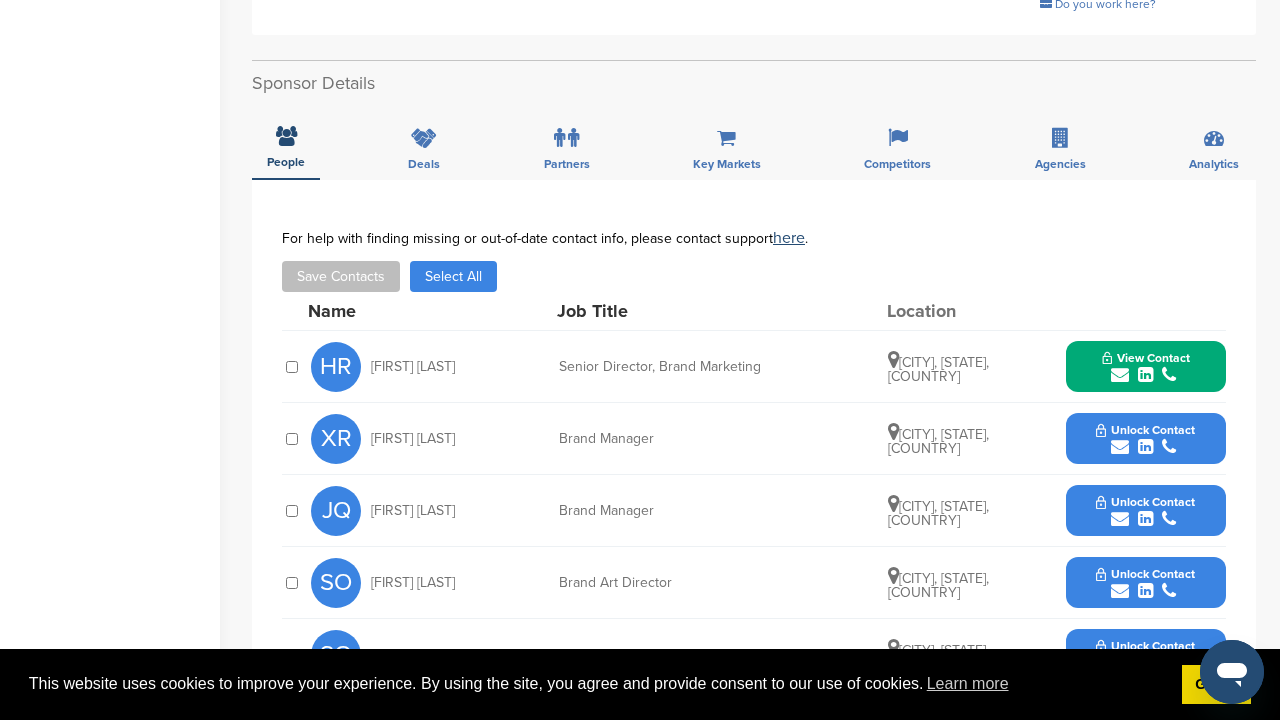 click on "View Contact" at bounding box center (1146, 358) 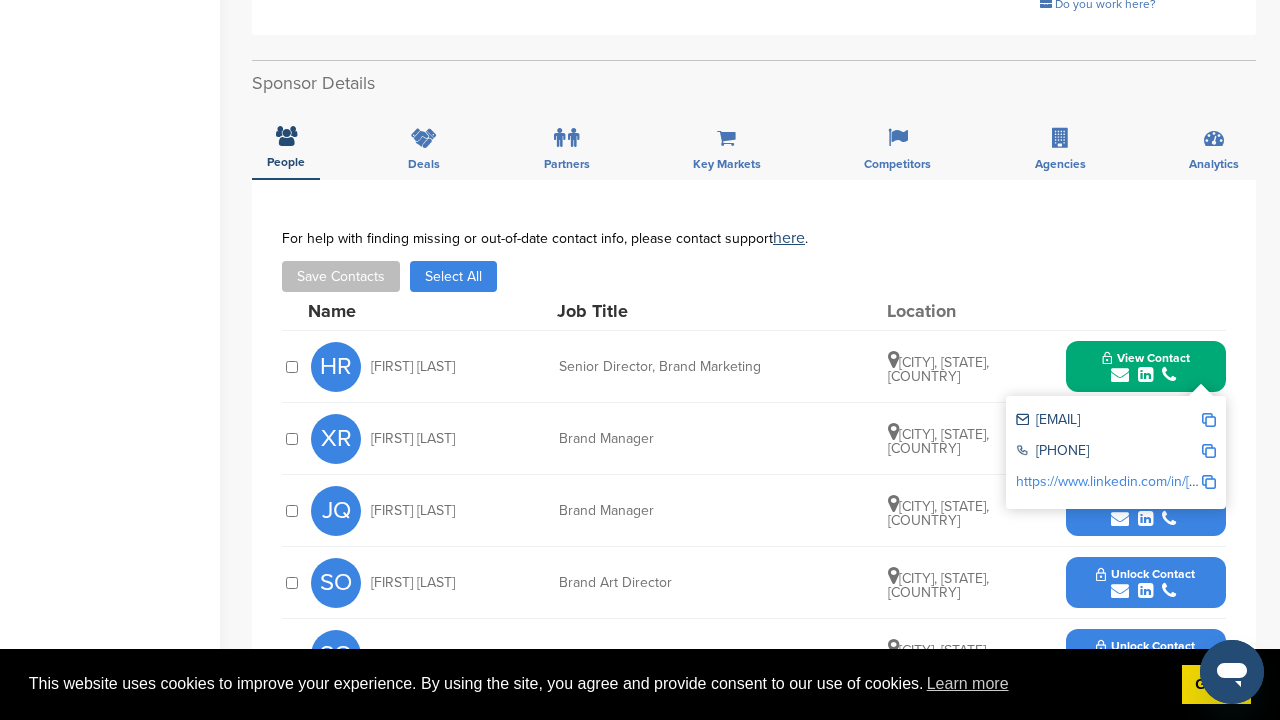 click at bounding box center [1209, 420] 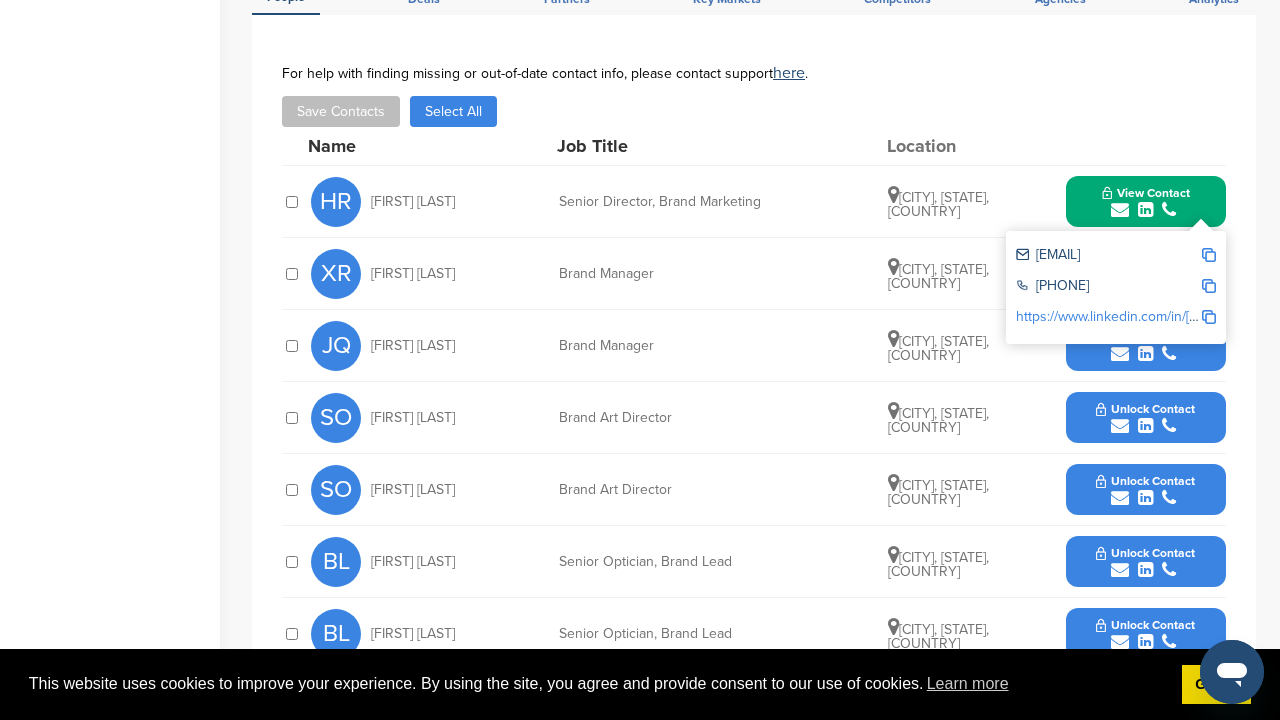 scroll, scrollTop: 833, scrollLeft: 0, axis: vertical 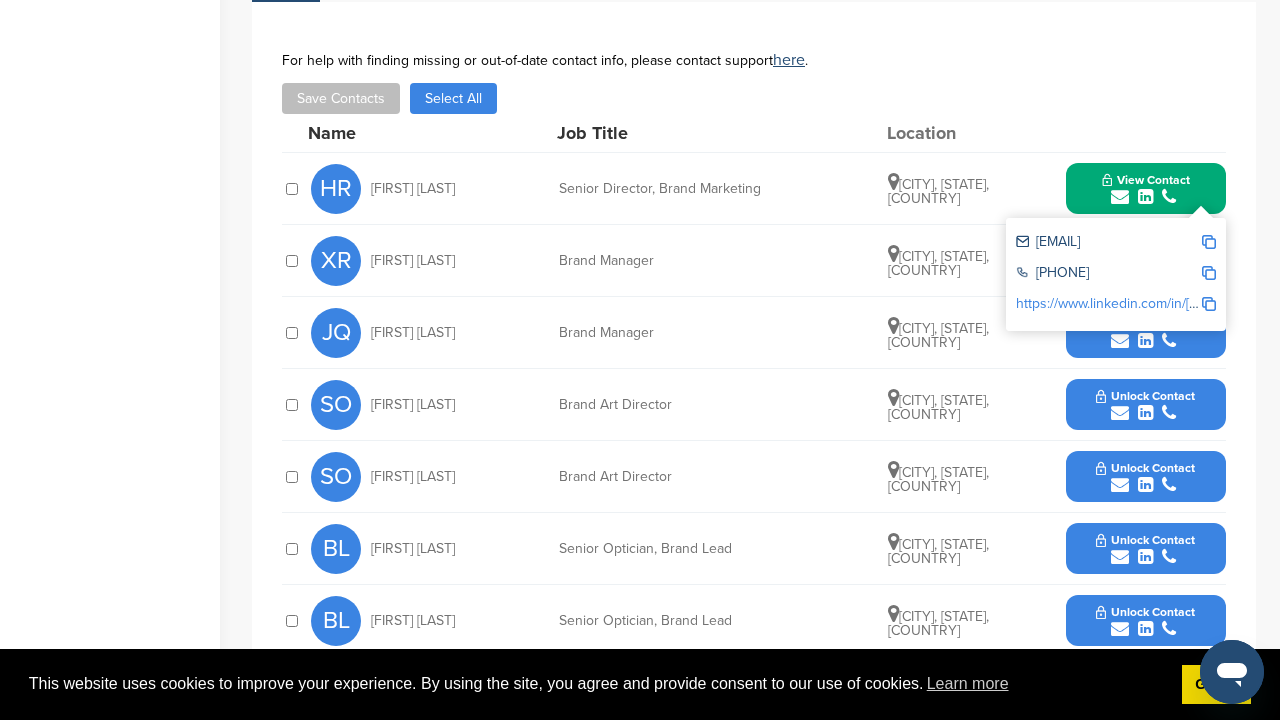 click on "View Contact" at bounding box center (1146, 180) 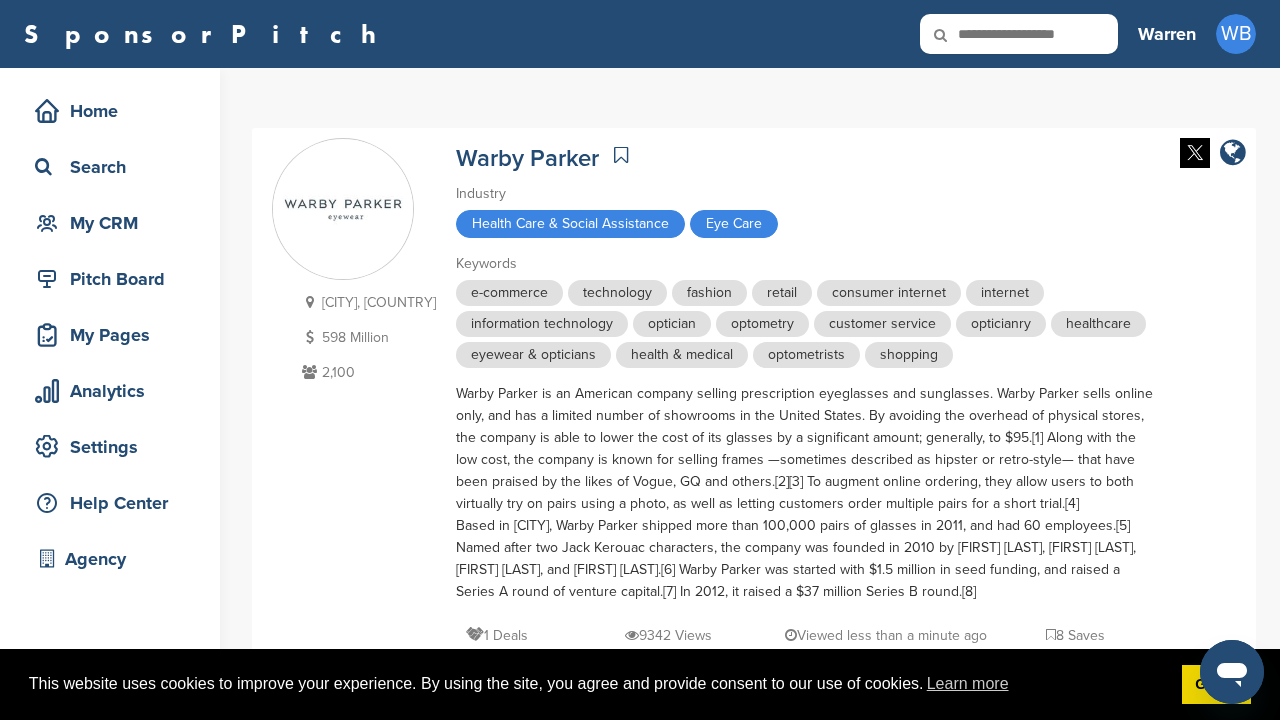 scroll, scrollTop: 0, scrollLeft: 0, axis: both 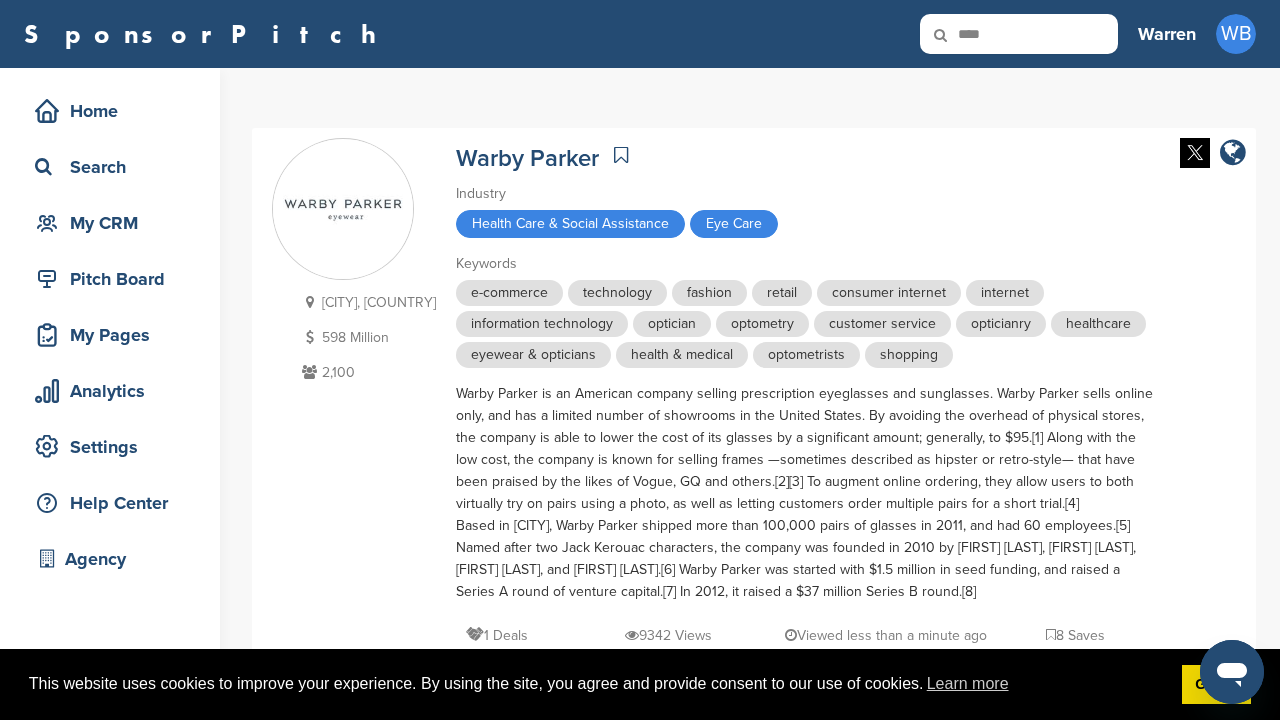 type on "****" 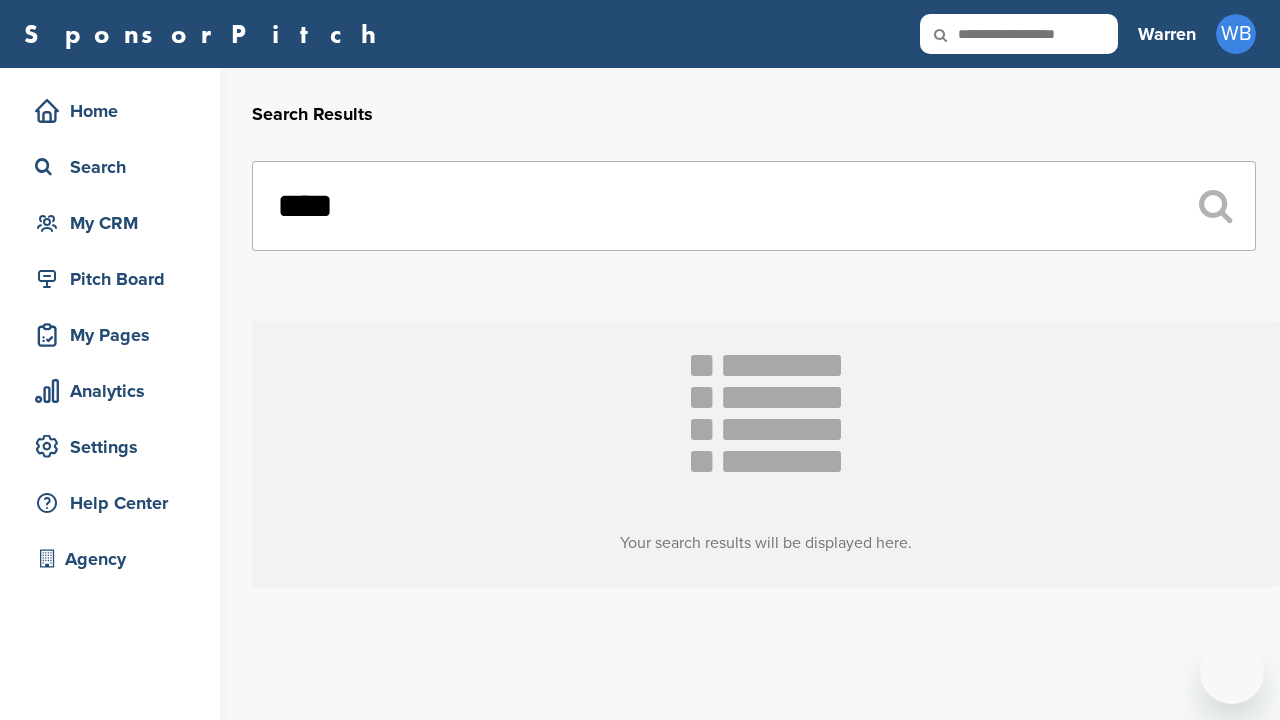 scroll, scrollTop: 0, scrollLeft: 0, axis: both 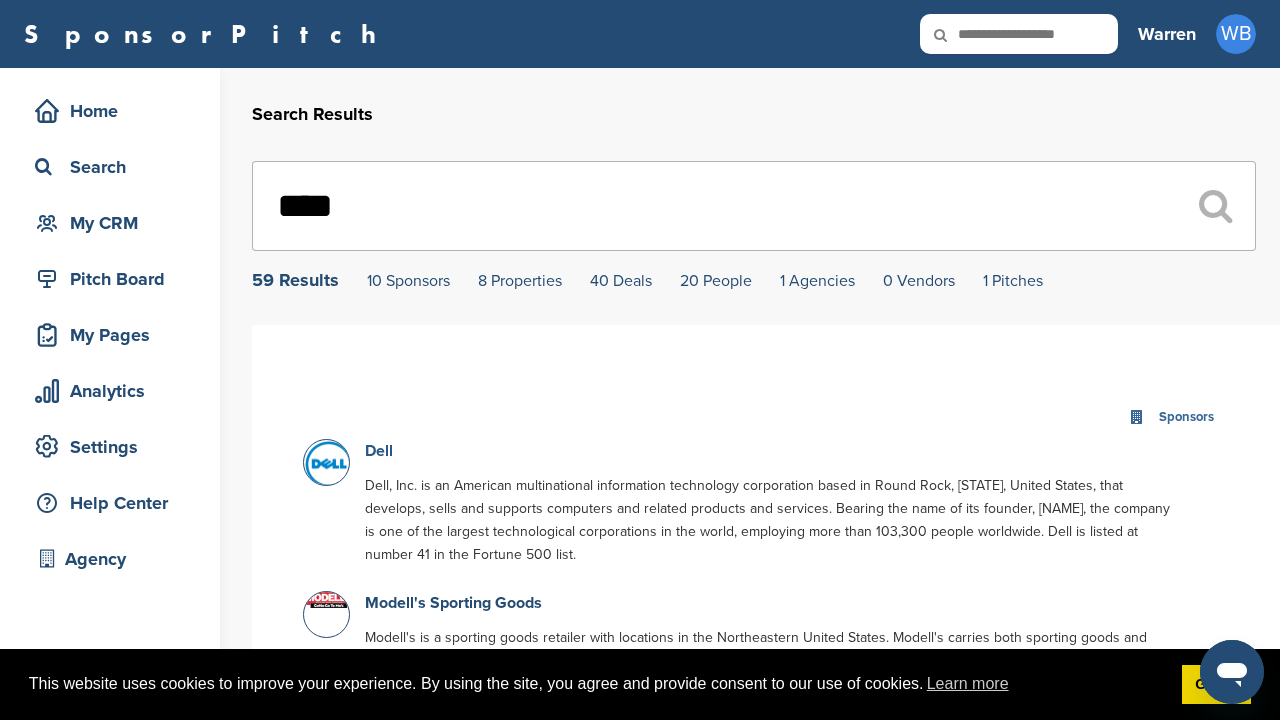 click on "Dell" at bounding box center [379, 451] 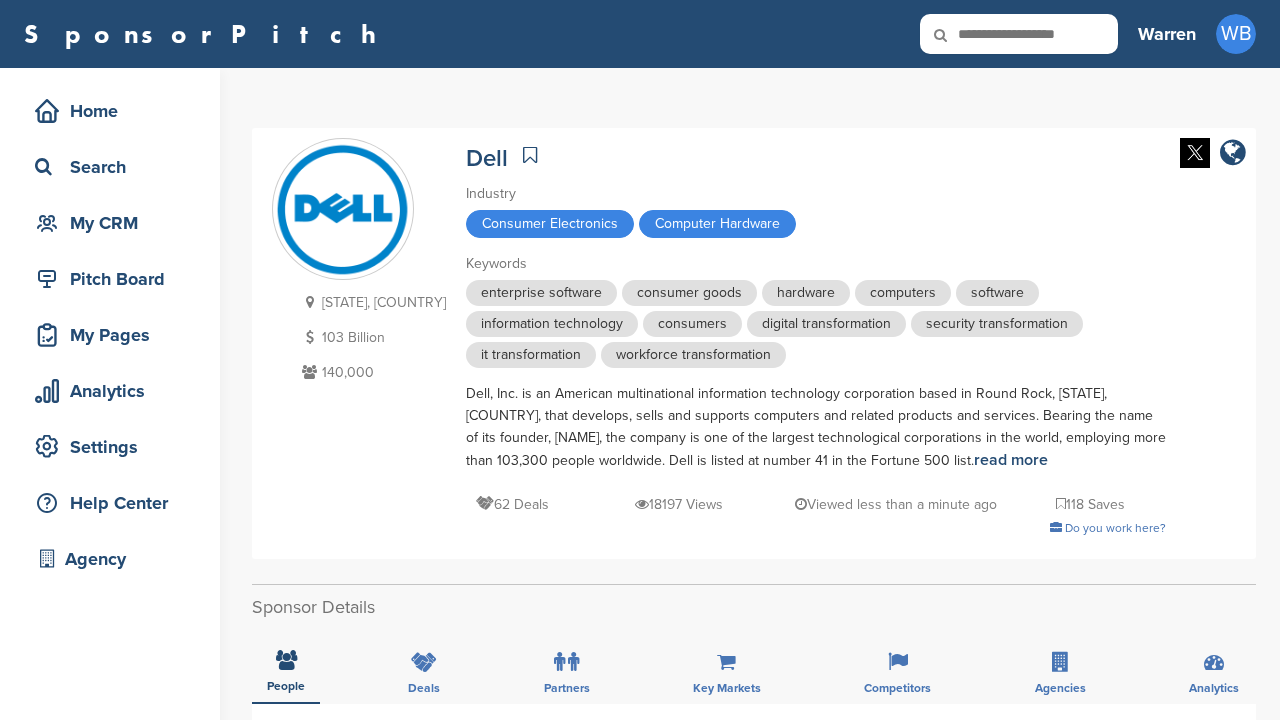 scroll, scrollTop: 0, scrollLeft: 0, axis: both 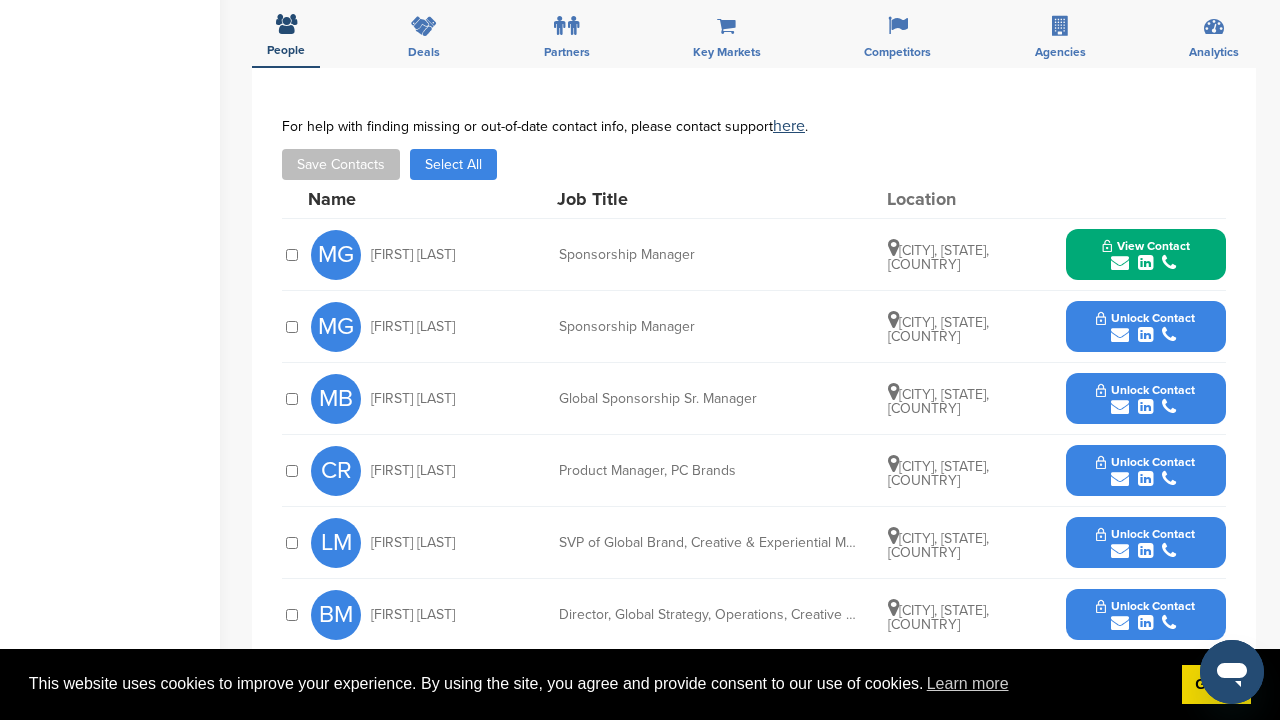 click on "View Contact" at bounding box center (1146, 246) 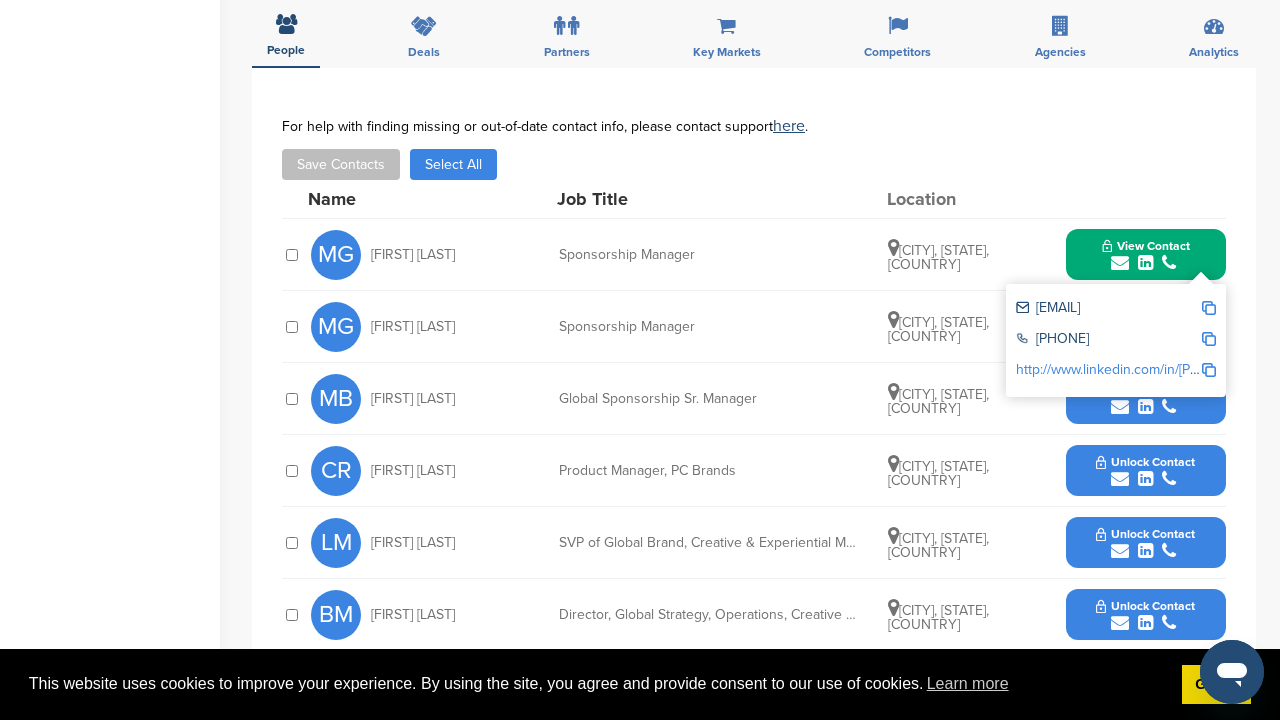 click on "View Contact" at bounding box center [1146, 246] 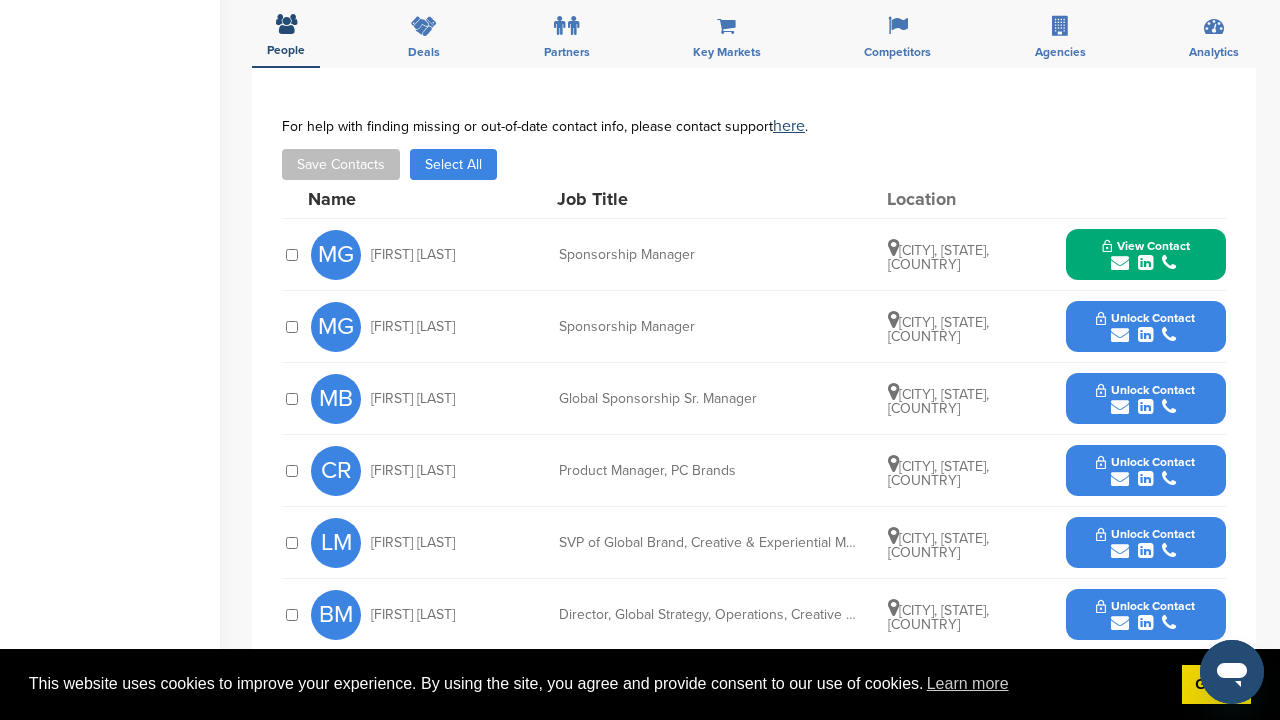 click on "Unlock Contact" at bounding box center [1145, 318] 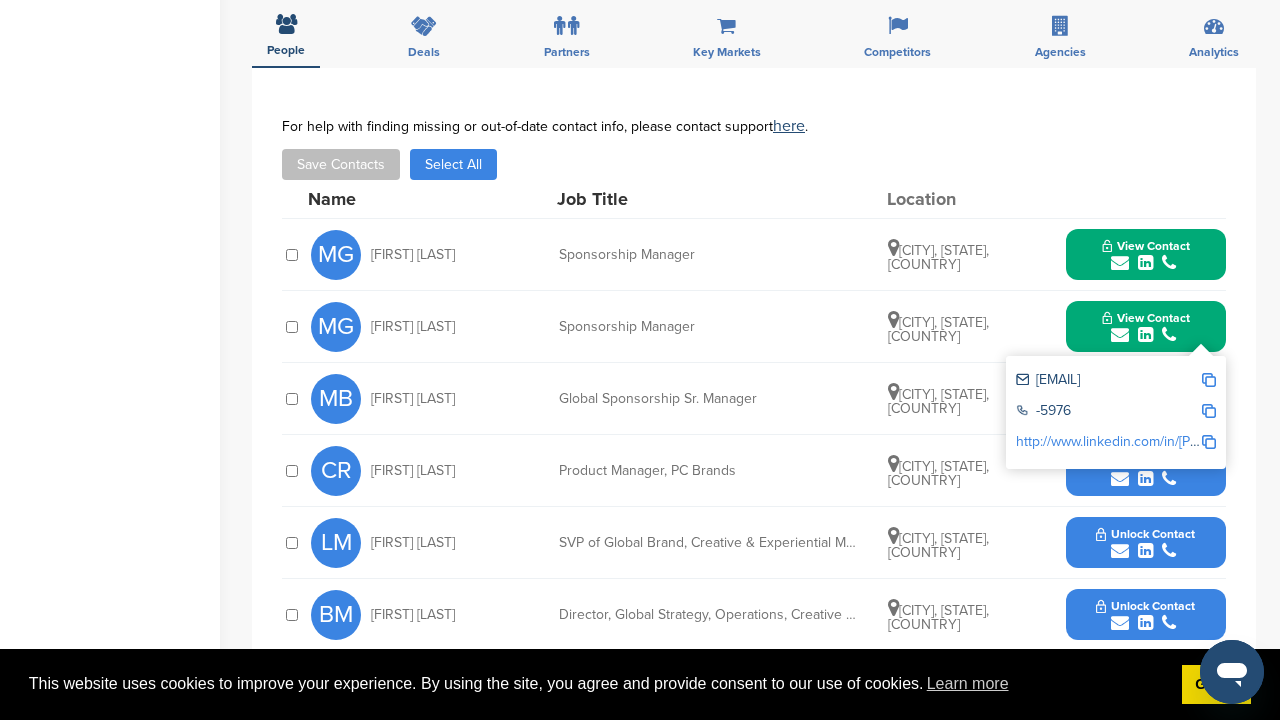 click on "View Contact" at bounding box center (1146, 318) 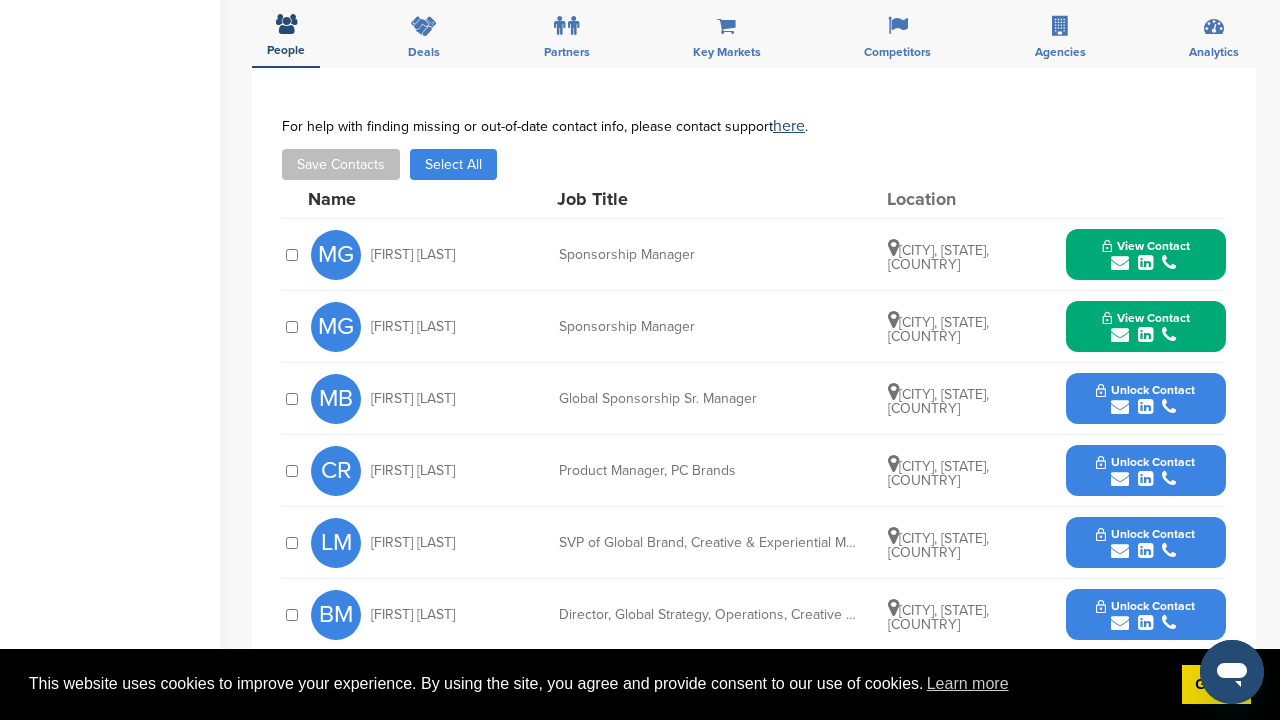 click at bounding box center [1145, 407] 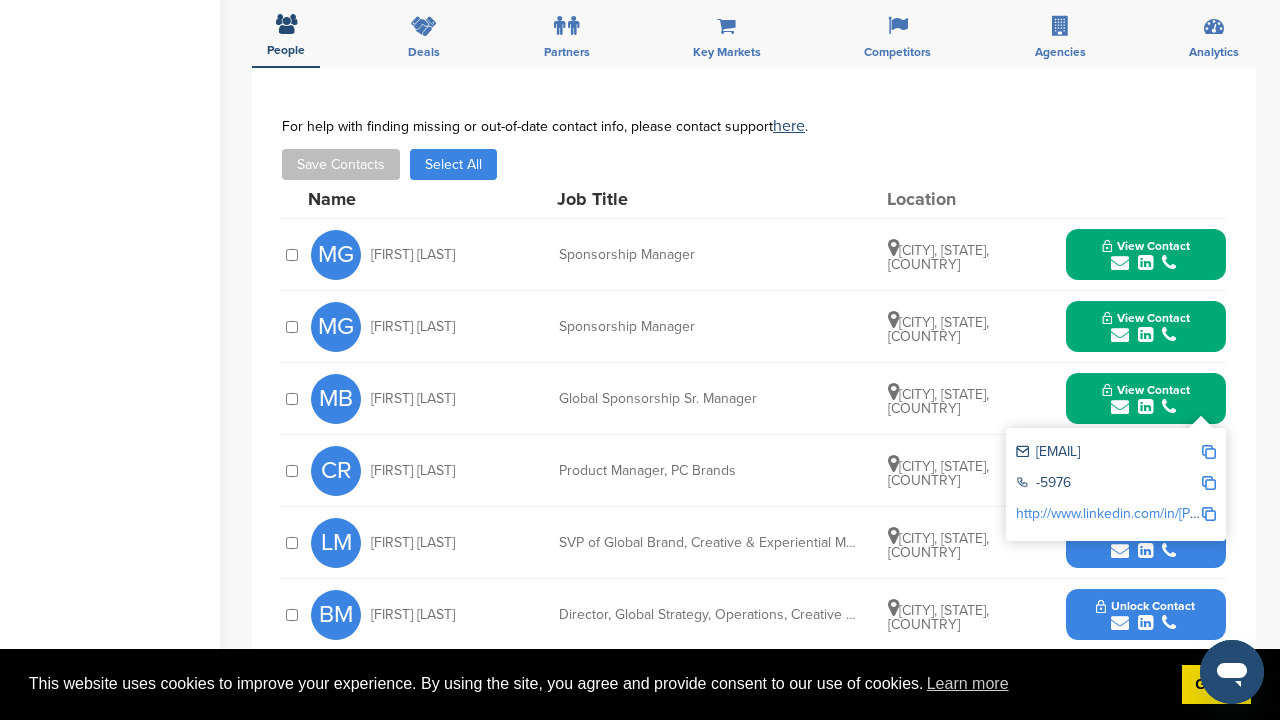 click at bounding box center [1146, 407] 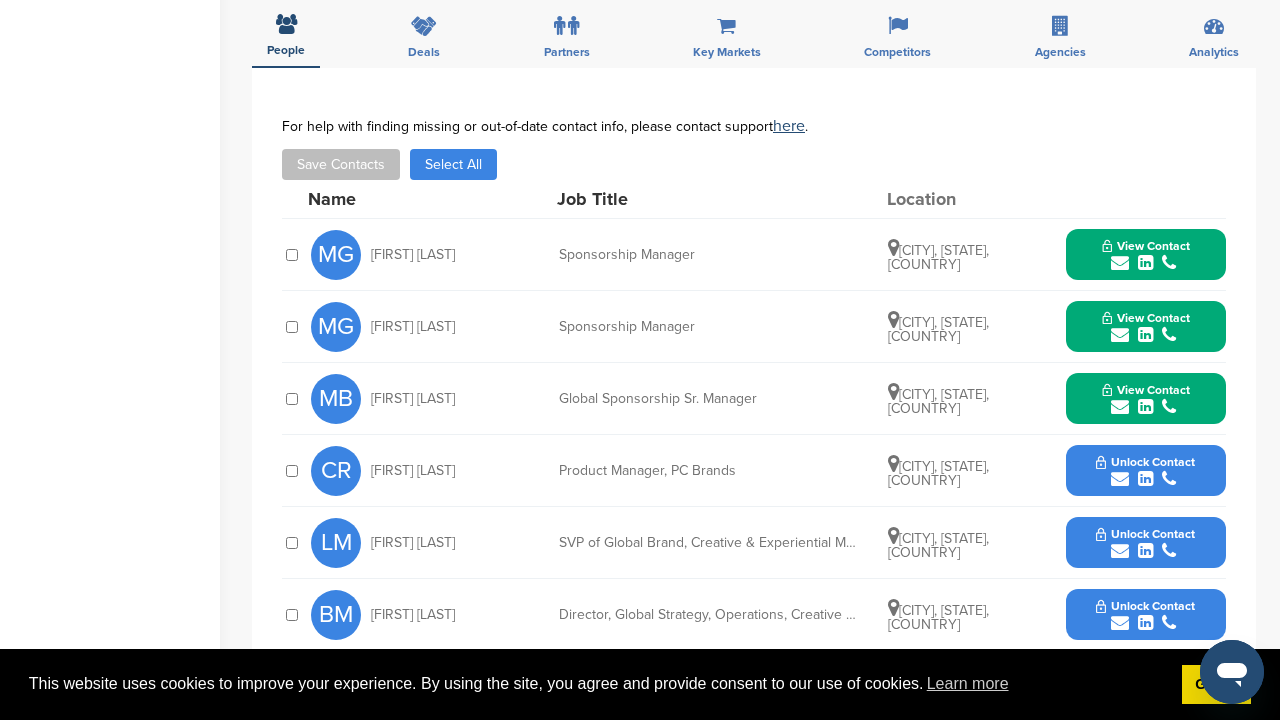 click on "Unlock Contact" at bounding box center [1145, 462] 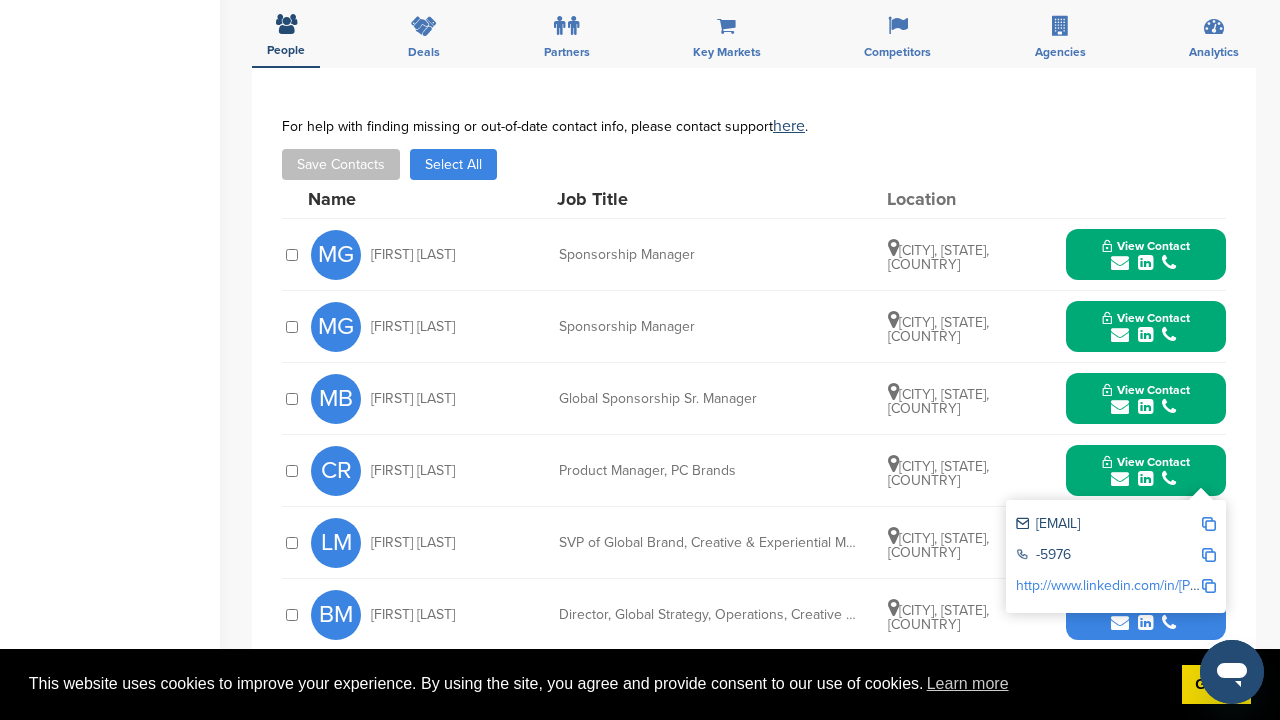 click on "View Contact" at bounding box center (1146, 462) 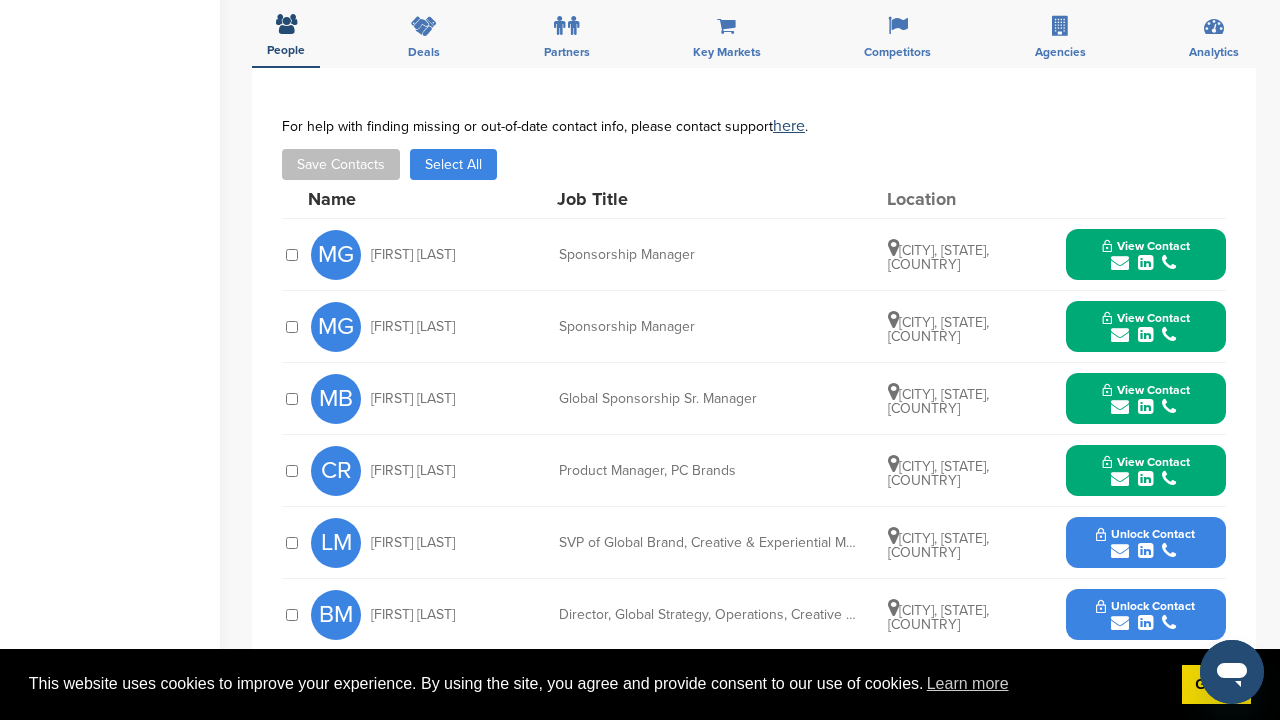 click on "Unlock Contact" at bounding box center (1145, 543) 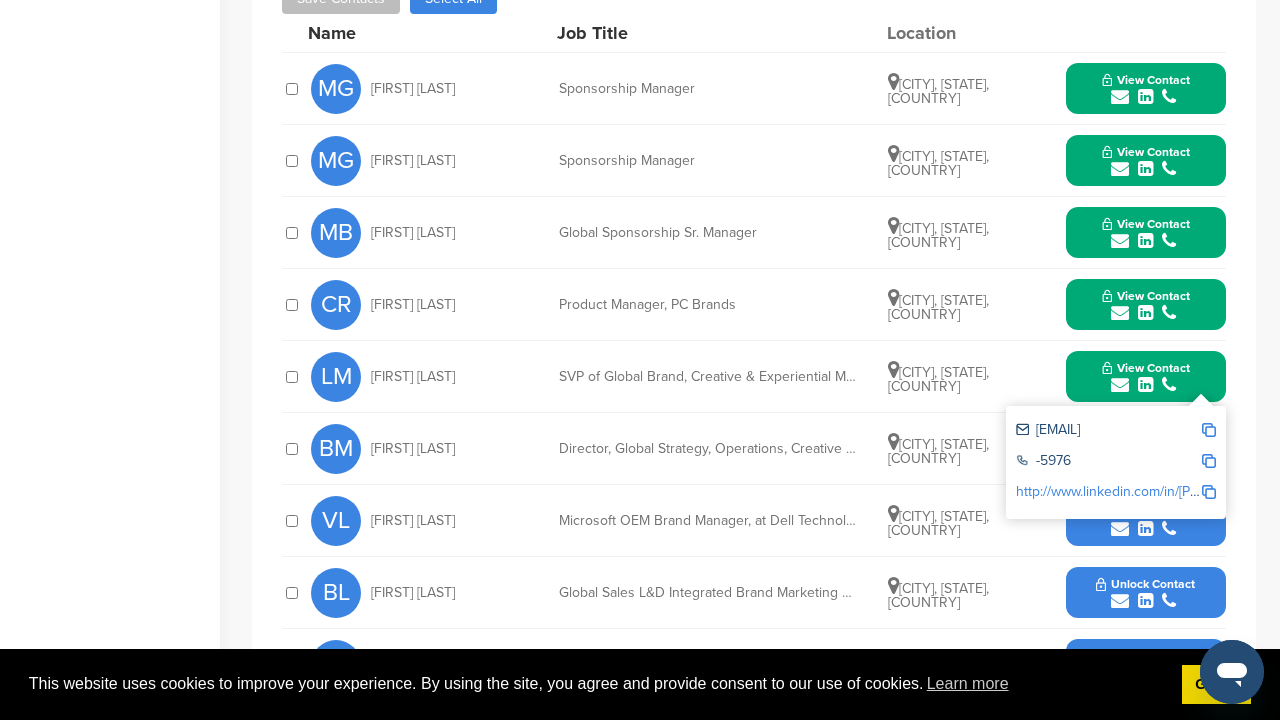scroll, scrollTop: 808, scrollLeft: 0, axis: vertical 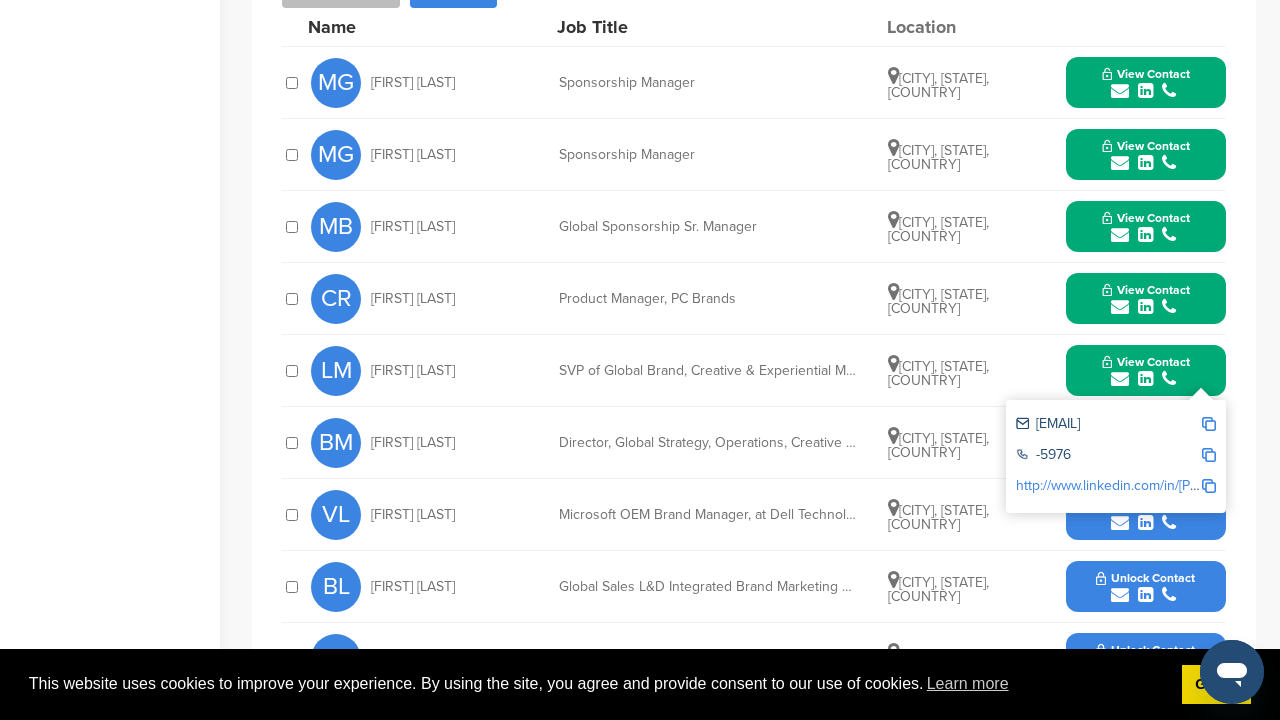click on "View Contact" at bounding box center [1146, 362] 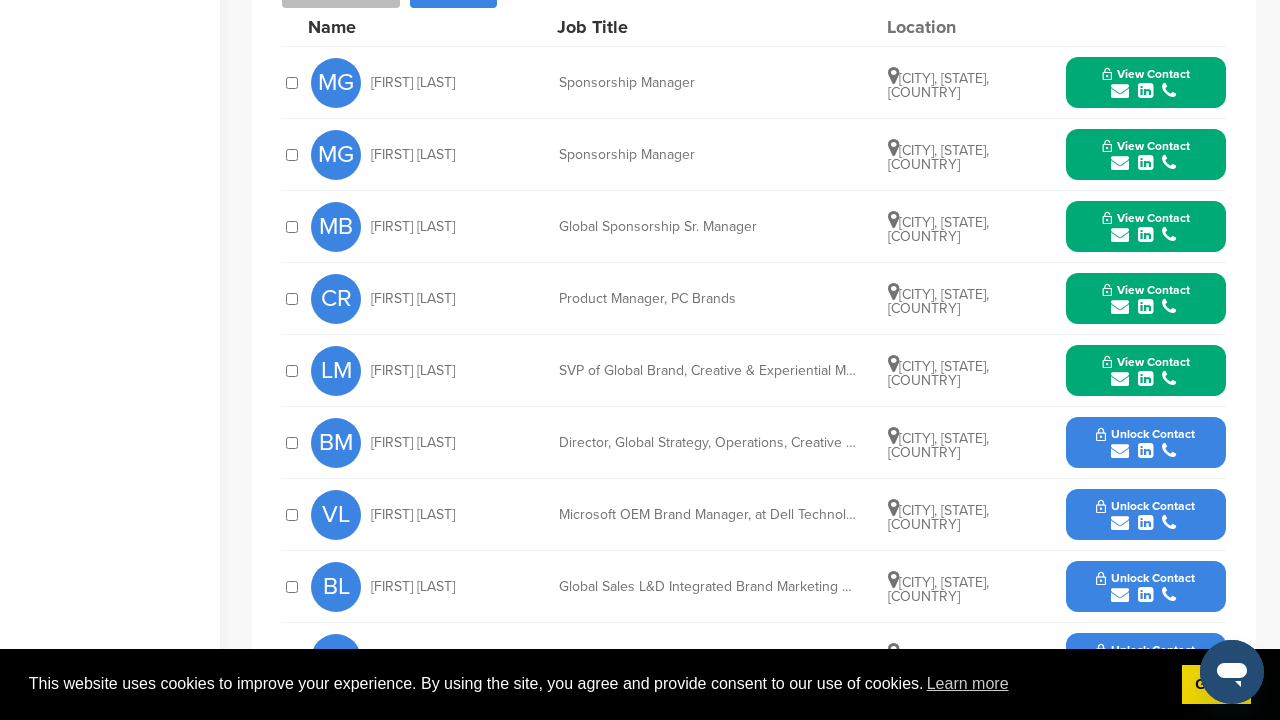 click at bounding box center [1145, 451] 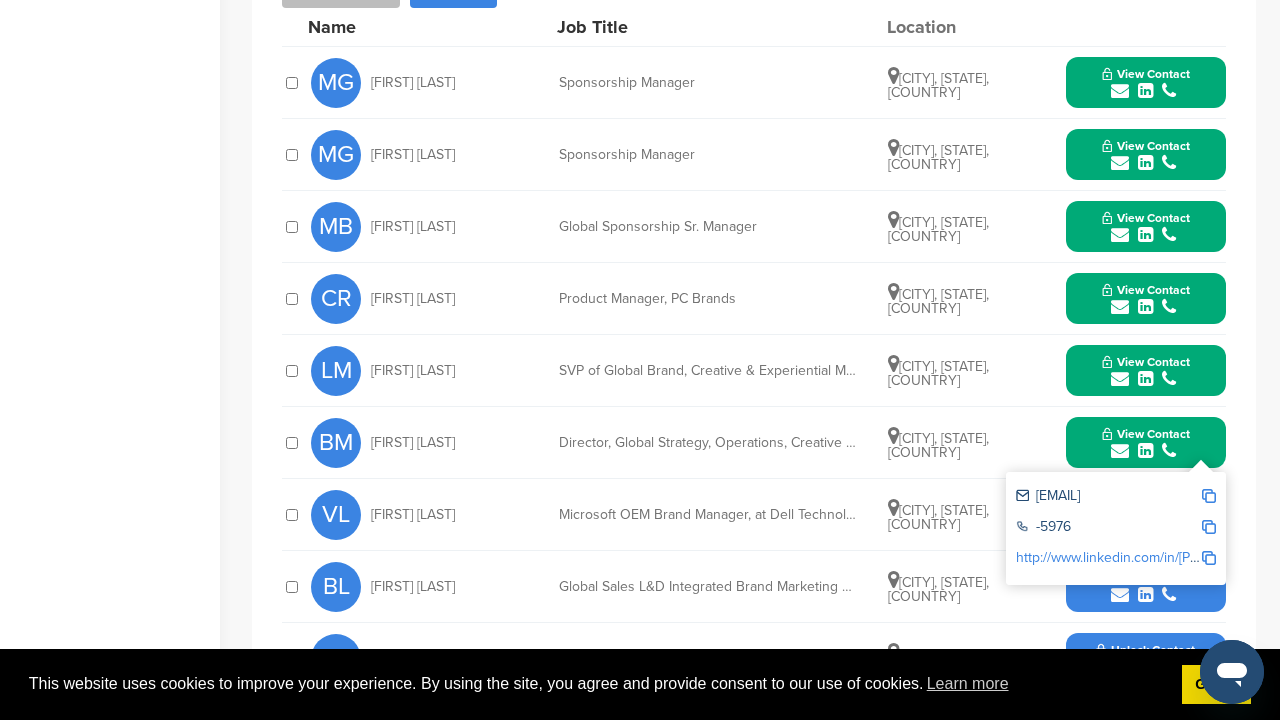 click at bounding box center [1145, 451] 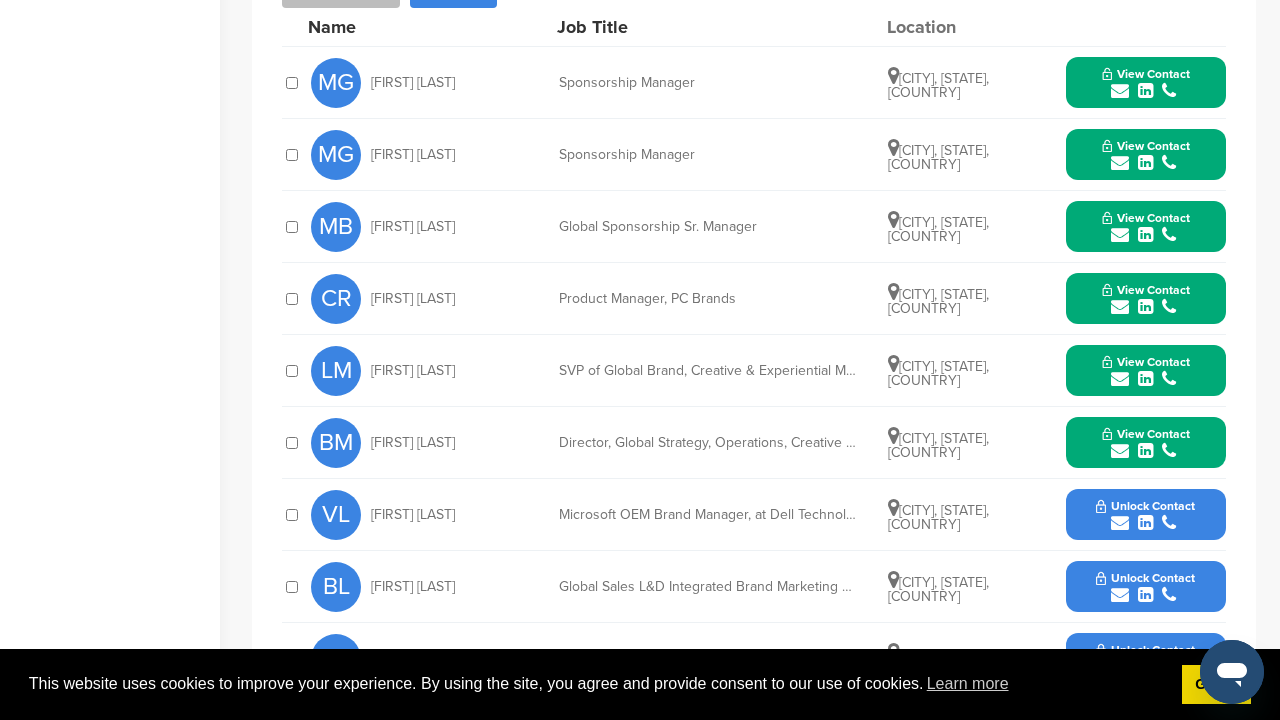 click on "Unlock Contact" at bounding box center (1145, 506) 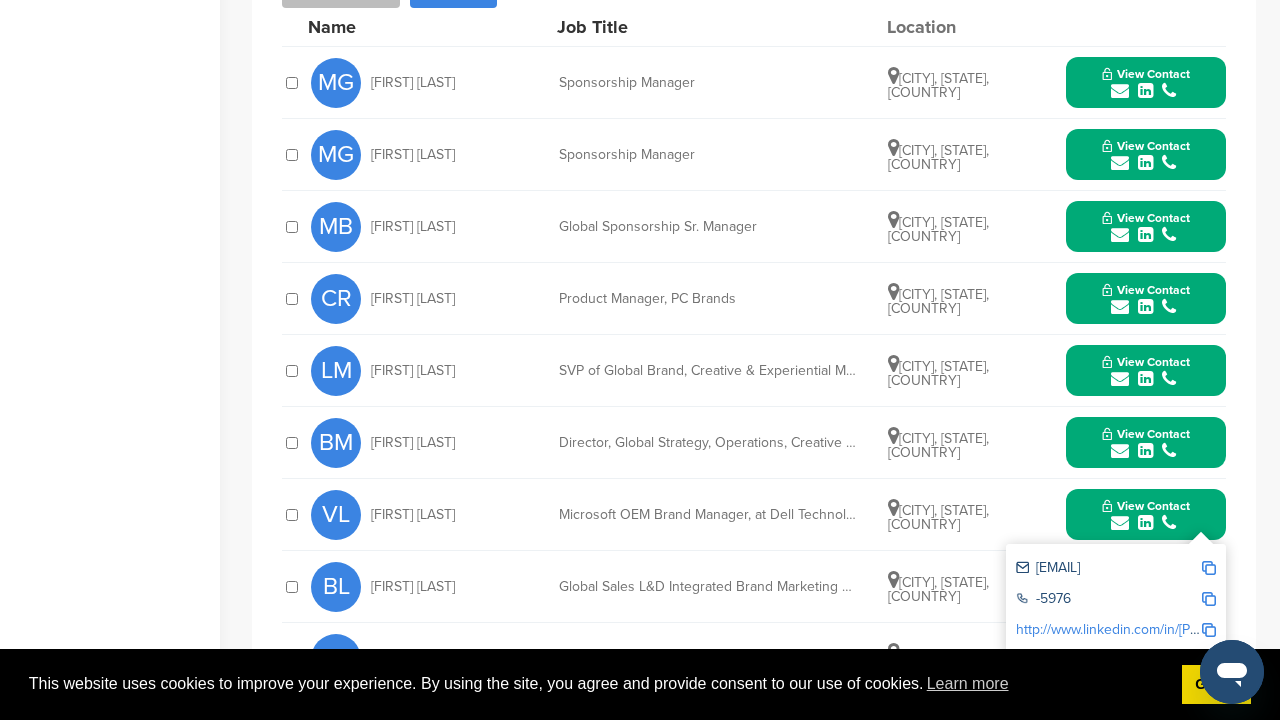 click at bounding box center (1145, 523) 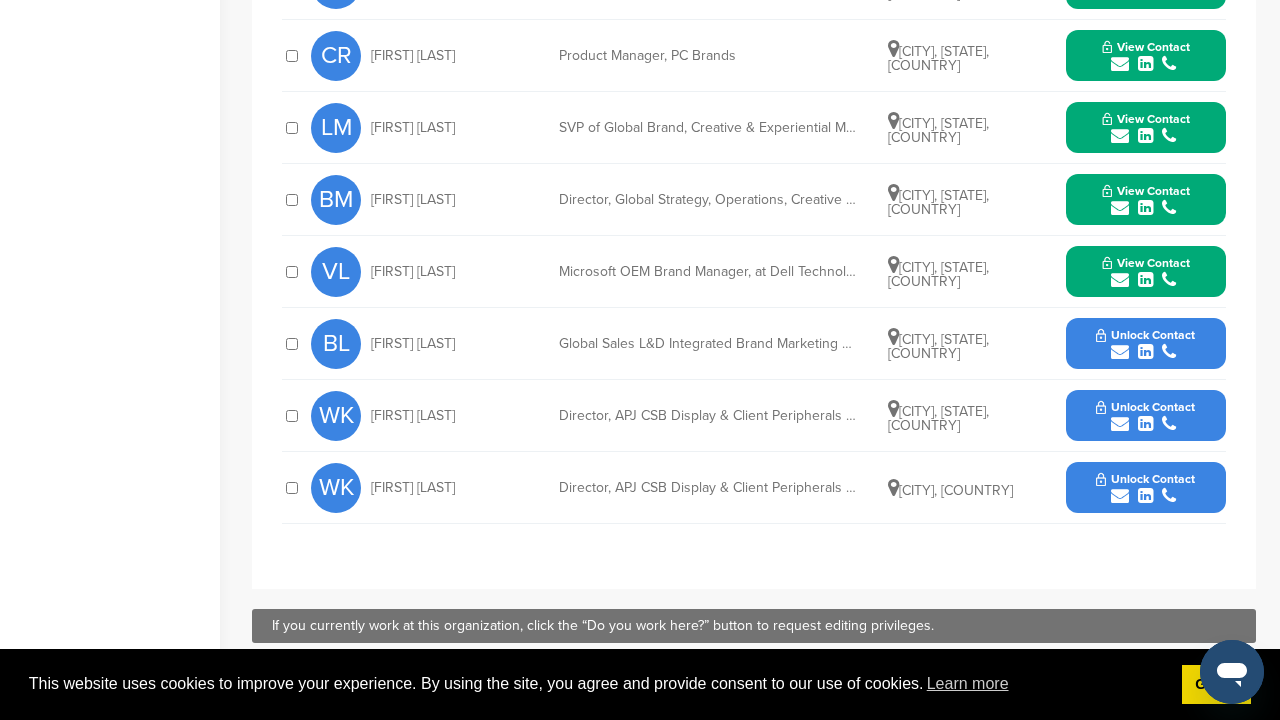 scroll, scrollTop: 1051, scrollLeft: 0, axis: vertical 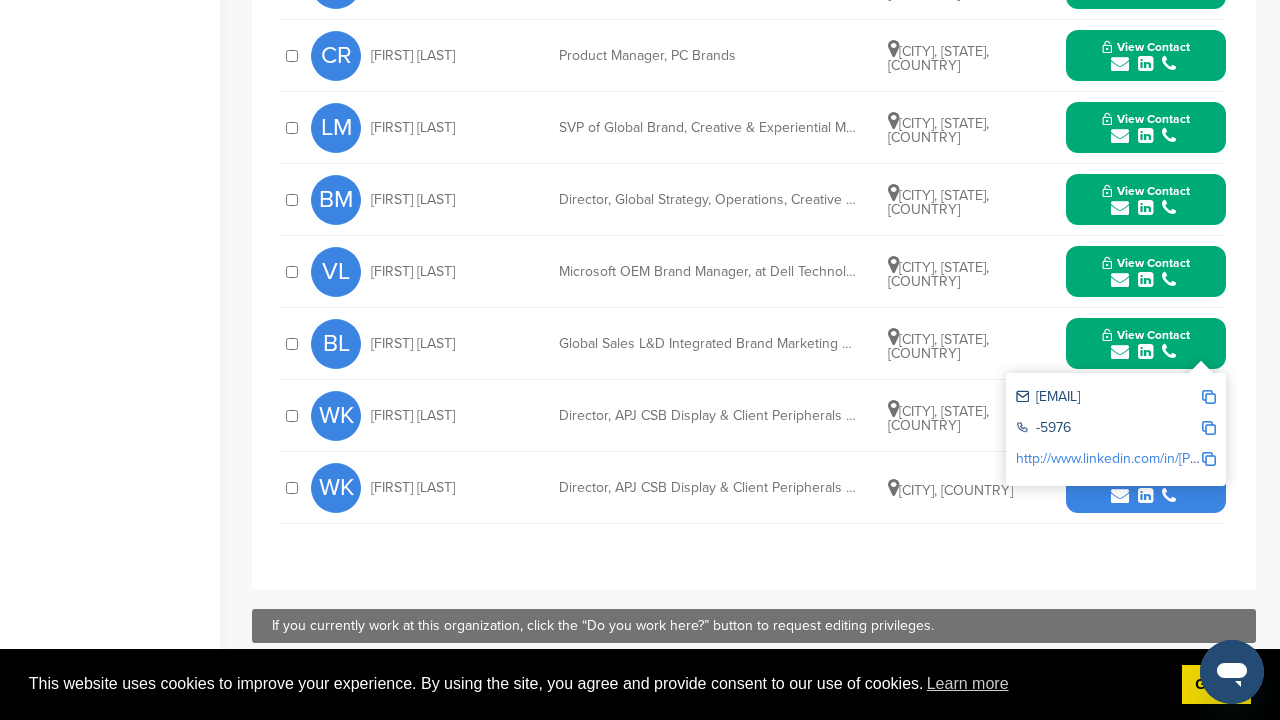 click on "View Contact" at bounding box center [1146, 335] 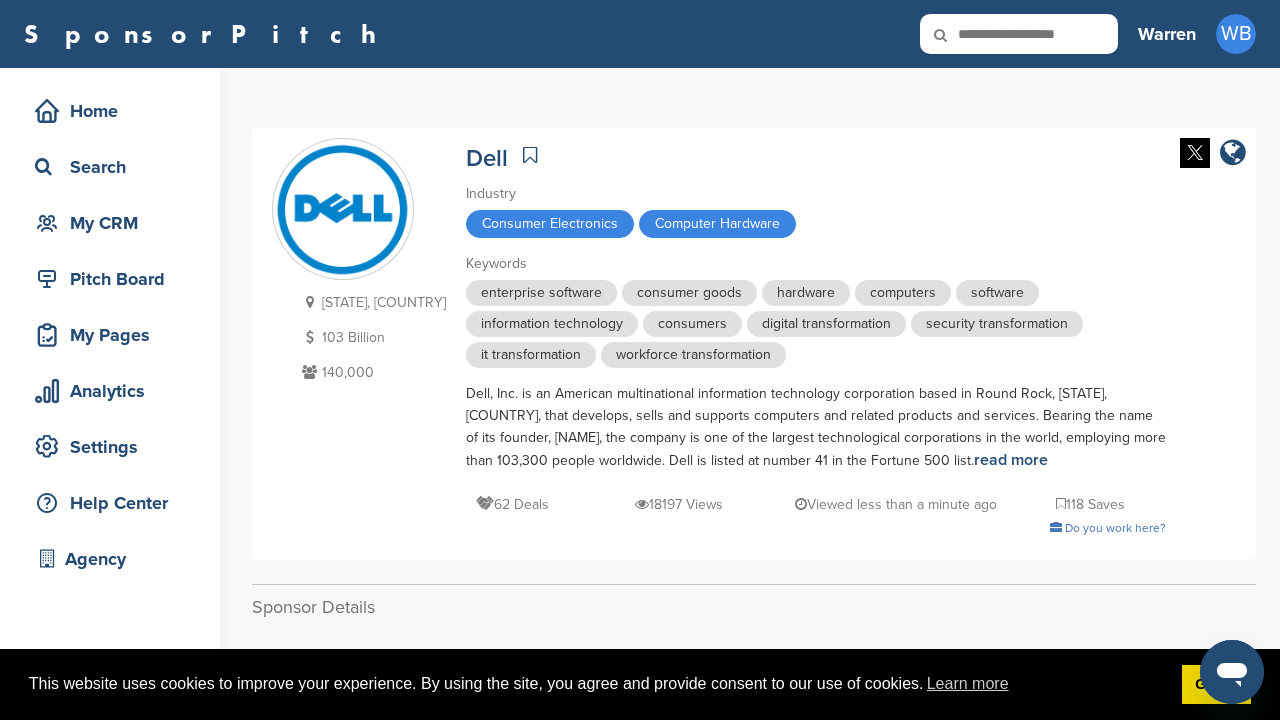 scroll, scrollTop: 0, scrollLeft: 0, axis: both 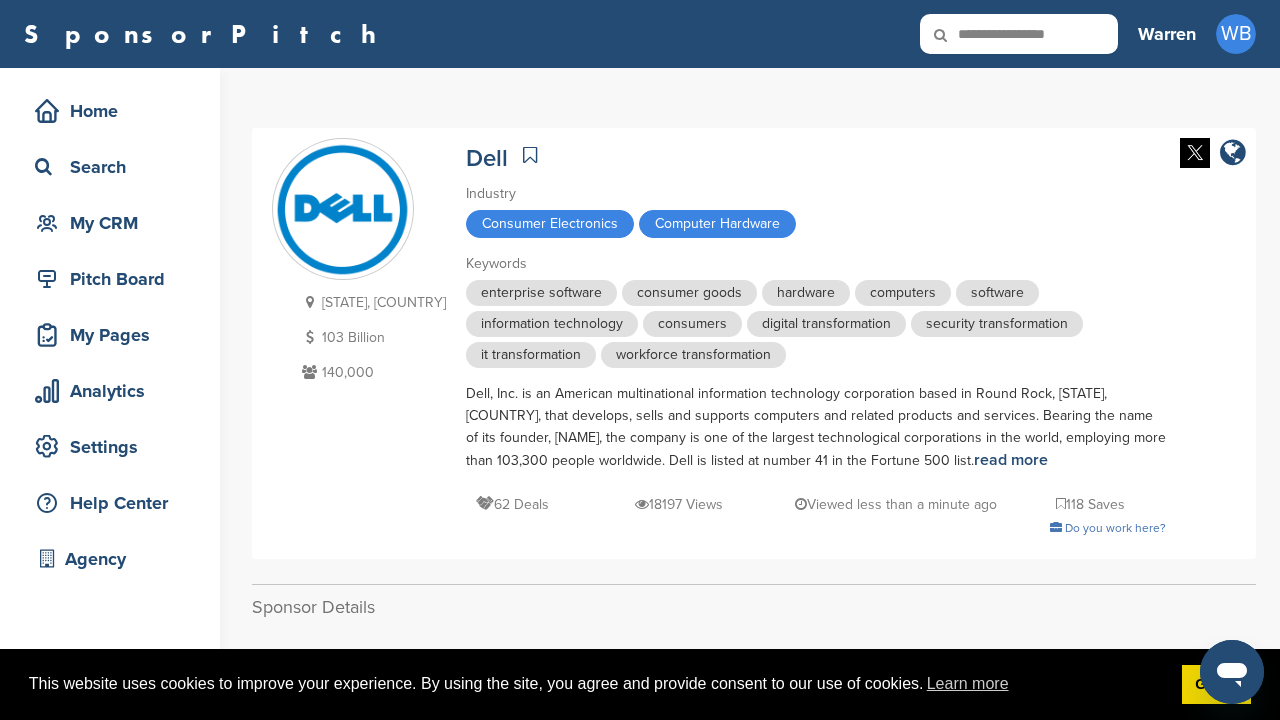 type on "**********" 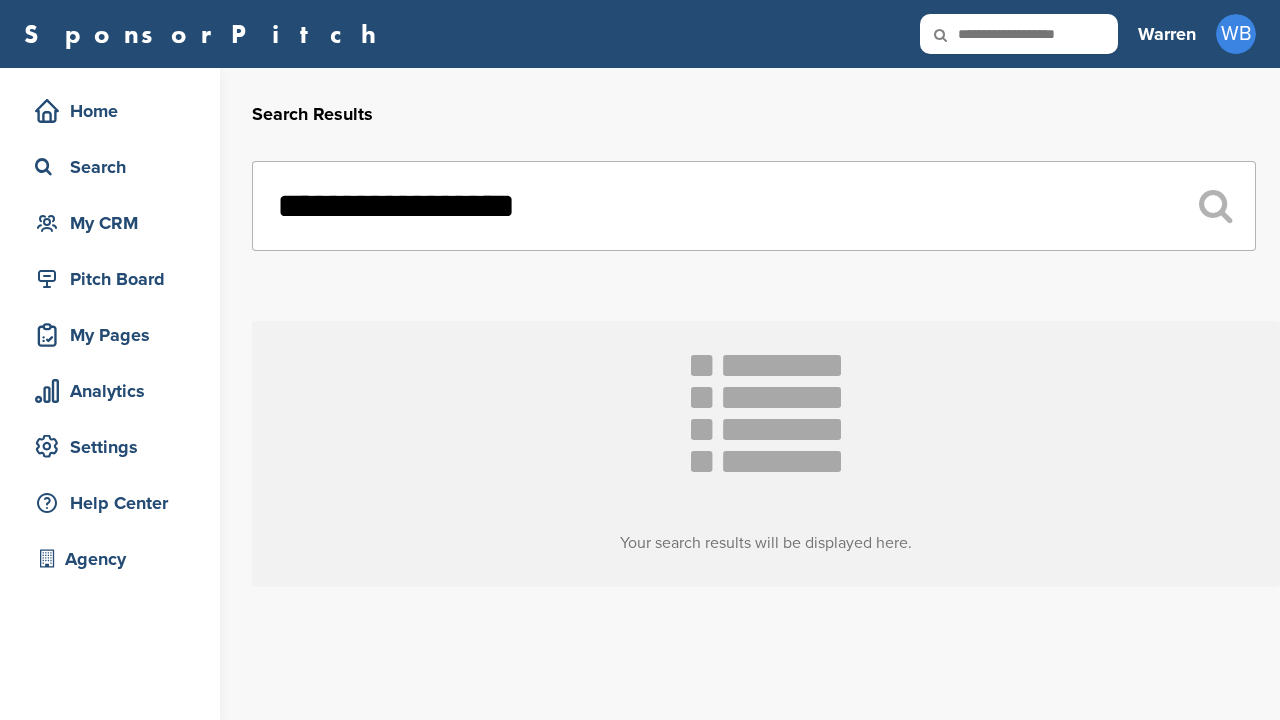 scroll, scrollTop: 0, scrollLeft: 0, axis: both 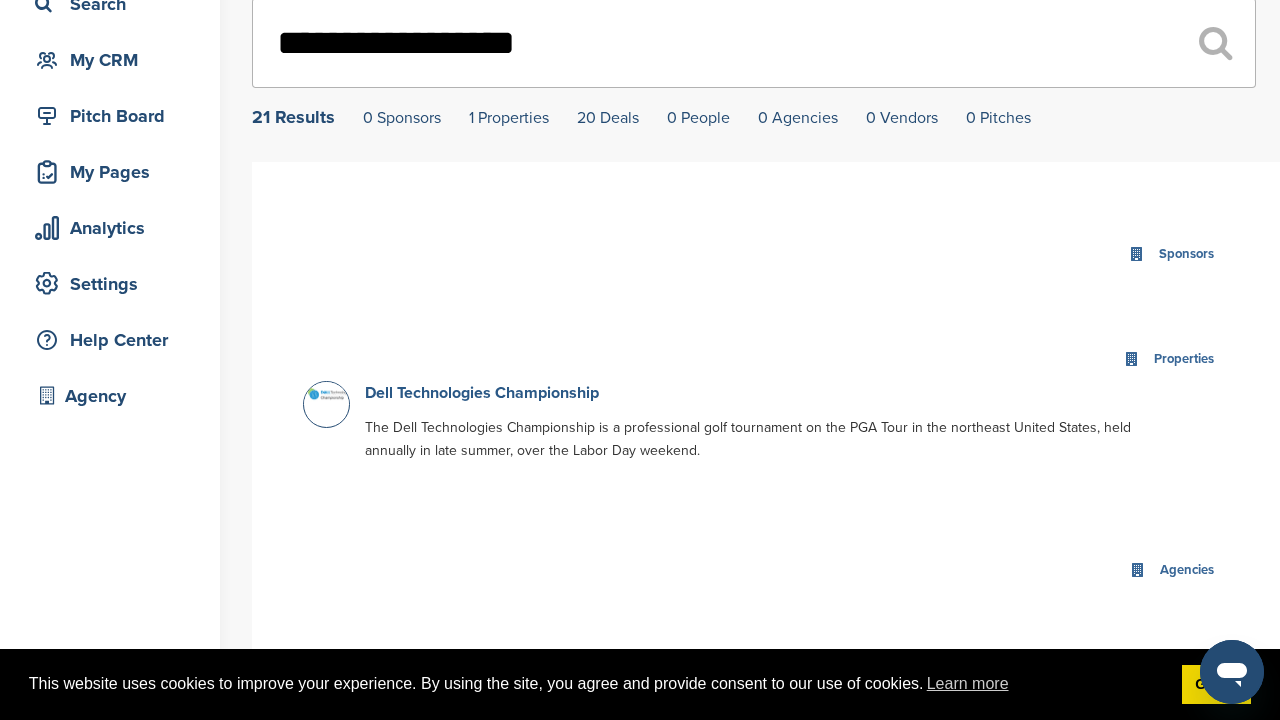 click on "Dell Technologies Championship" at bounding box center (482, 393) 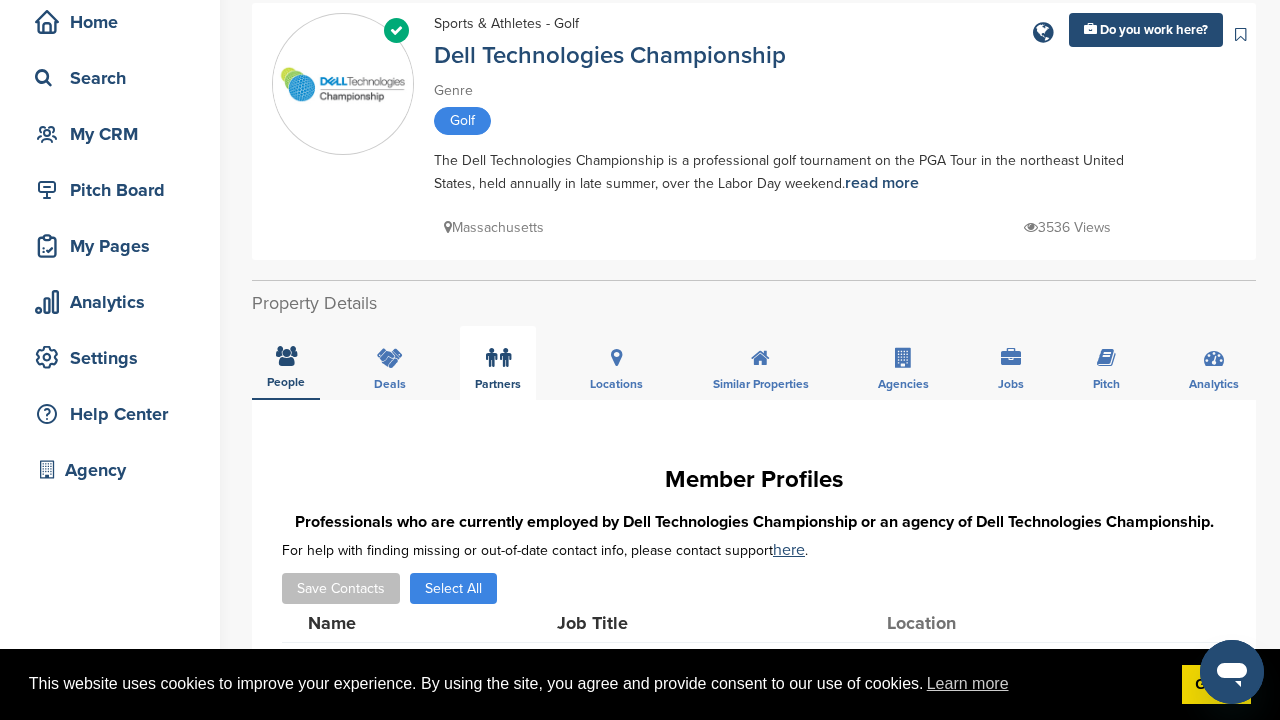 scroll, scrollTop: 0, scrollLeft: 0, axis: both 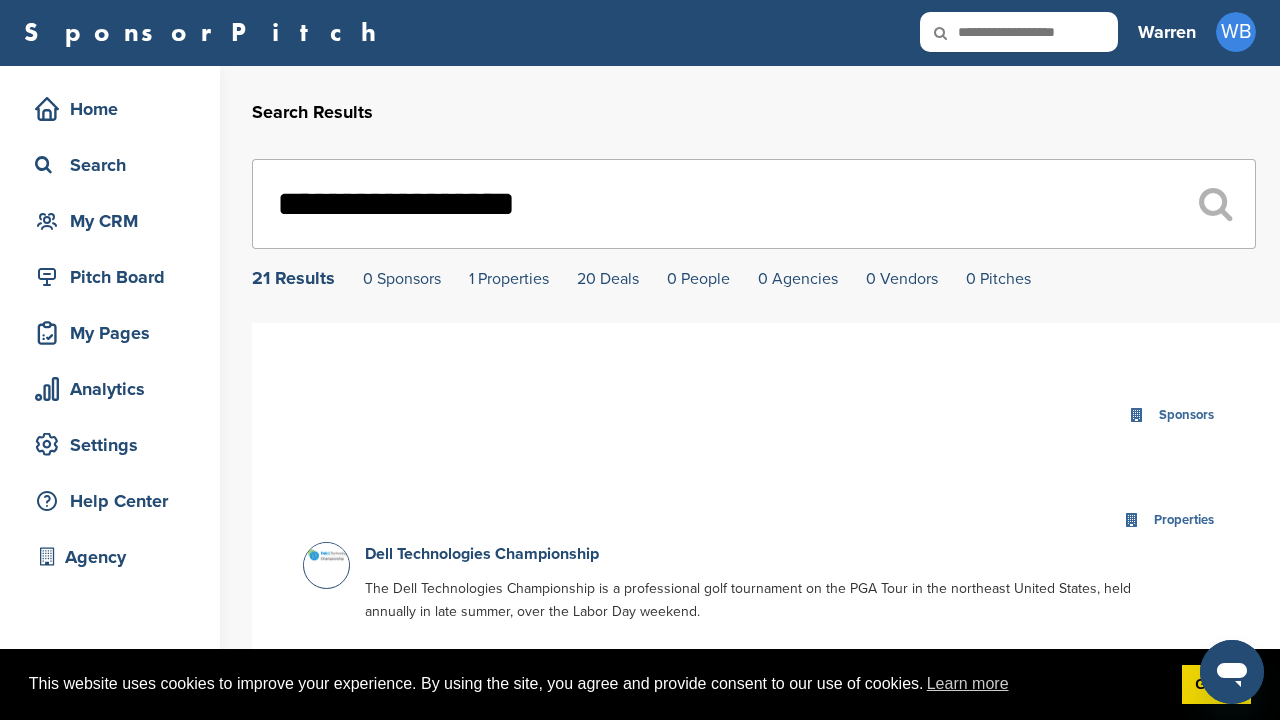 click at bounding box center [1019, 32] 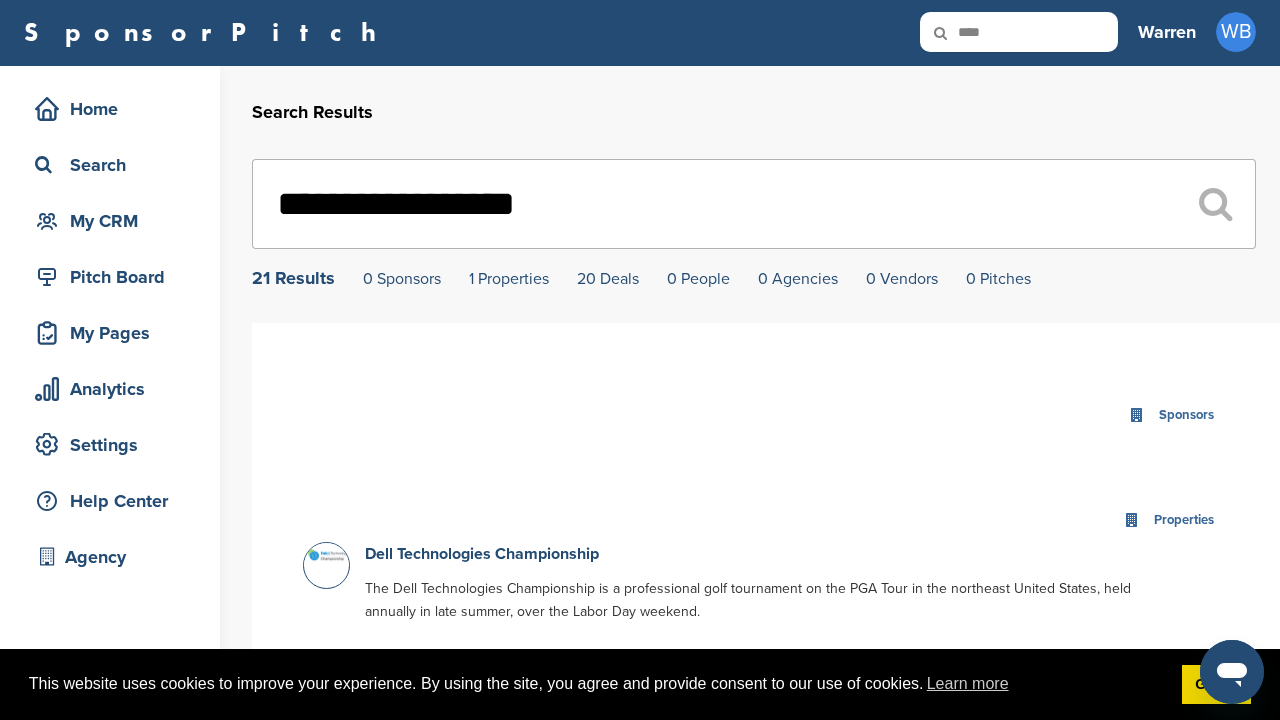 type on "****" 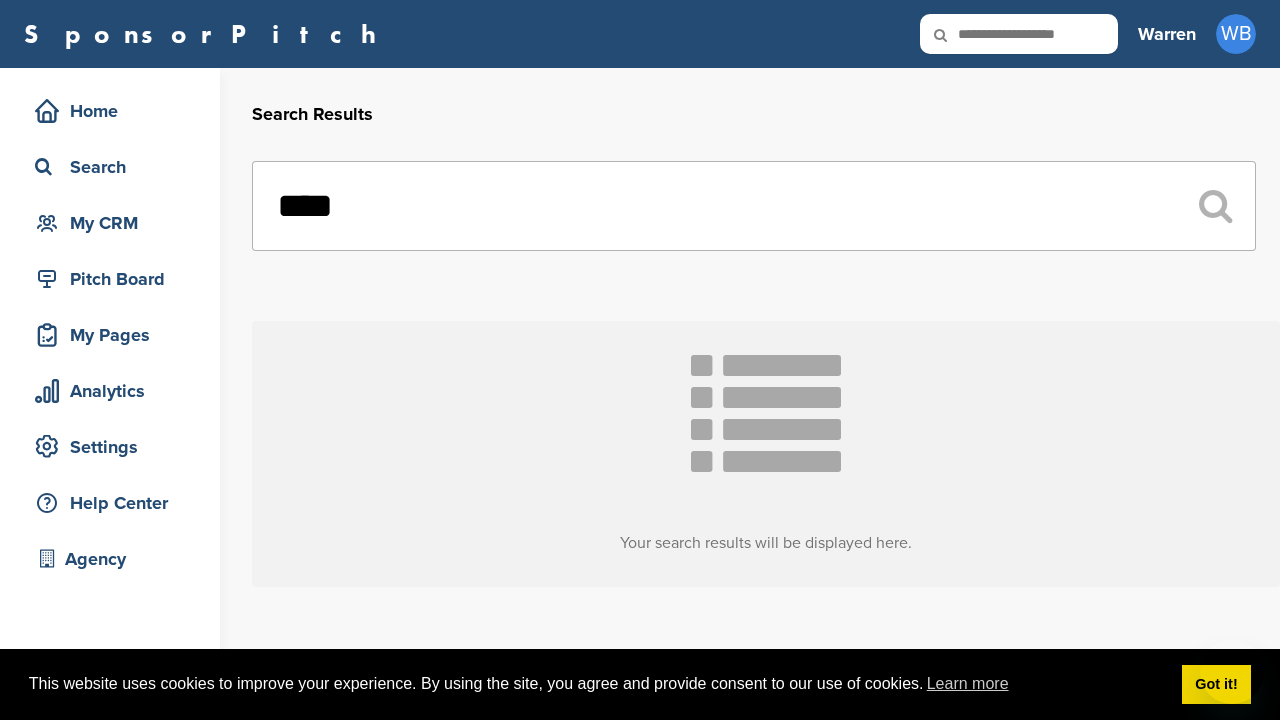 scroll, scrollTop: 0, scrollLeft: 0, axis: both 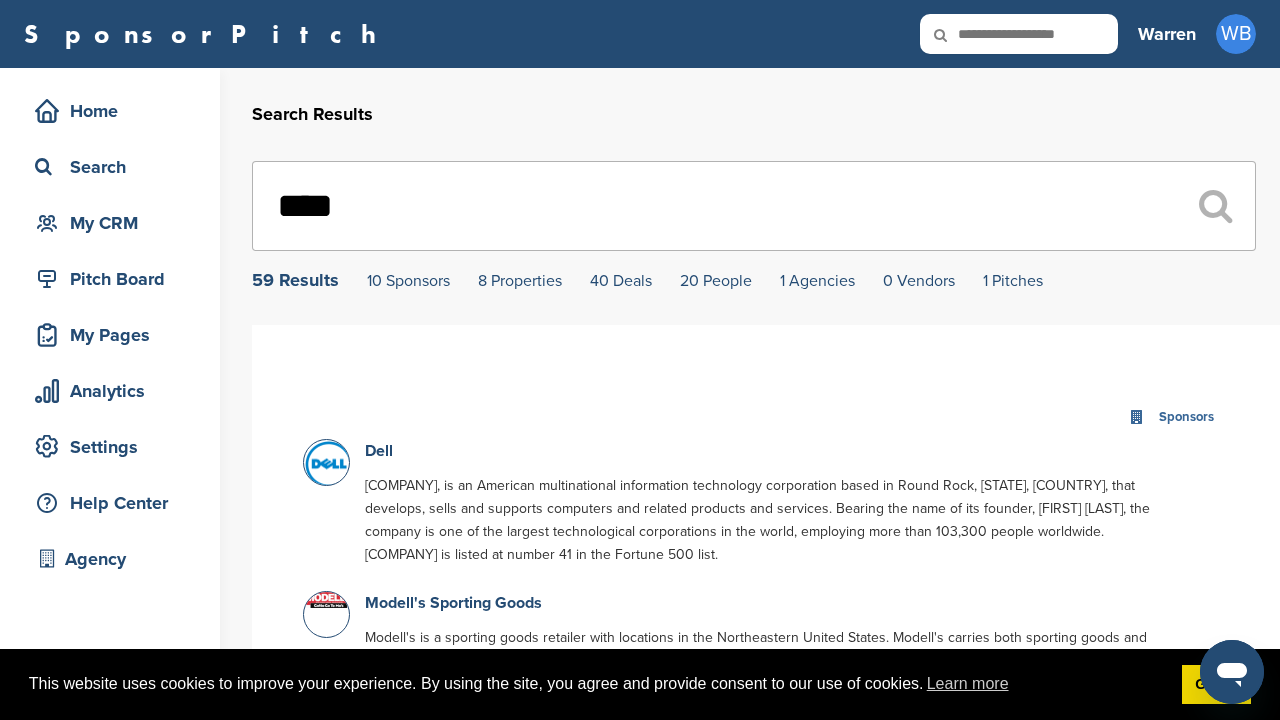 click at bounding box center [954, 35] 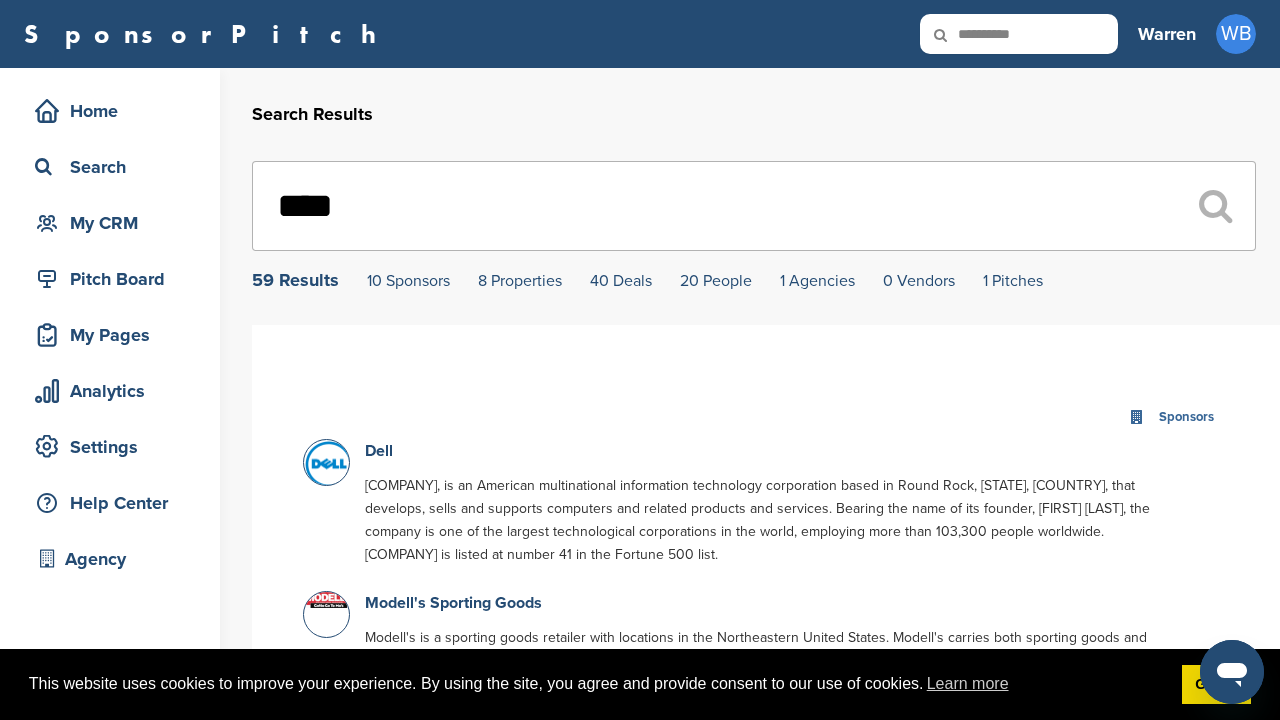 type on "**********" 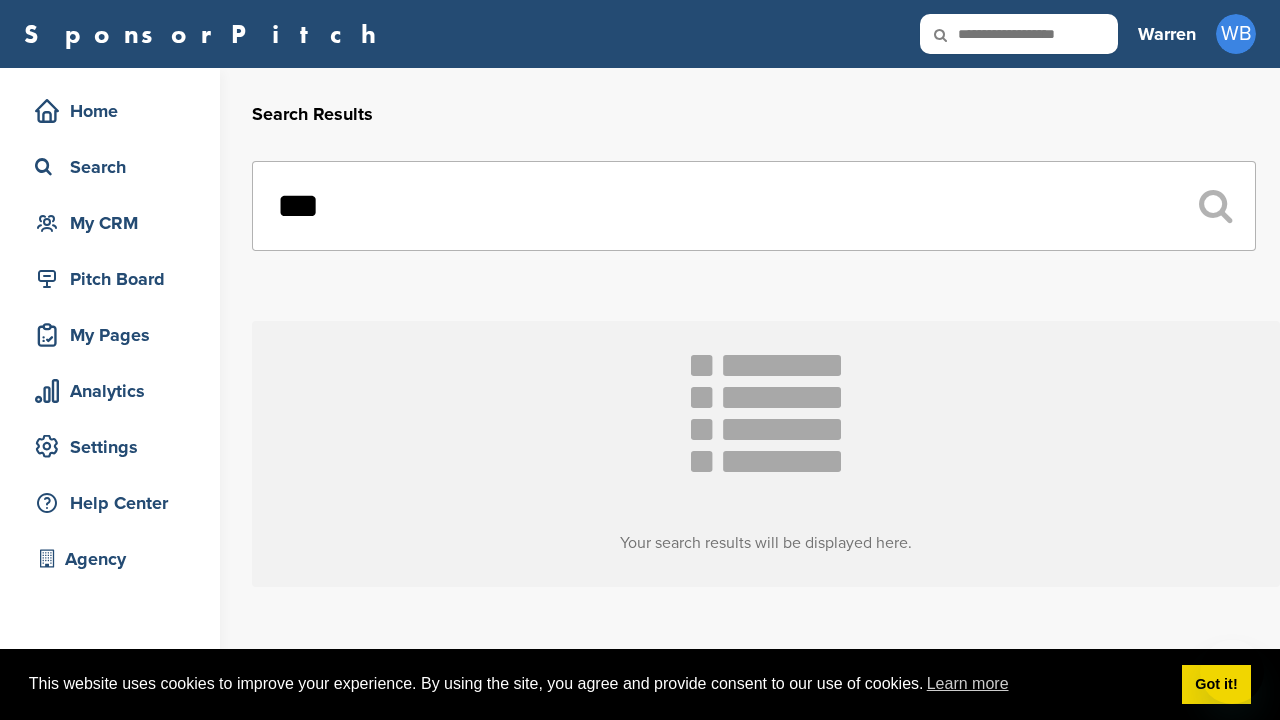 scroll, scrollTop: 0, scrollLeft: 0, axis: both 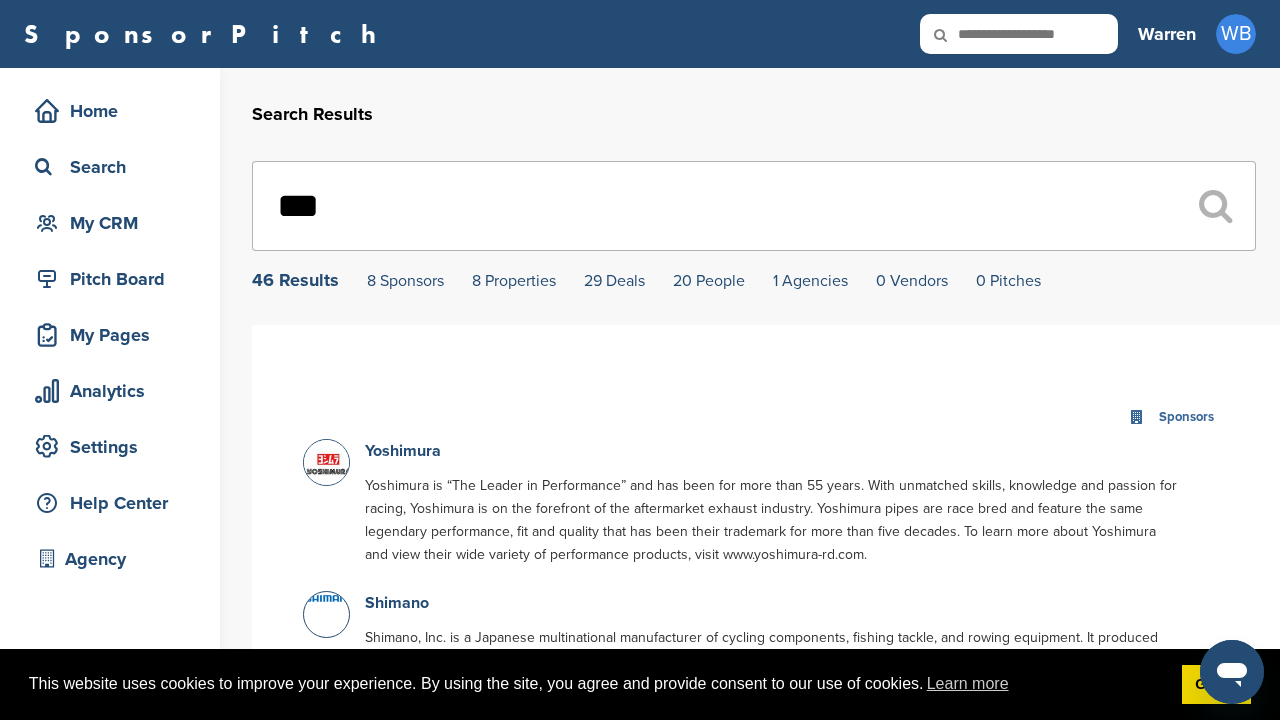click on "***" at bounding box center (754, 206) 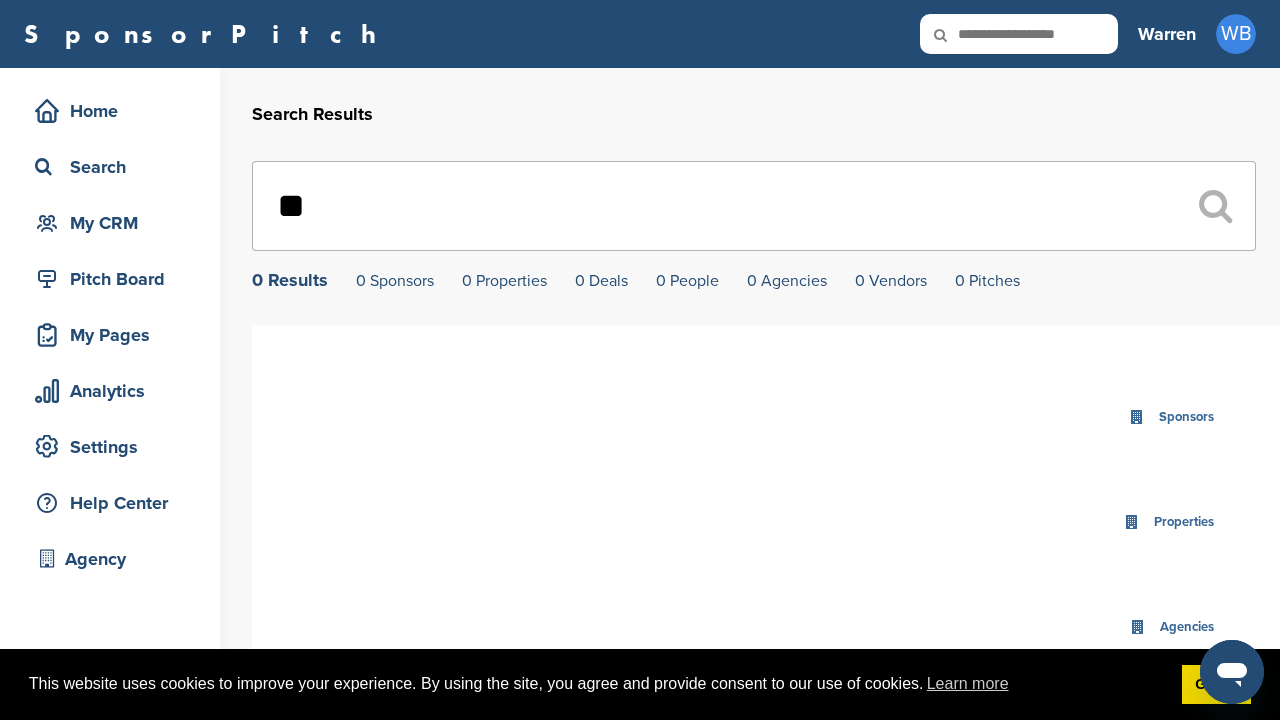 type on "*" 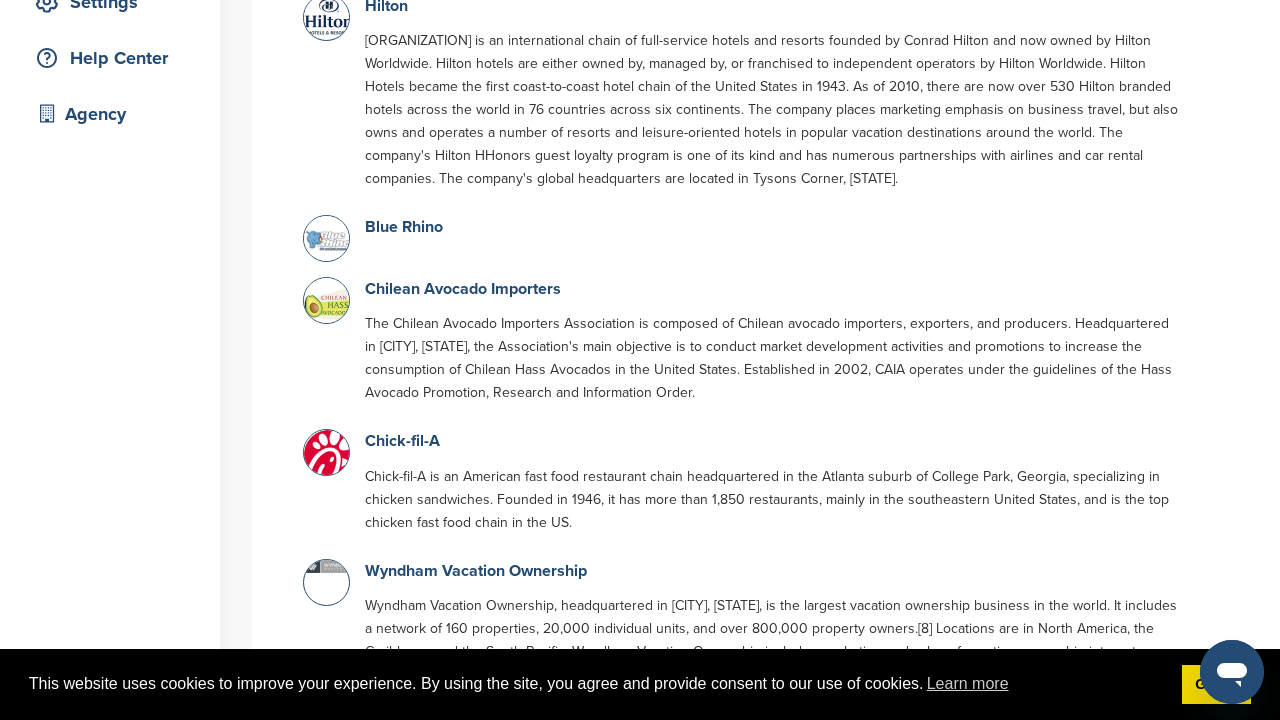 scroll, scrollTop: 451, scrollLeft: 0, axis: vertical 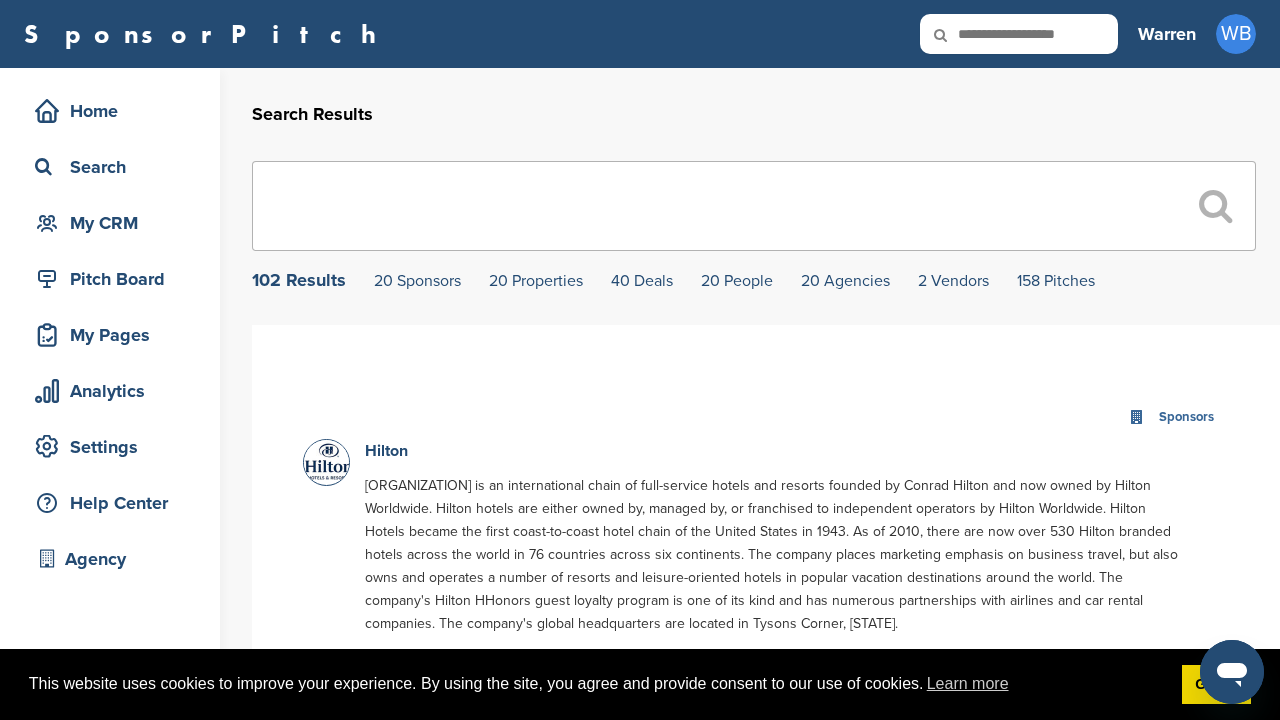 type 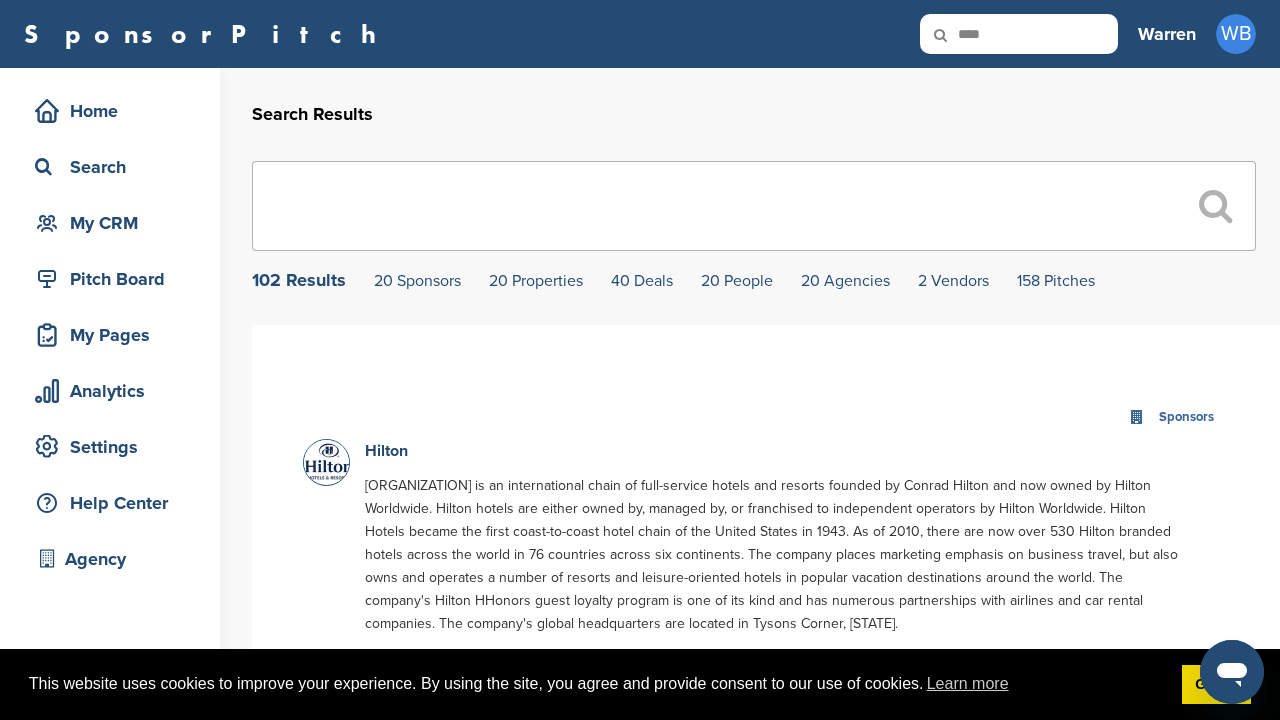 type on "****" 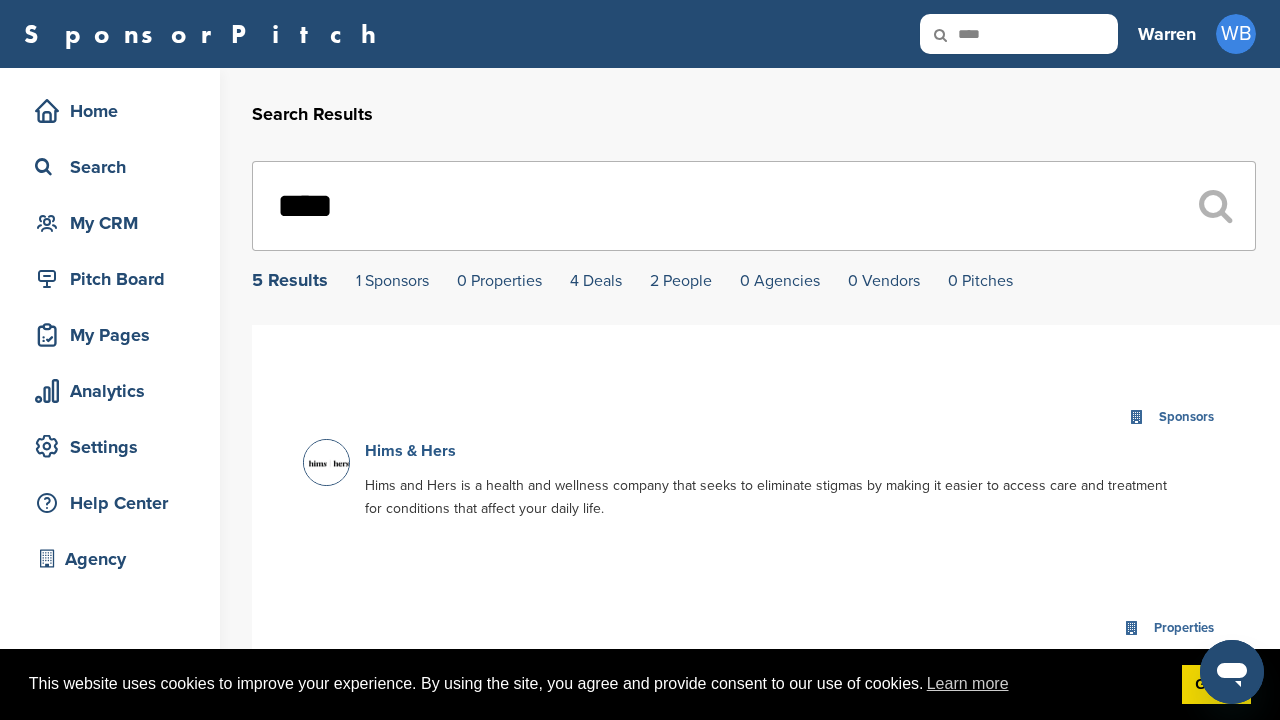 type on "****" 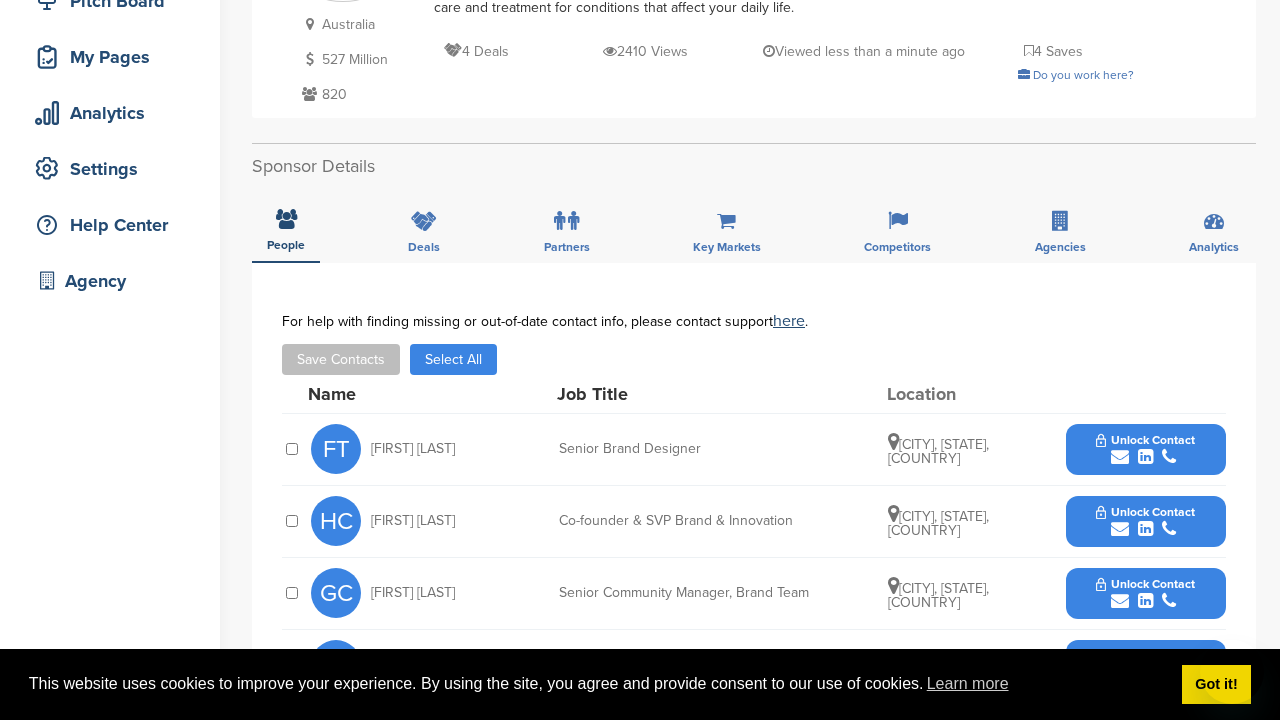 scroll, scrollTop: 355, scrollLeft: 0, axis: vertical 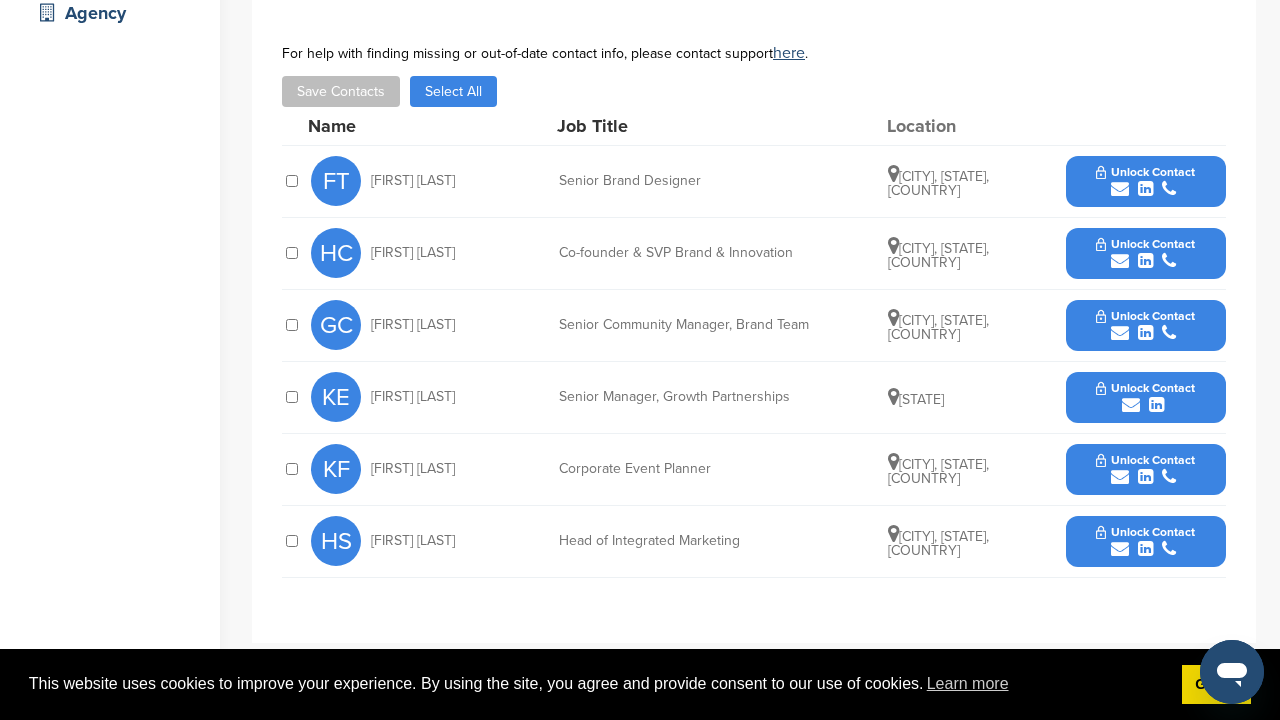 click on "Unlock Contact" at bounding box center [1145, 244] 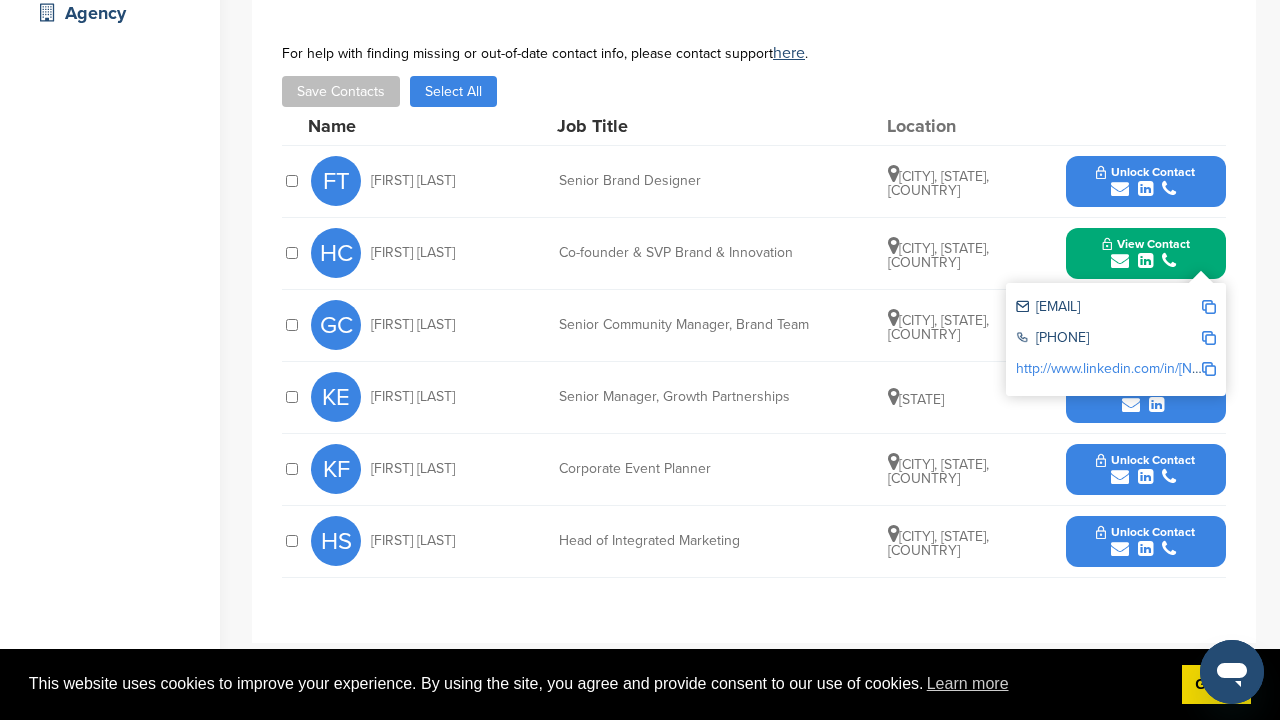 click at bounding box center [1131, 405] 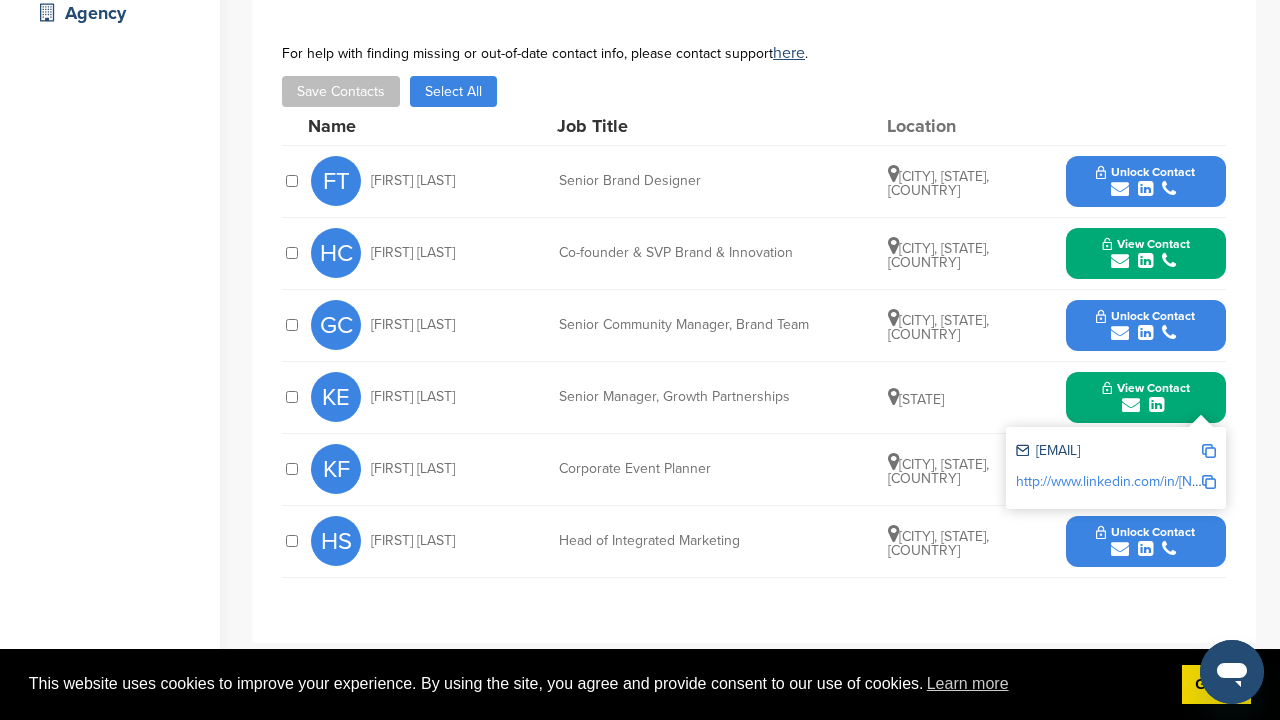 click at bounding box center [1145, 549] 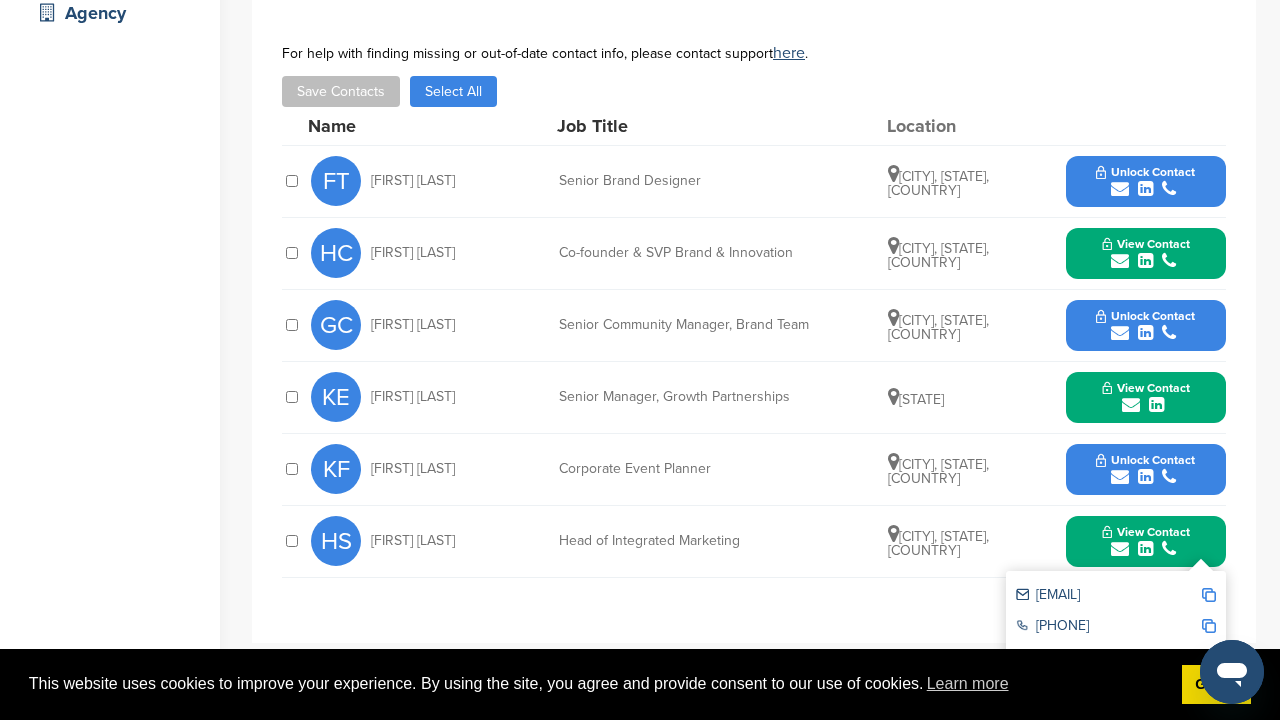 click on "Unlock Contact" at bounding box center (1145, 460) 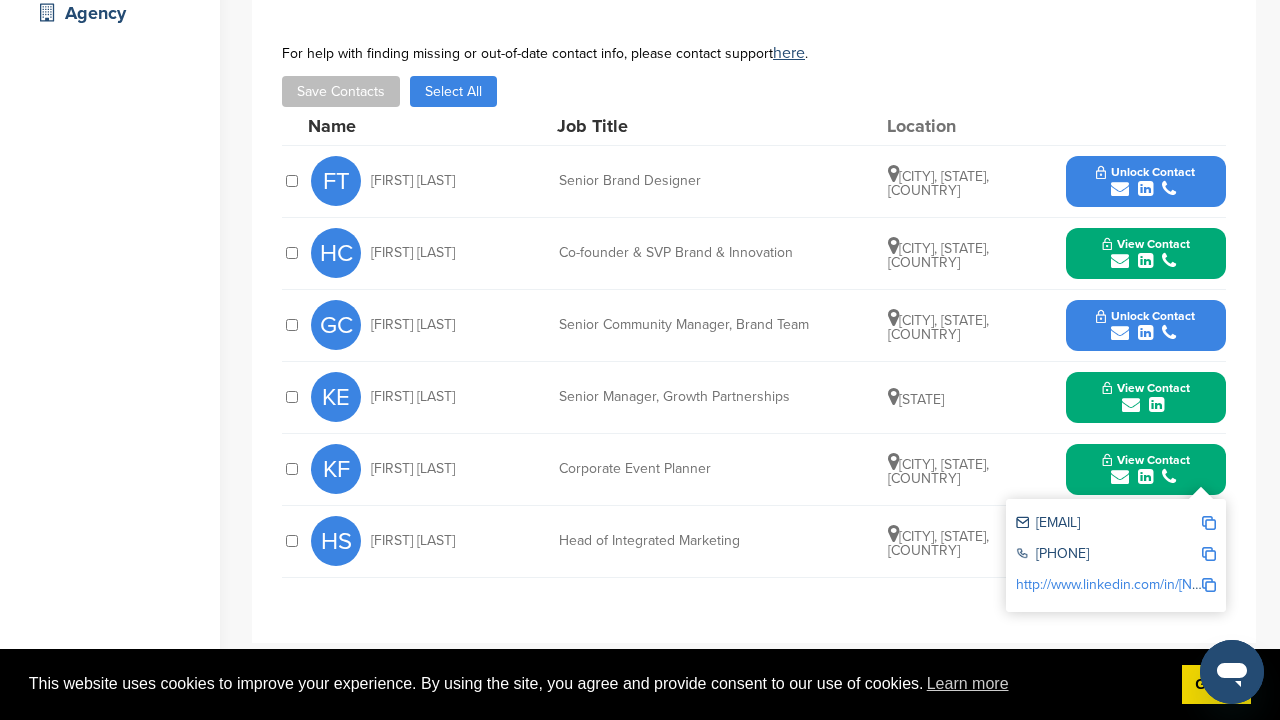 click on "Unlock Contact" at bounding box center [1145, 181] 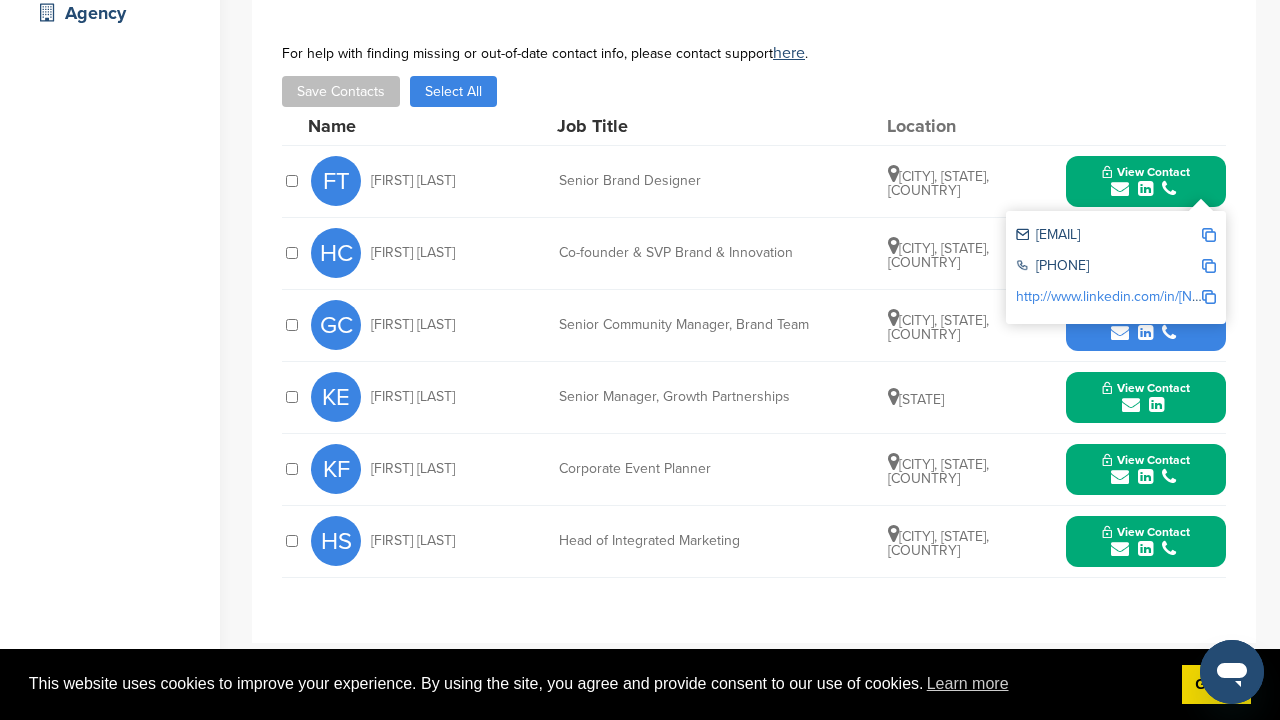 click at bounding box center [1145, 333] 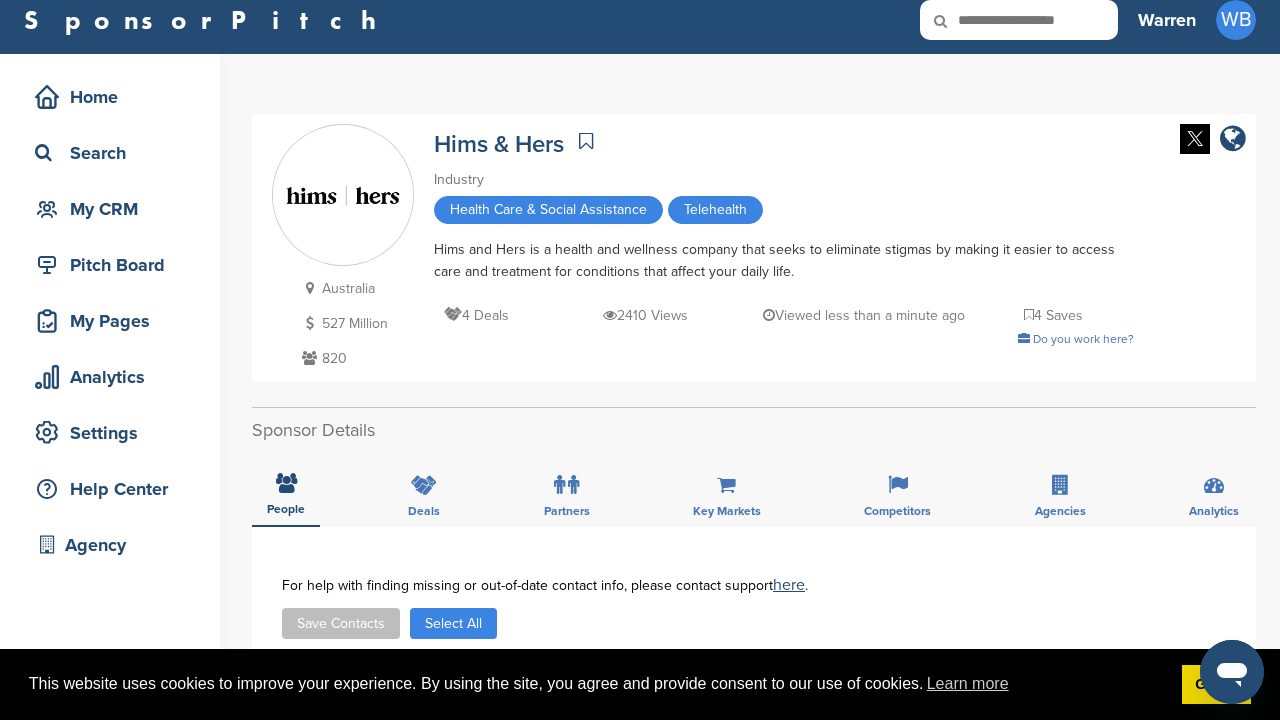 scroll, scrollTop: 16, scrollLeft: 0, axis: vertical 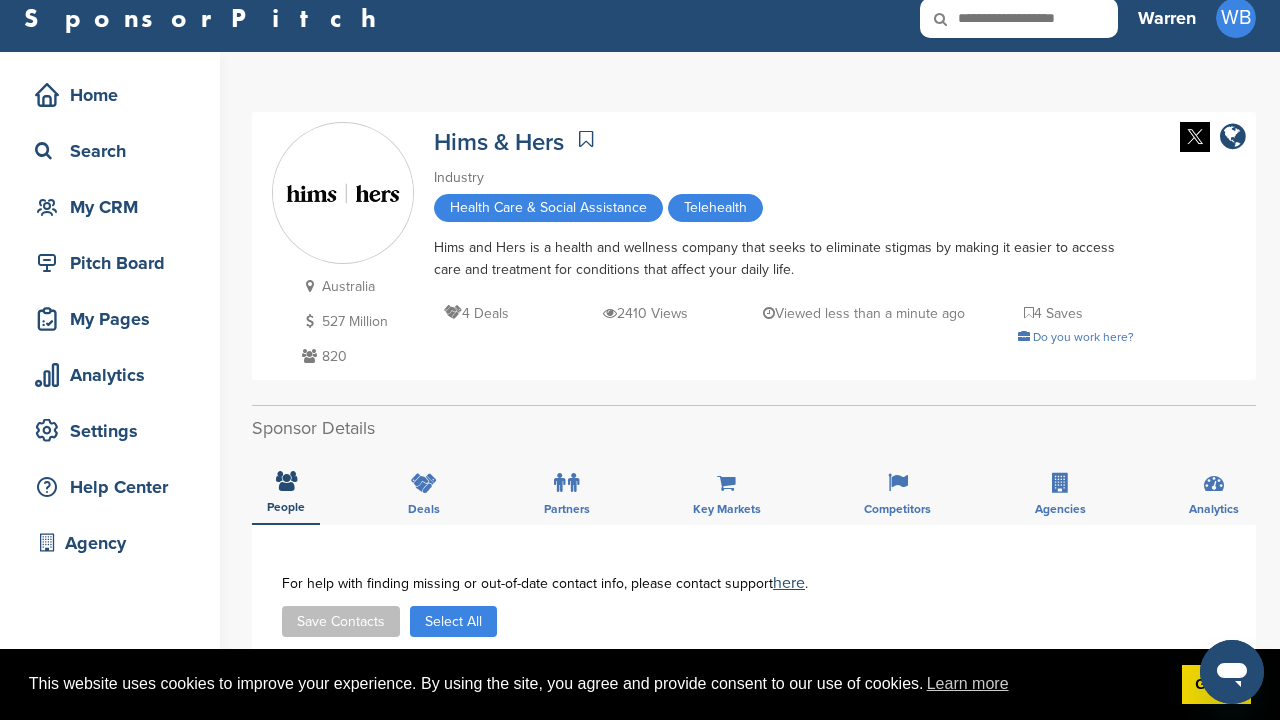 click at bounding box center (1019, 18) 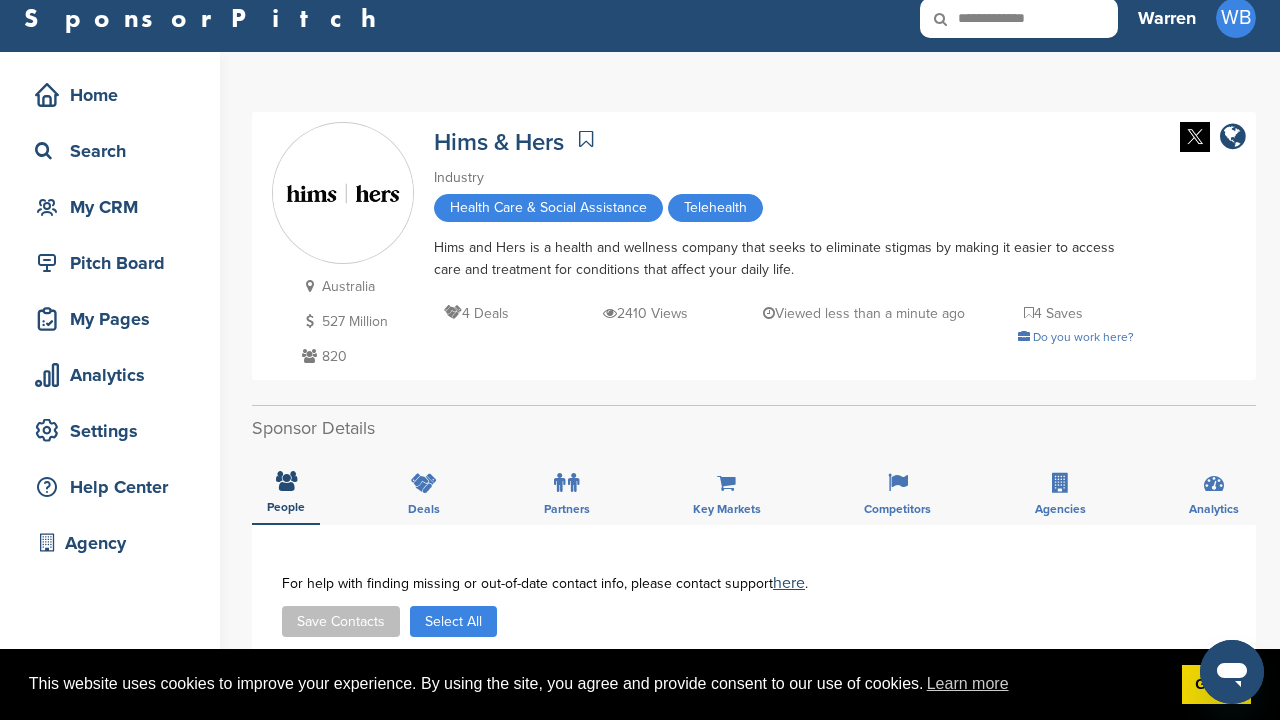 type on "**********" 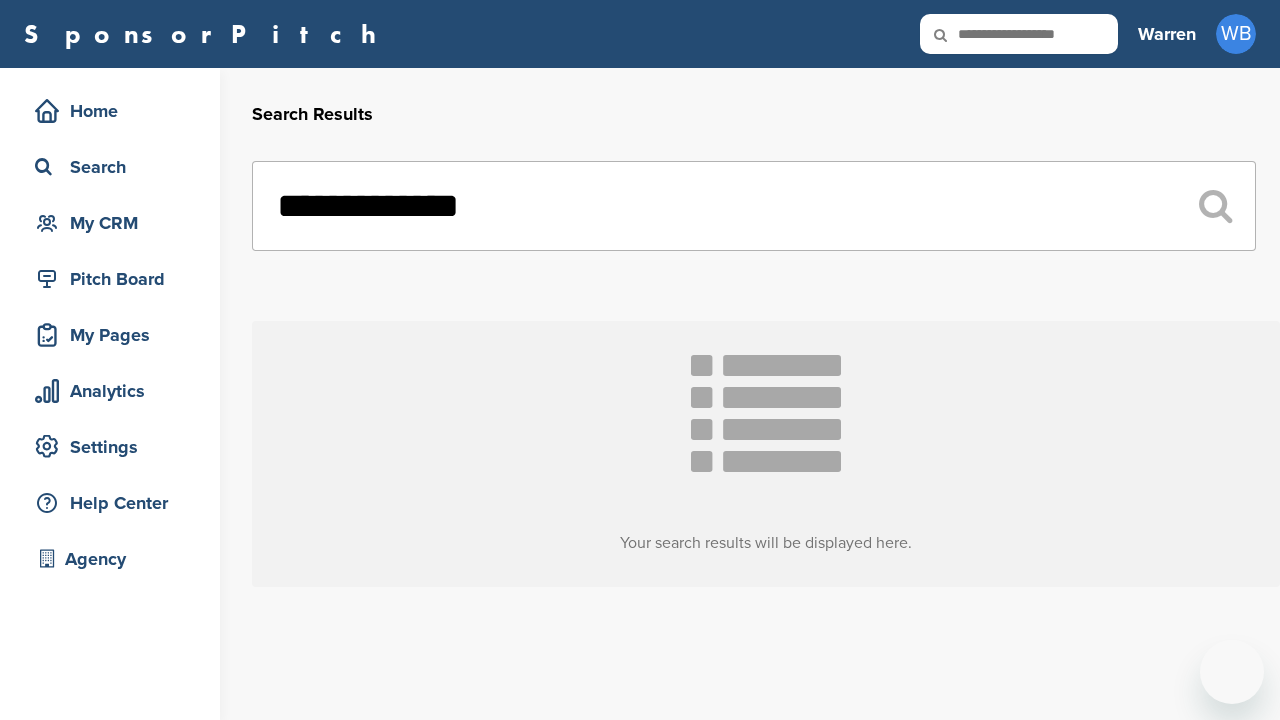 scroll, scrollTop: 0, scrollLeft: 0, axis: both 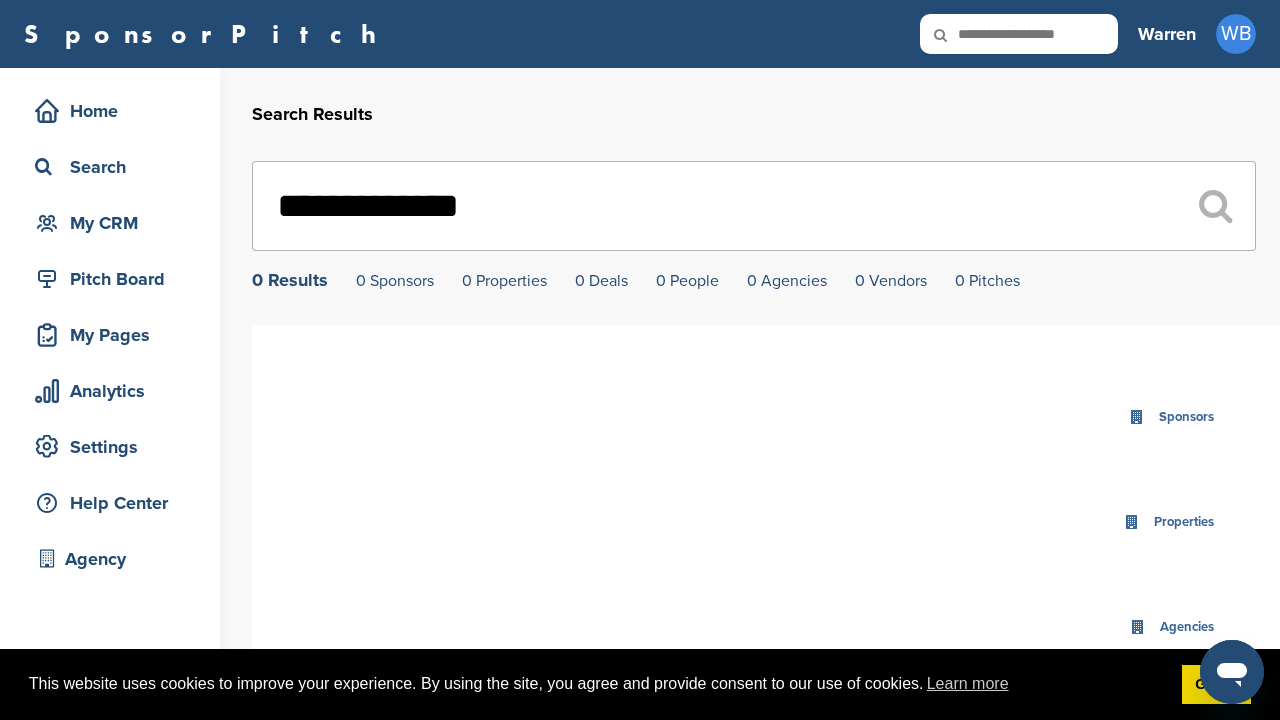 drag, startPoint x: 512, startPoint y: 204, endPoint x: 294, endPoint y: 204, distance: 218 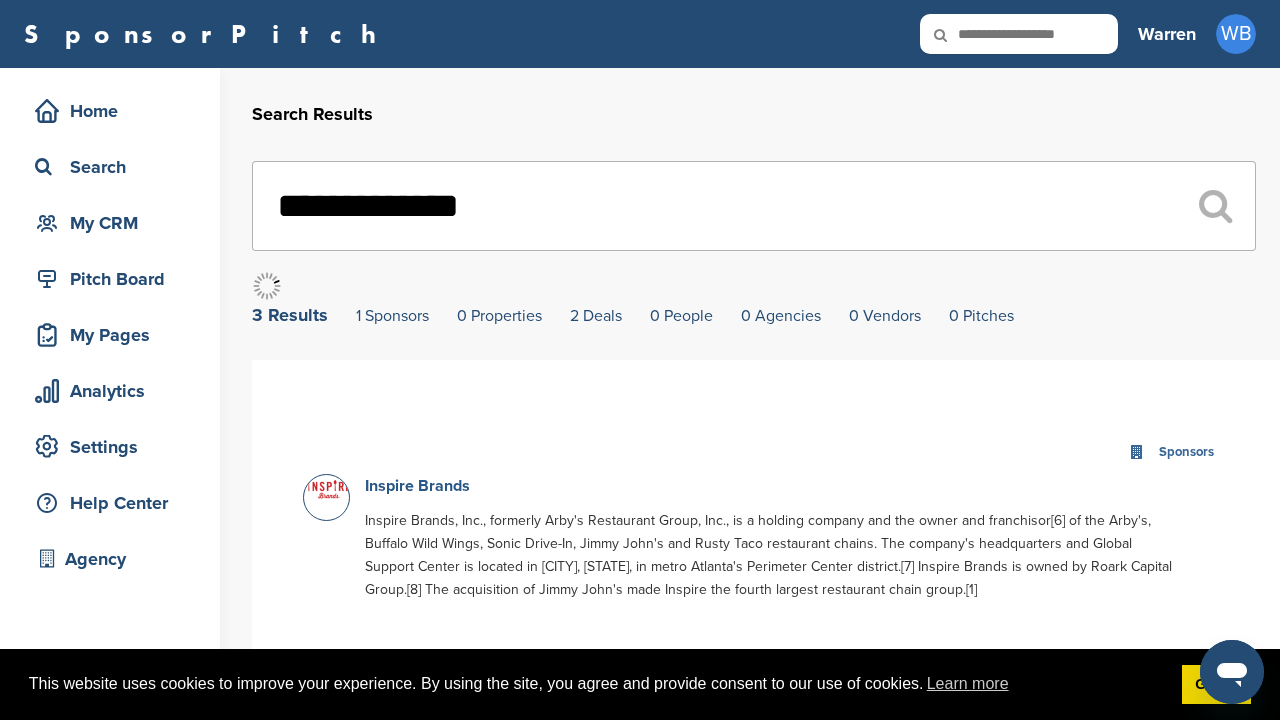 type on "**********" 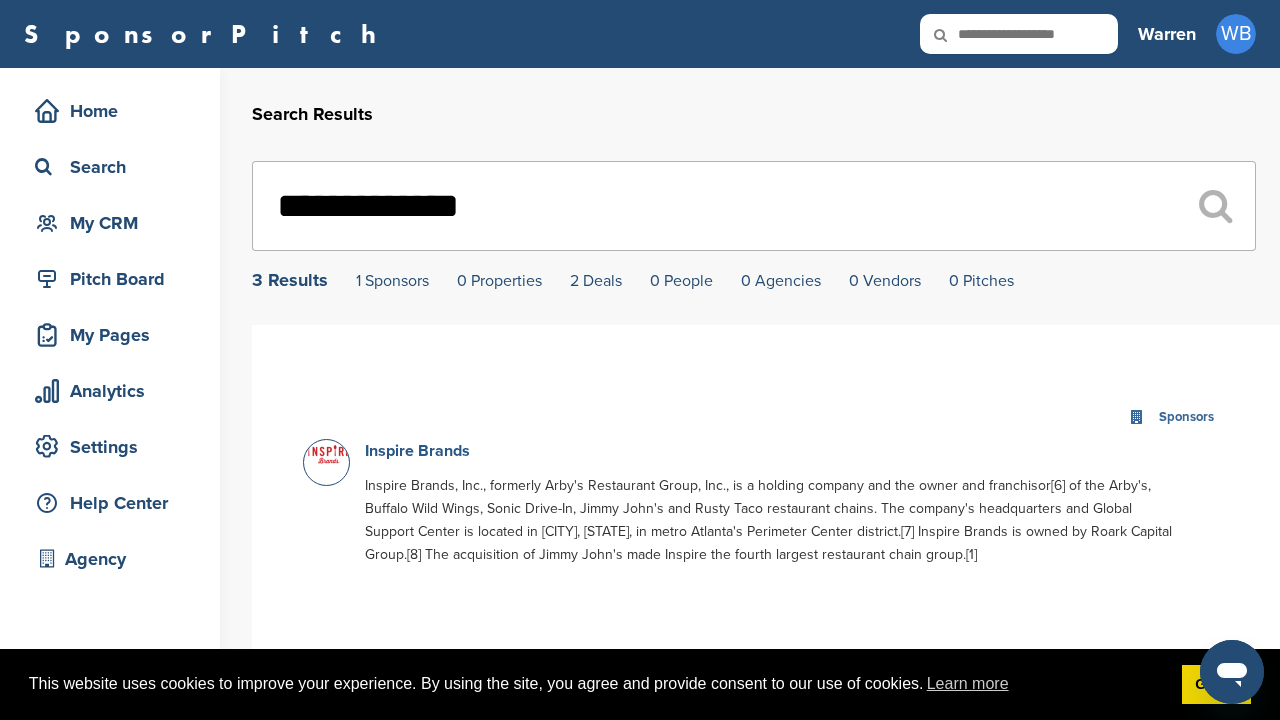 click on "Inspire Brands" at bounding box center [417, 451] 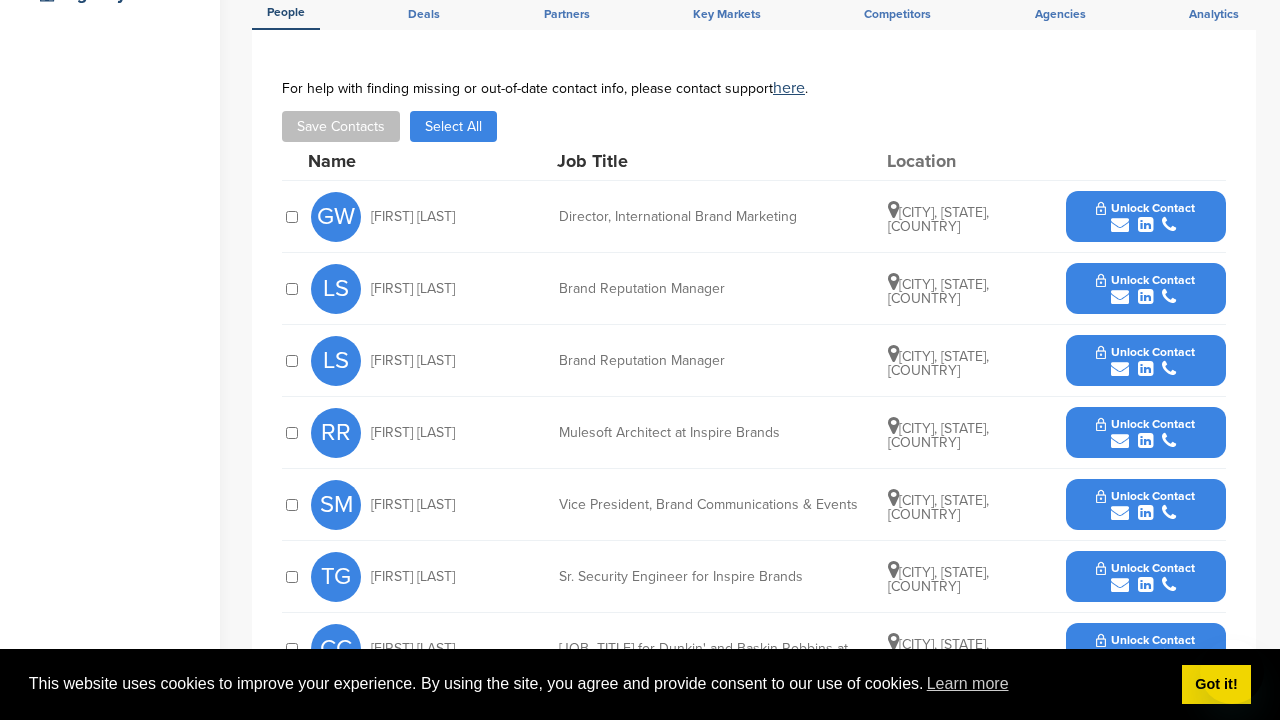 scroll, scrollTop: 580, scrollLeft: 0, axis: vertical 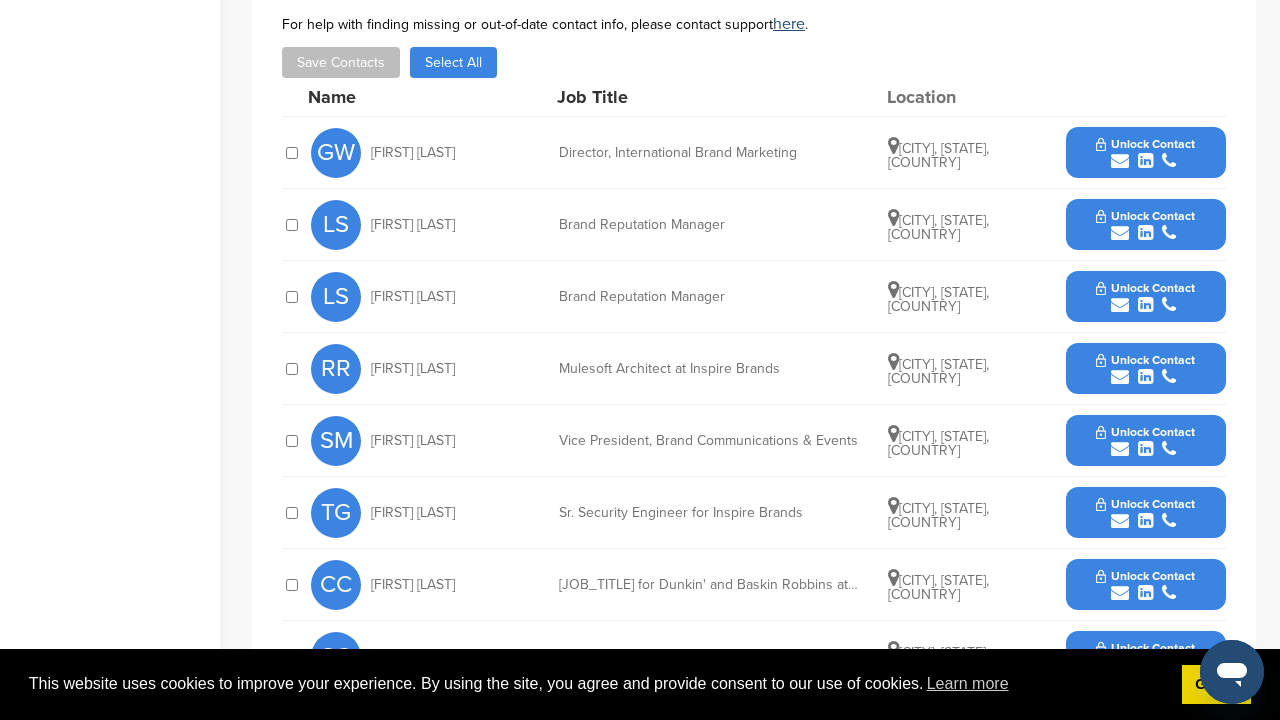 click on "Unlock Contact" at bounding box center (1145, 144) 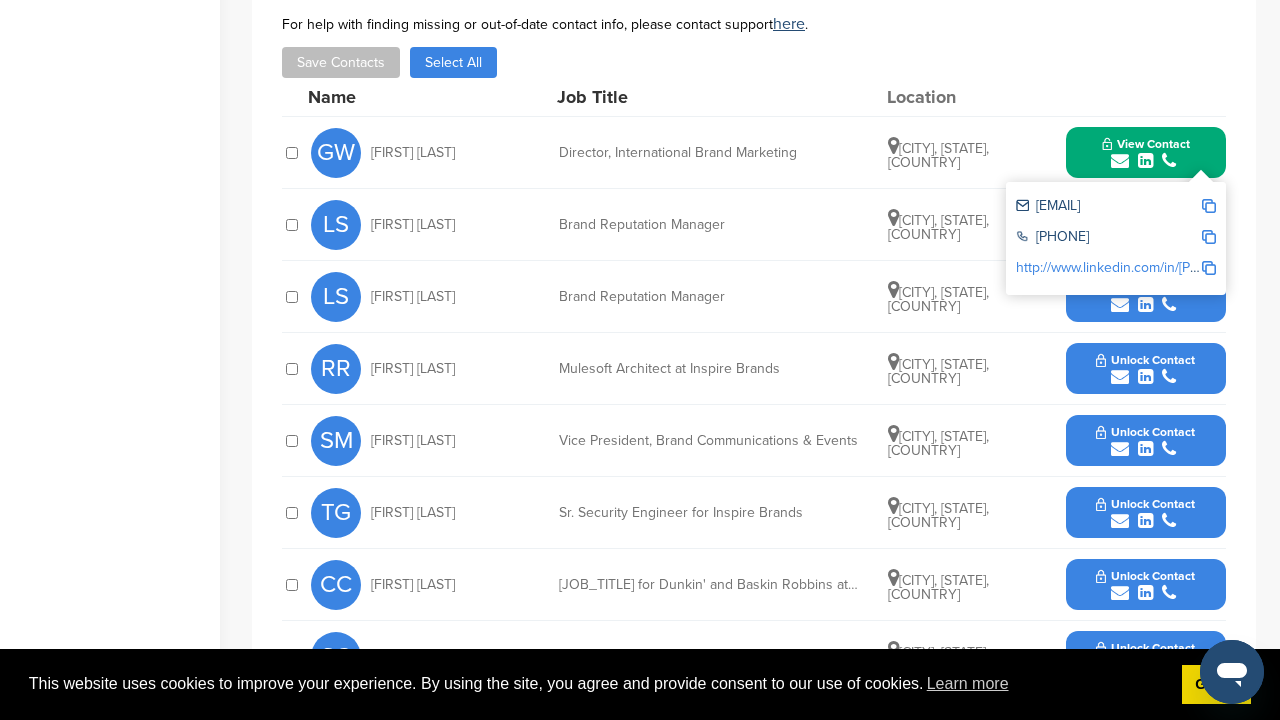 click at bounding box center (1146, 161) 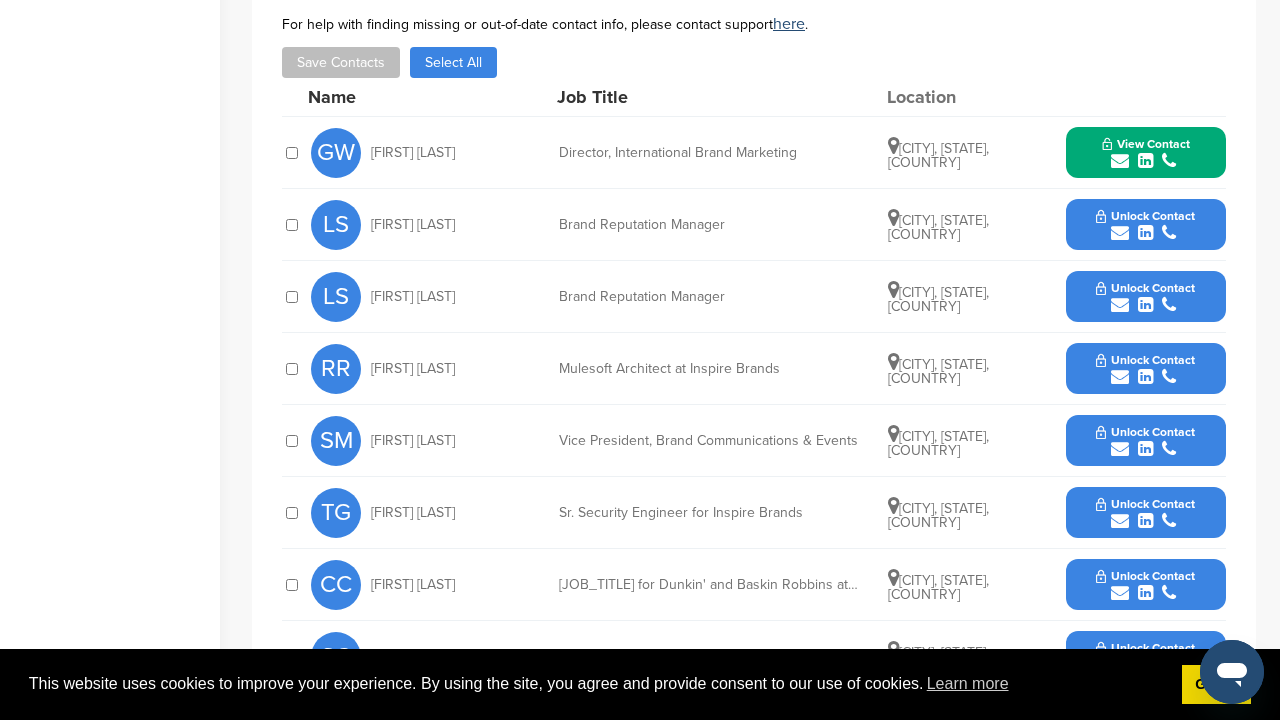 click at bounding box center [1145, 233] 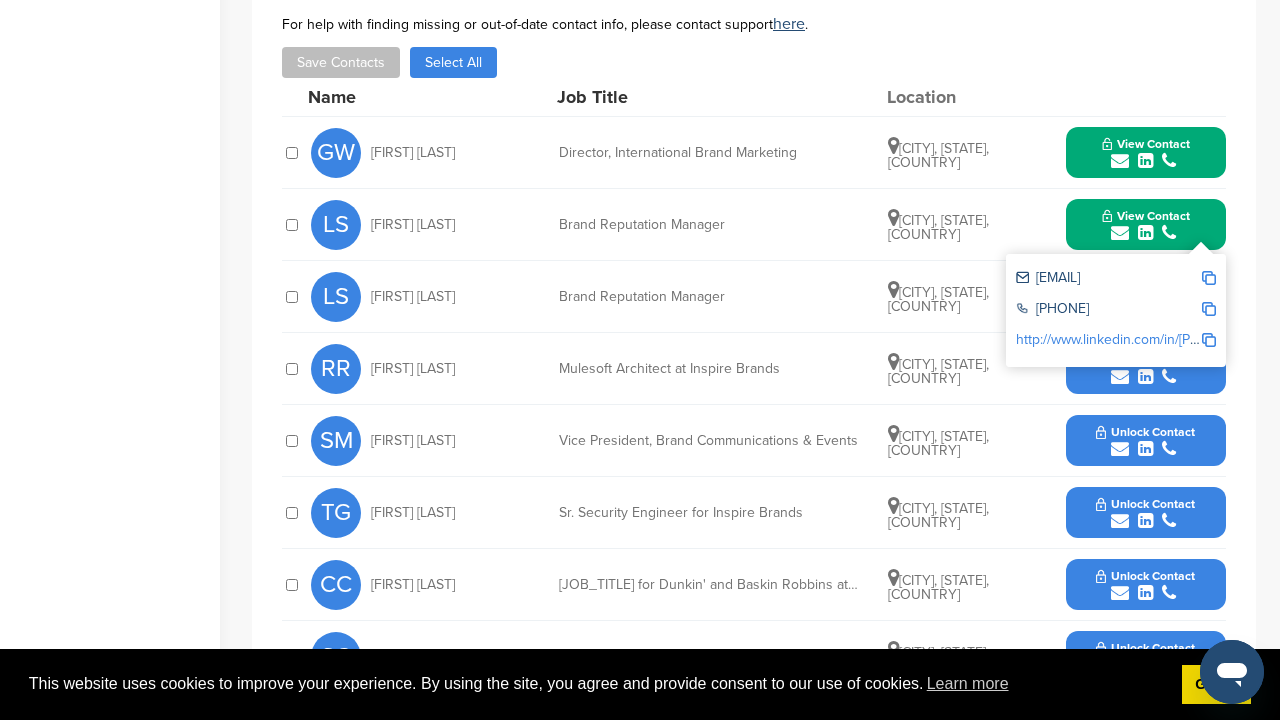 click at bounding box center (1146, 233) 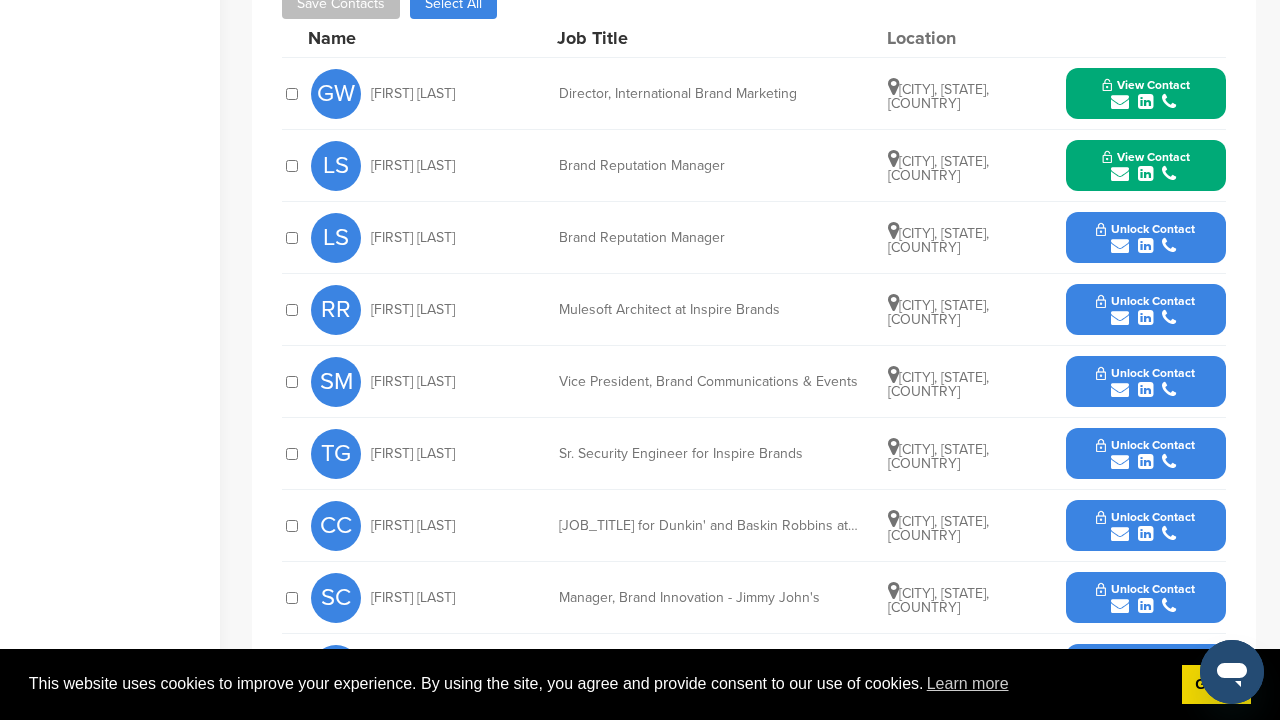 scroll, scrollTop: 696, scrollLeft: 0, axis: vertical 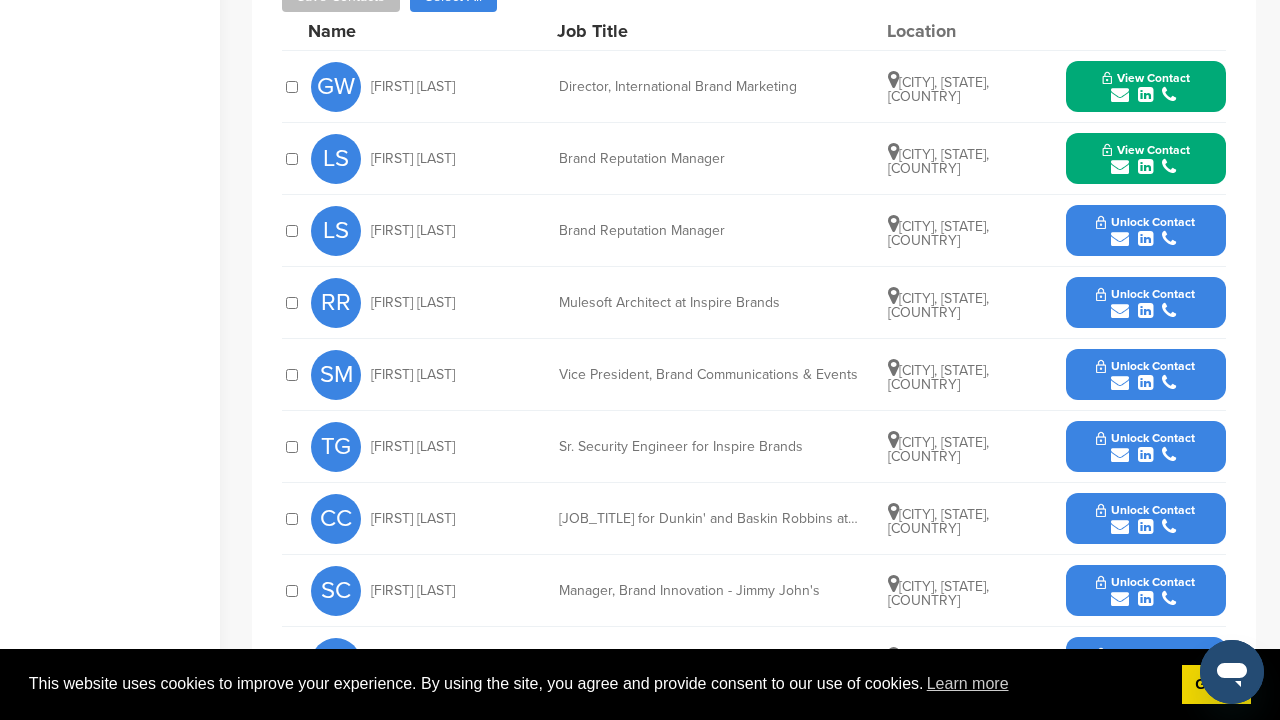 click on "Unlock Contact" at bounding box center [1145, 366] 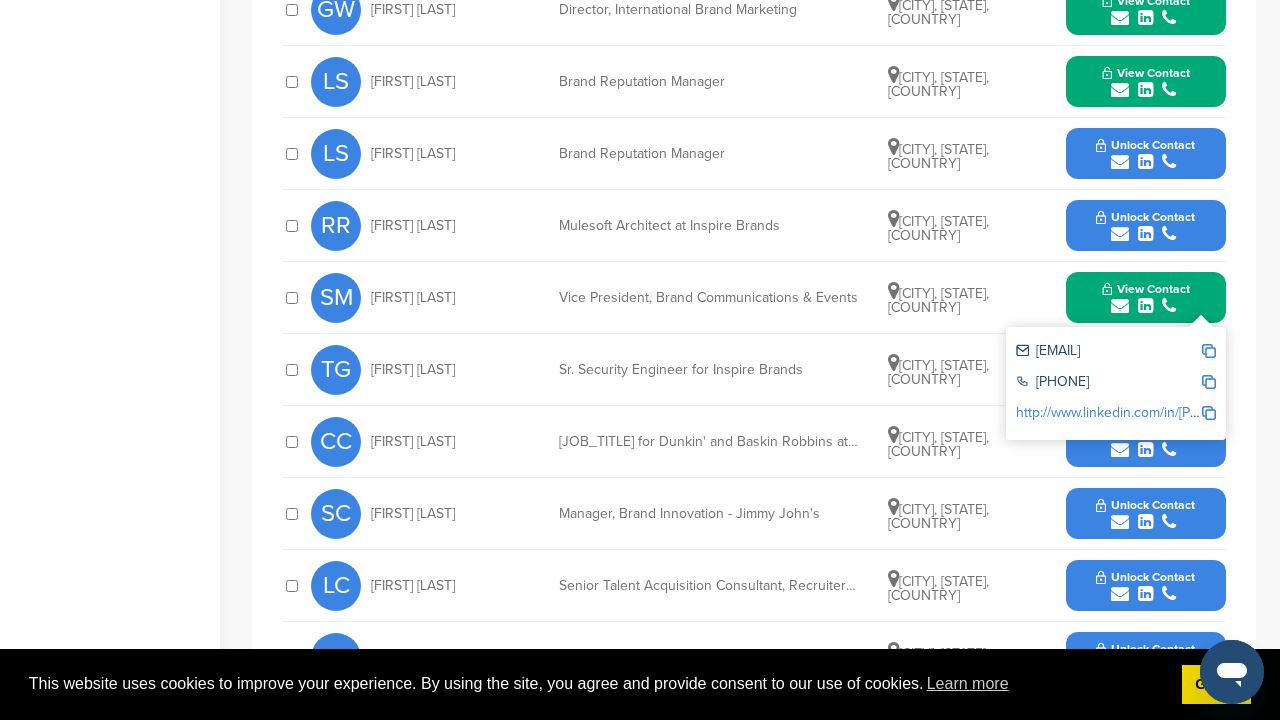 scroll, scrollTop: 783, scrollLeft: 0, axis: vertical 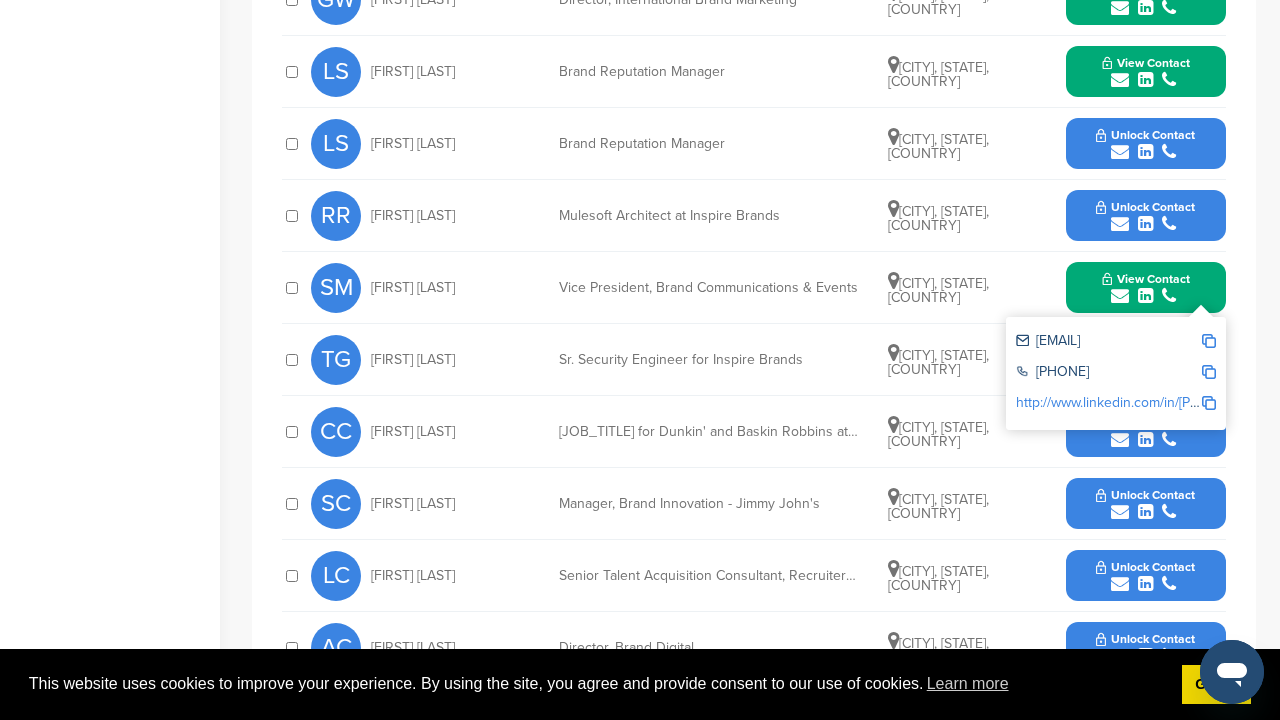 click on "View Contact" at bounding box center (1146, 279) 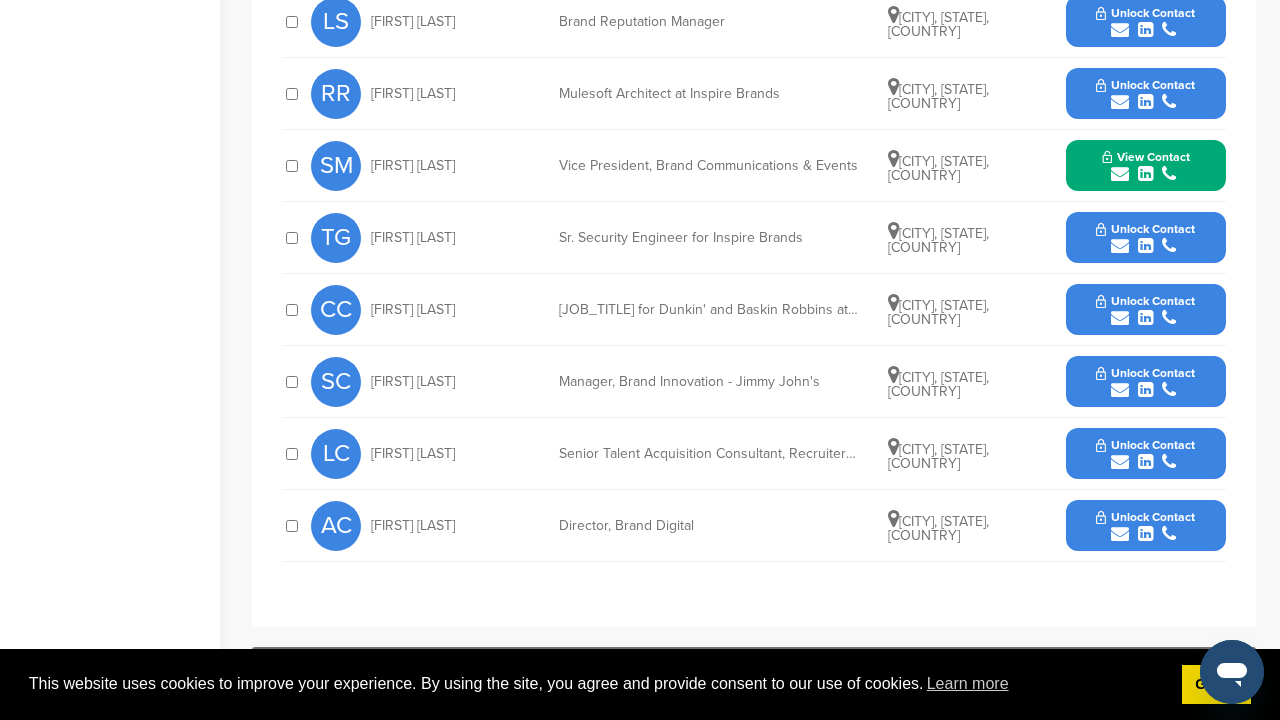 scroll, scrollTop: 905, scrollLeft: 0, axis: vertical 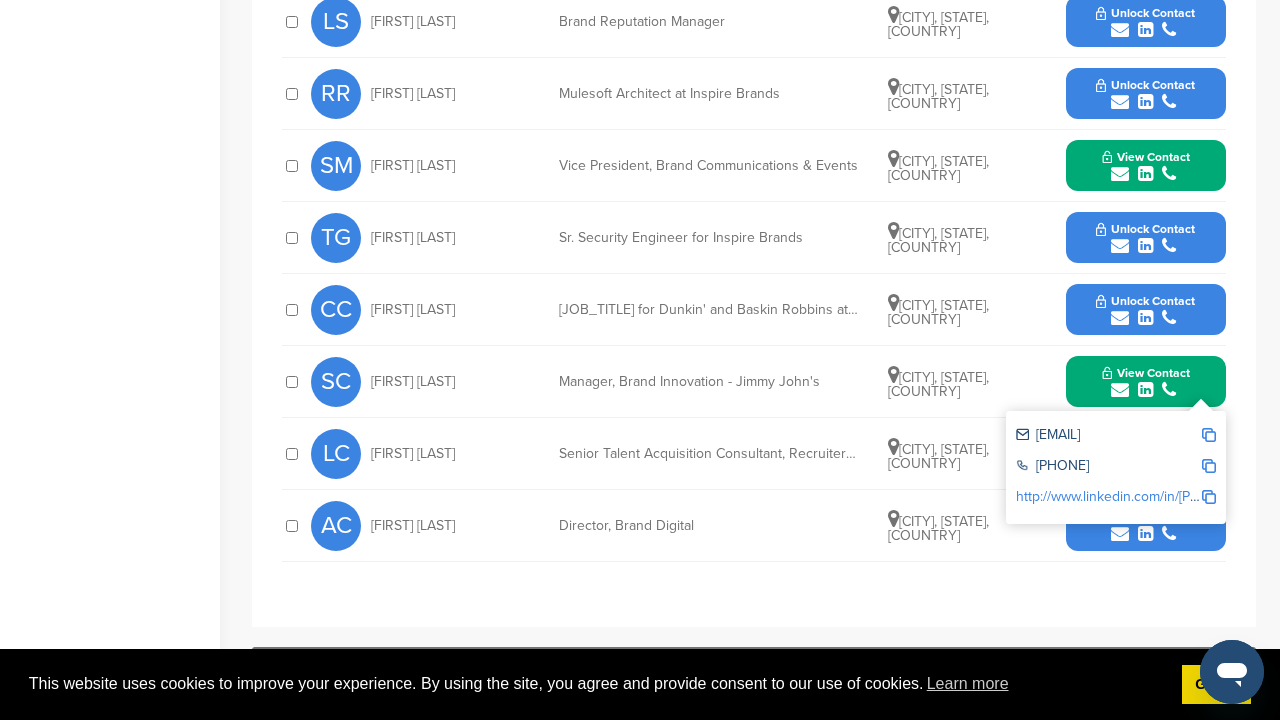 click on "View Contact" at bounding box center (1146, 373) 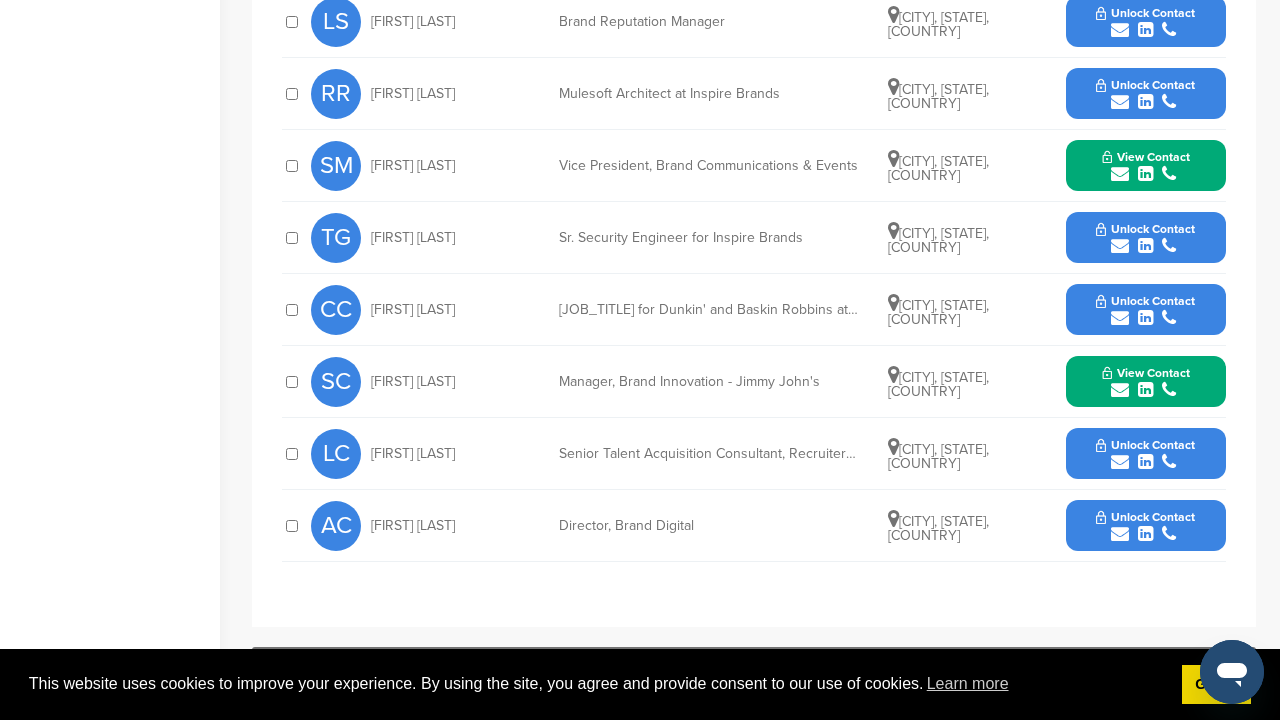 click on "Unlock Contact" at bounding box center [1145, 517] 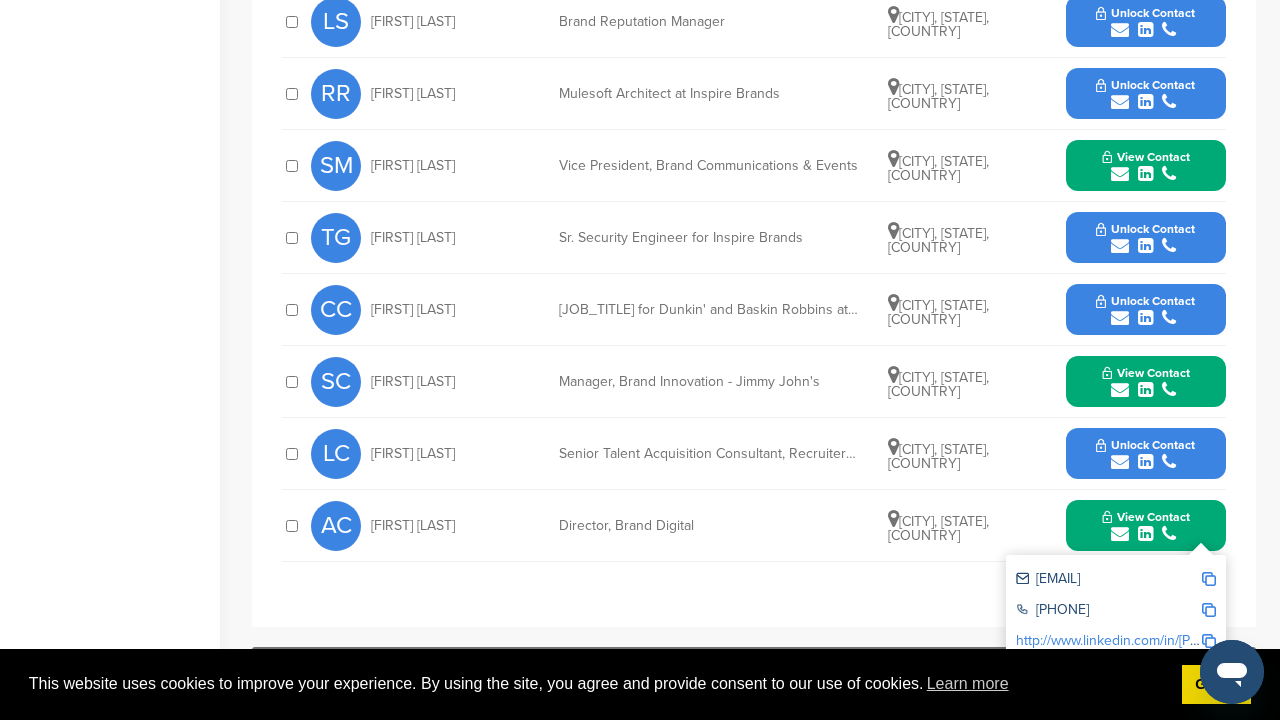 click on "View Contact" at bounding box center [1146, 517] 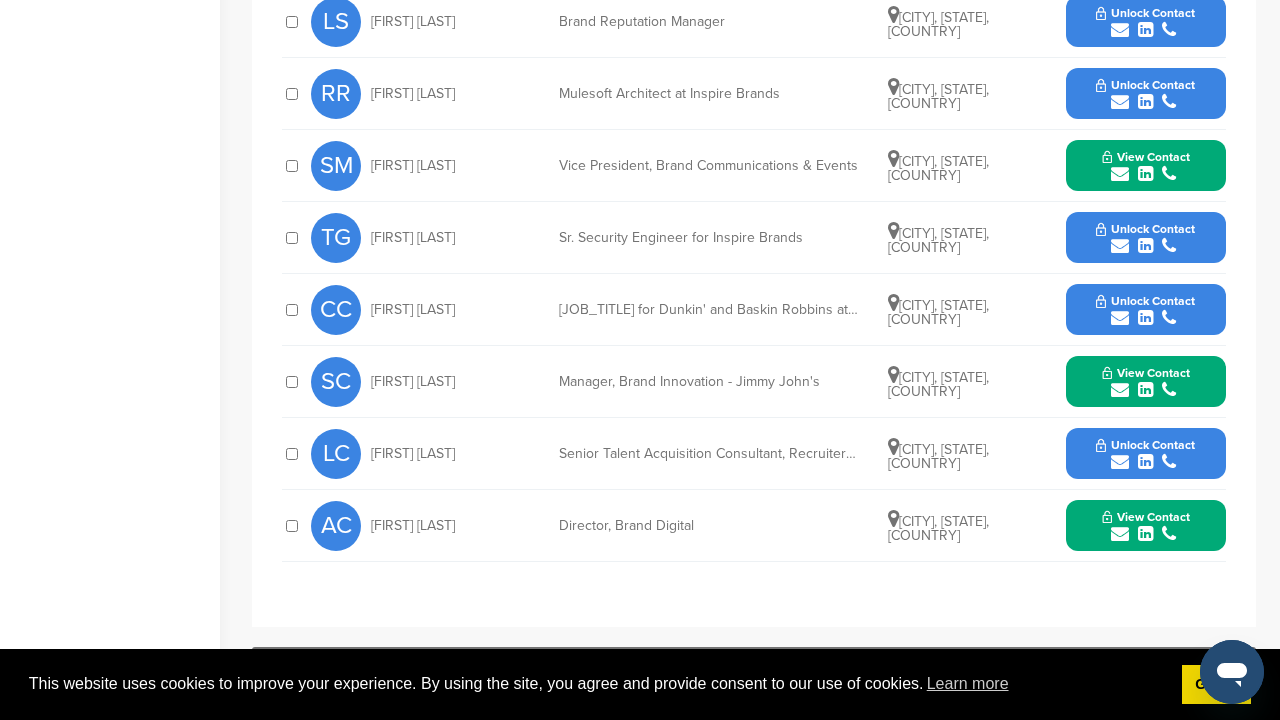 click on "Unlock Contact" at bounding box center [1145, 445] 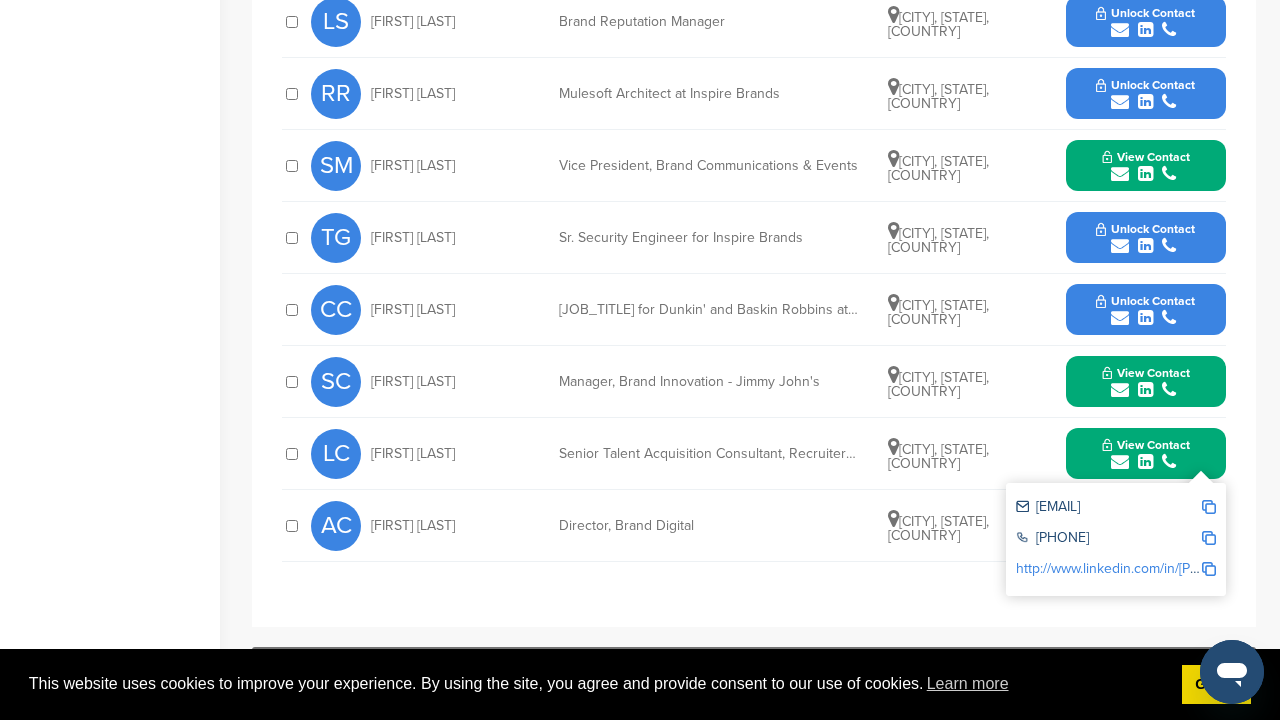 click at bounding box center [1145, 462] 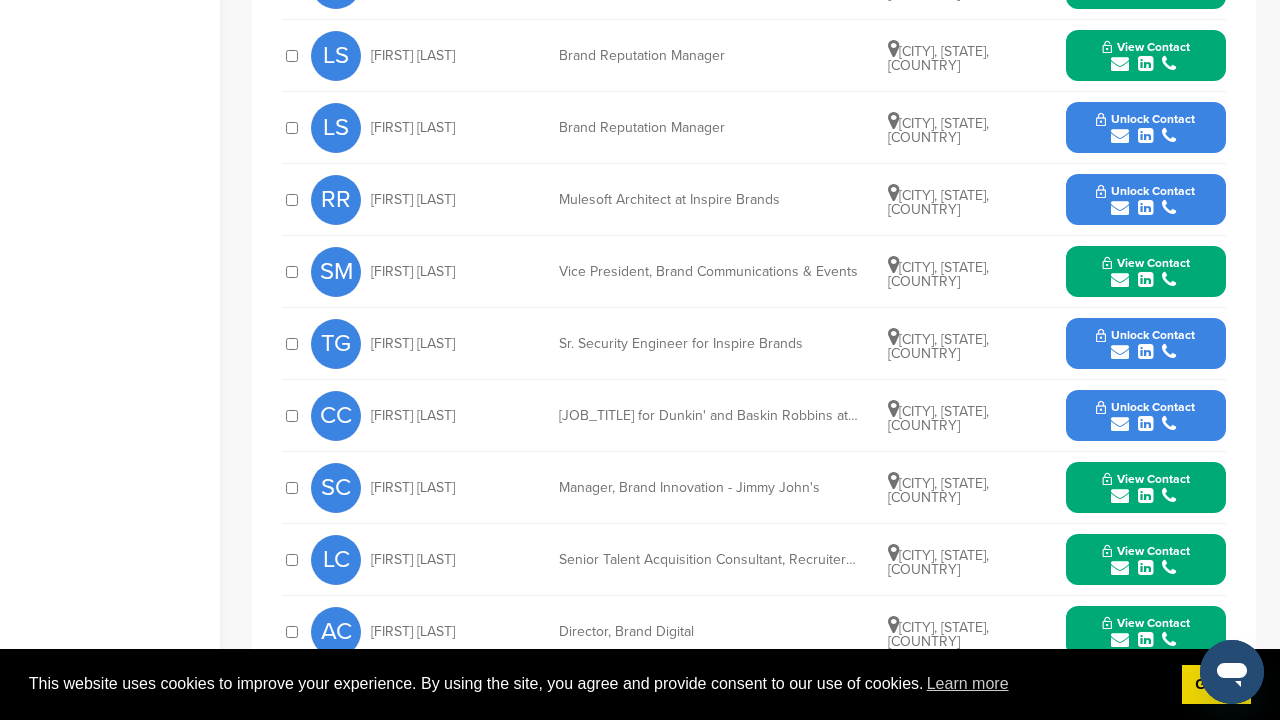 scroll, scrollTop: 796, scrollLeft: 0, axis: vertical 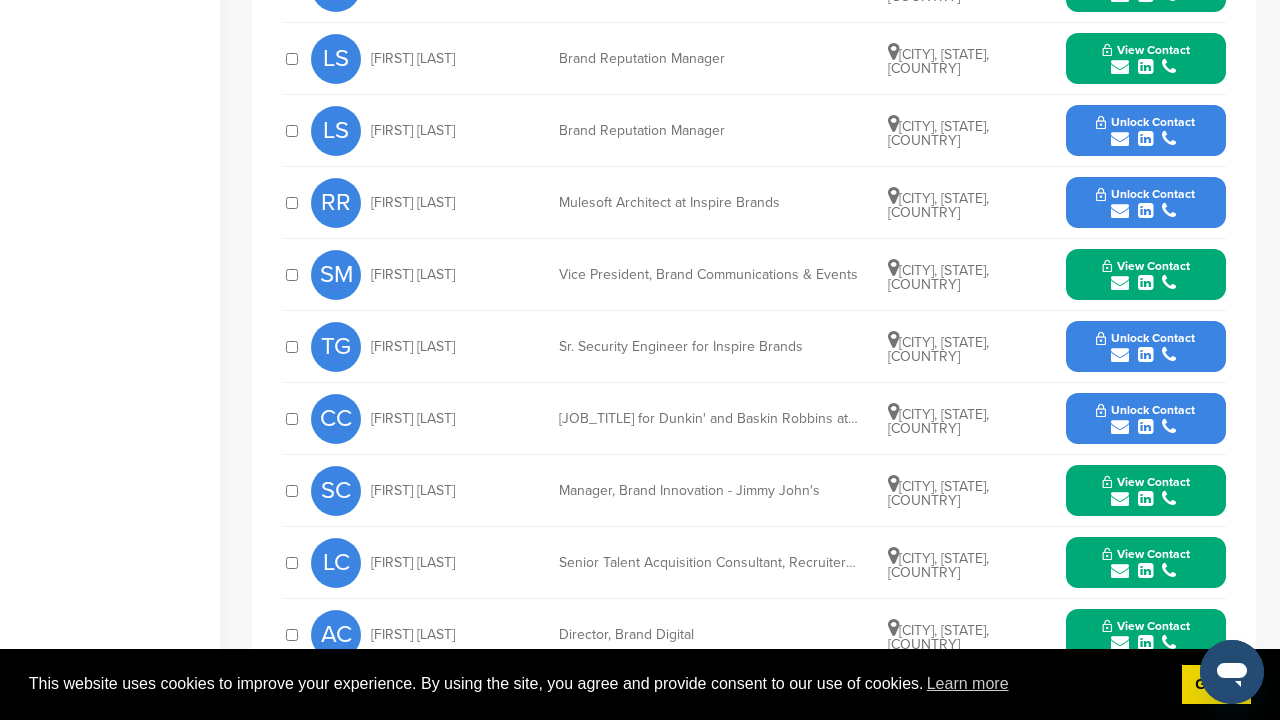 click on "Unlock Contact" at bounding box center [1145, 410] 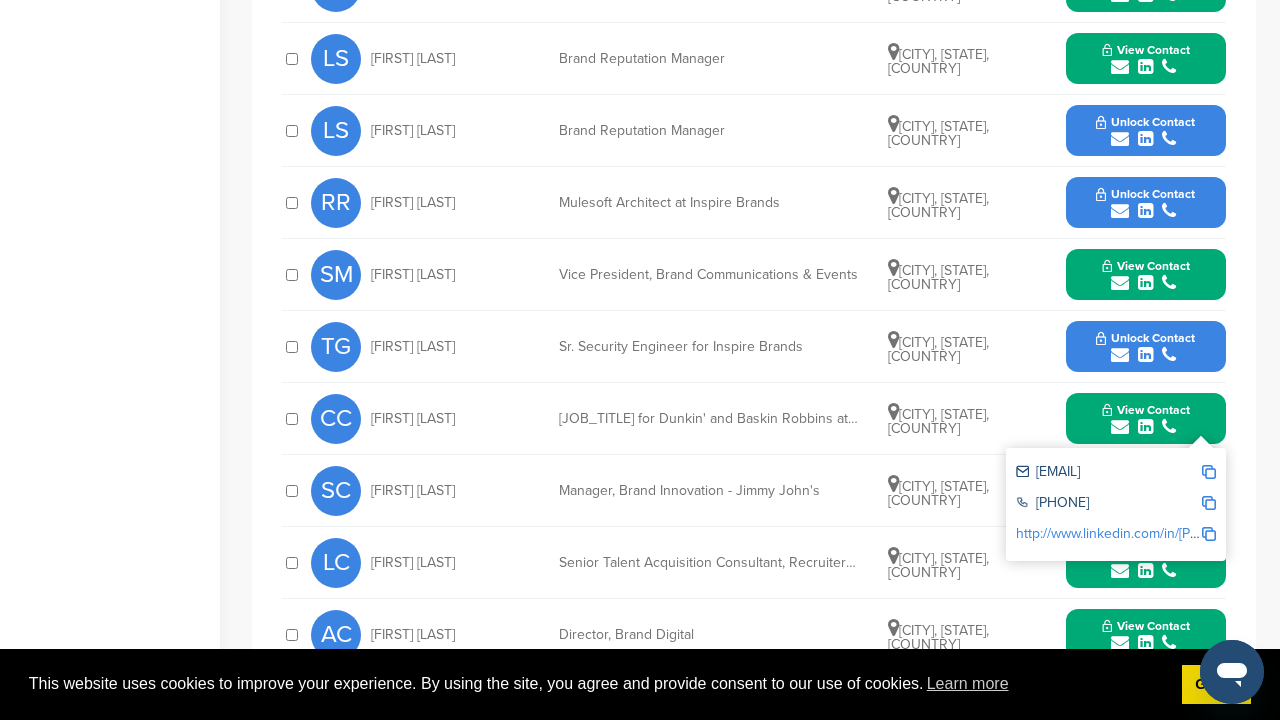 click on "View Contact" at bounding box center [1146, 410] 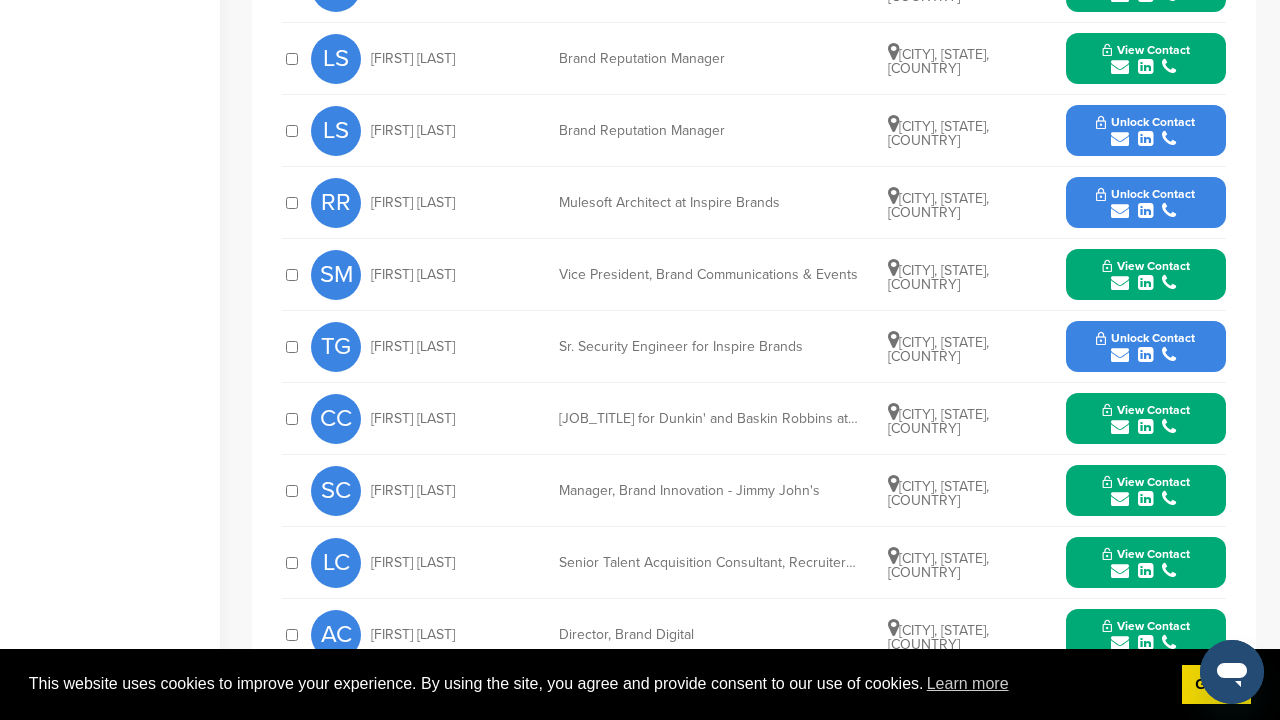 click at bounding box center (1145, 355) 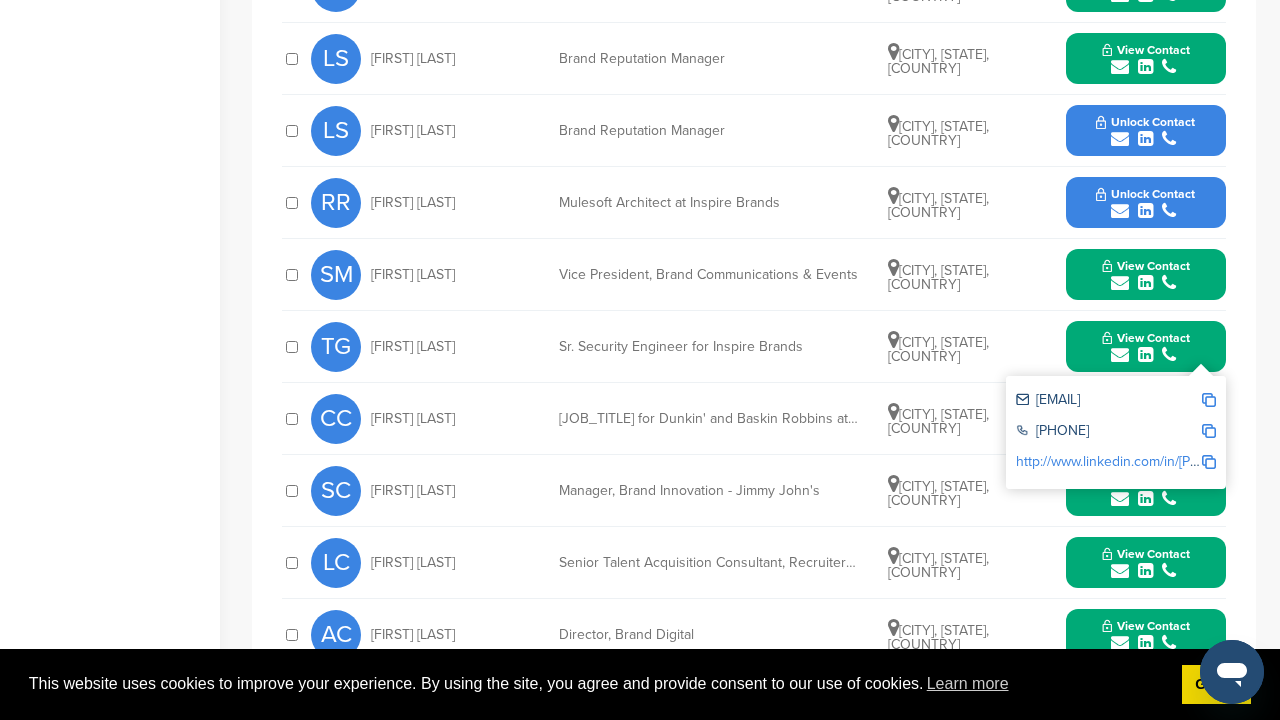 click at bounding box center [1146, 355] 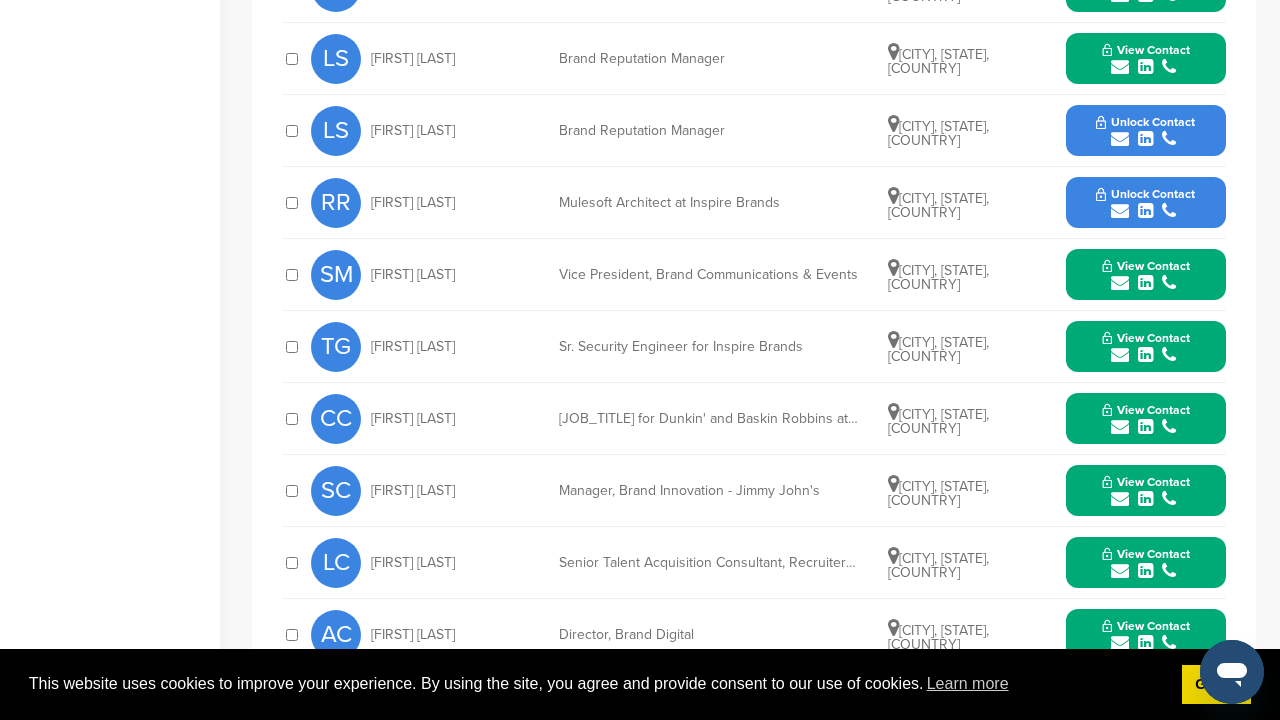 click on "Unlock Contact" at bounding box center [1145, 194] 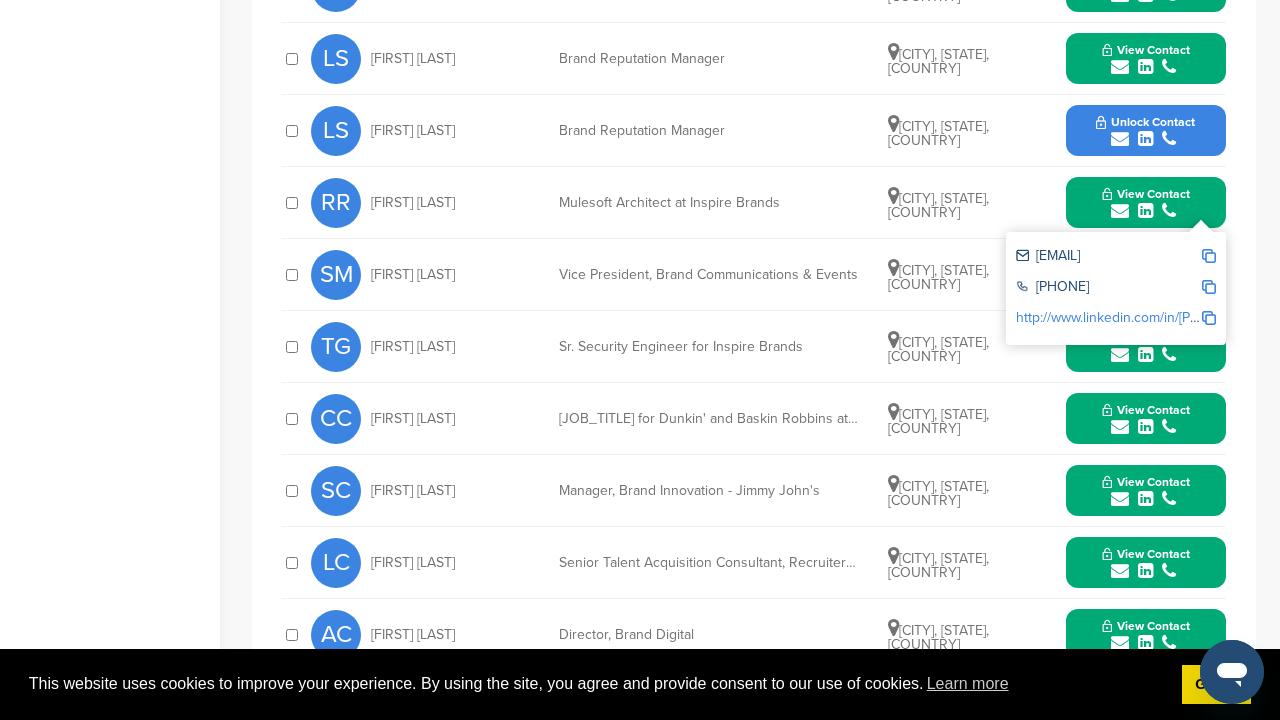 click on "View Contact" at bounding box center [1146, 194] 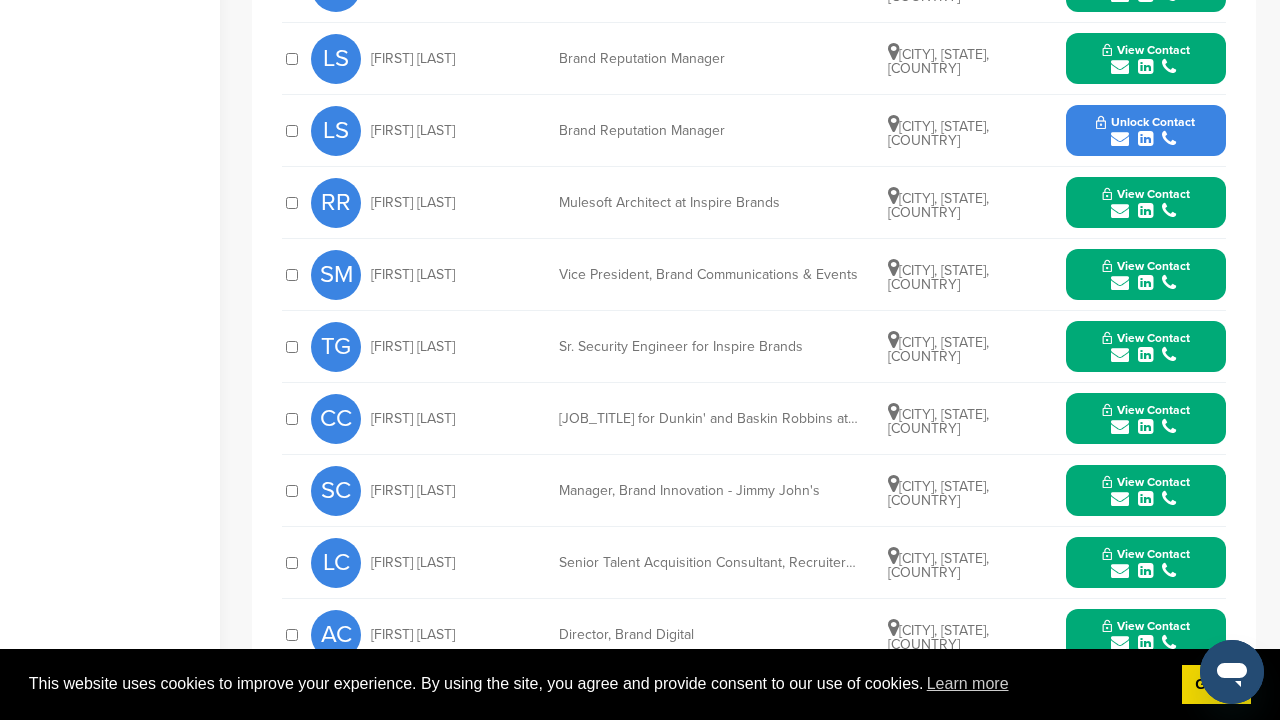 click on "Unlock Contact" at bounding box center (1145, 122) 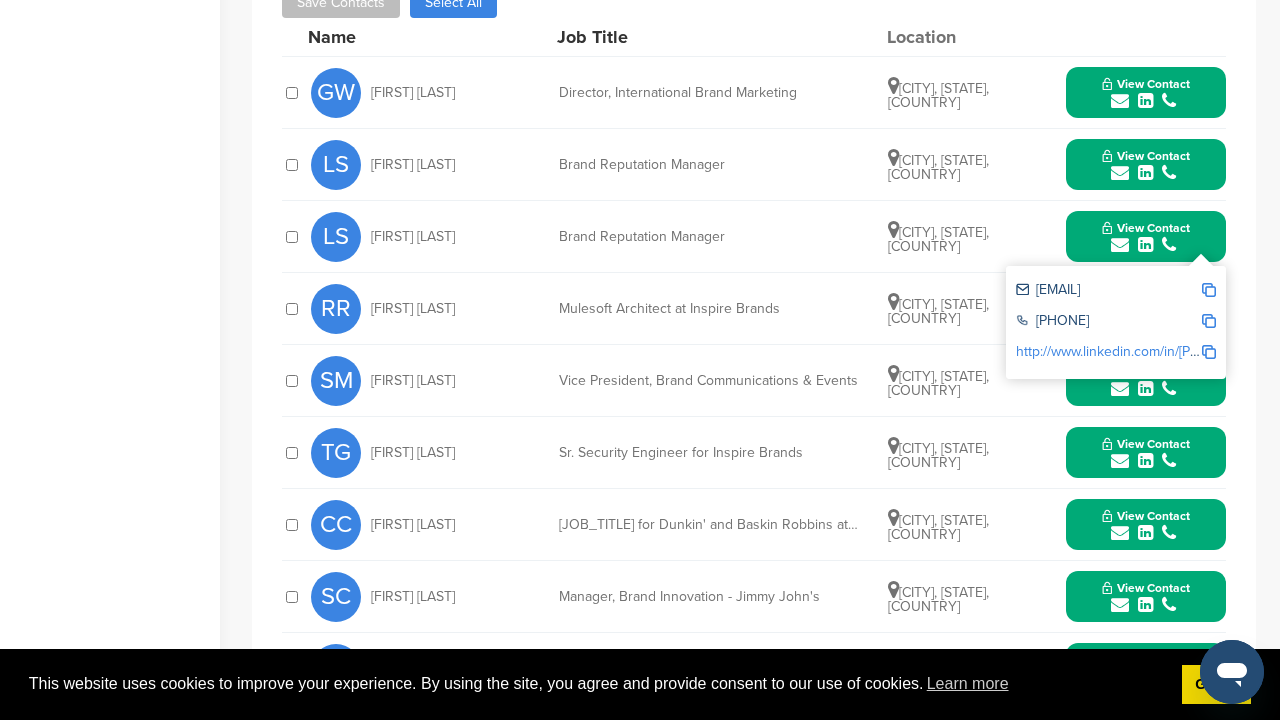 scroll, scrollTop: 689, scrollLeft: 0, axis: vertical 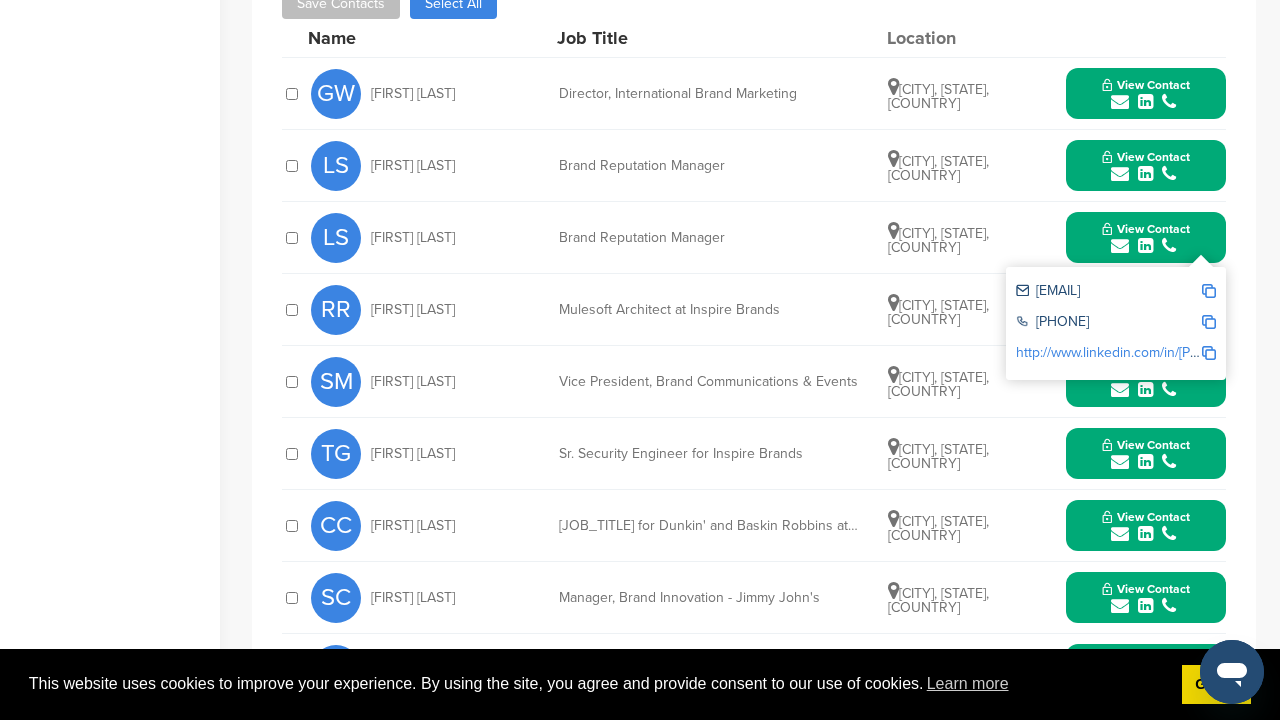 click on "View Contact" at bounding box center (1146, 85) 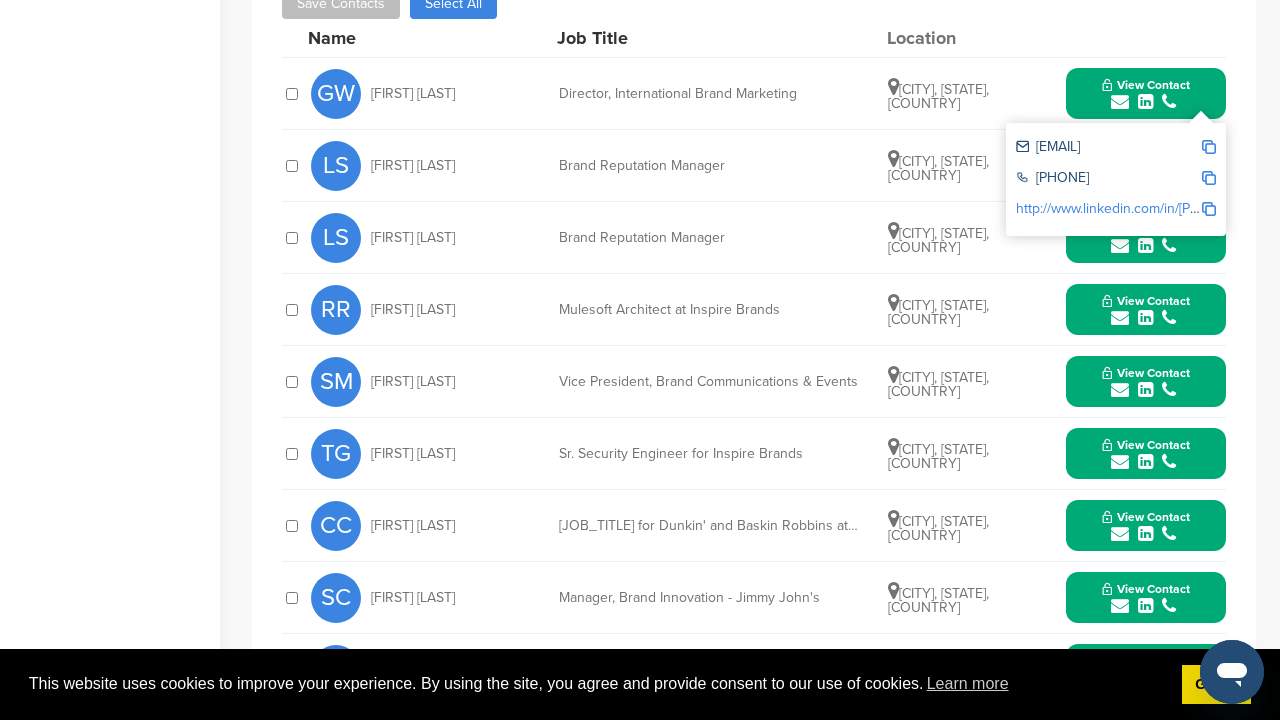 click on "View Contact" at bounding box center [1146, 85] 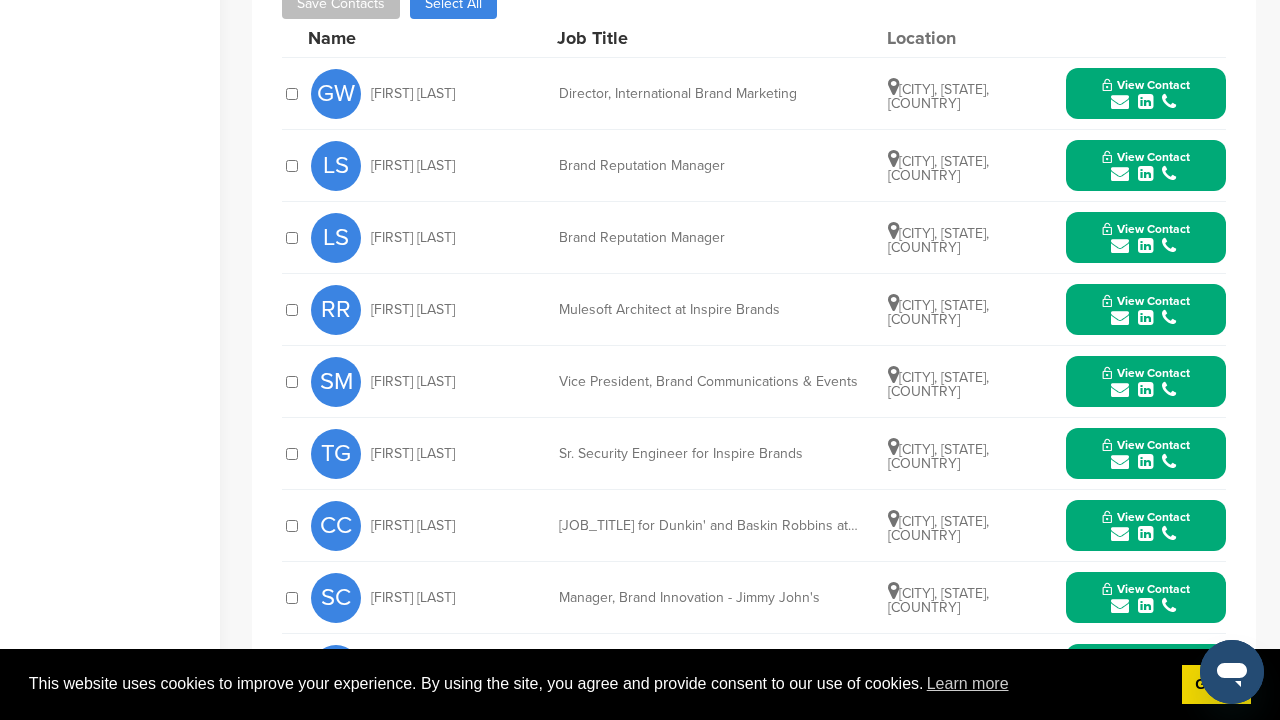 click on "View Contact" at bounding box center (1146, 157) 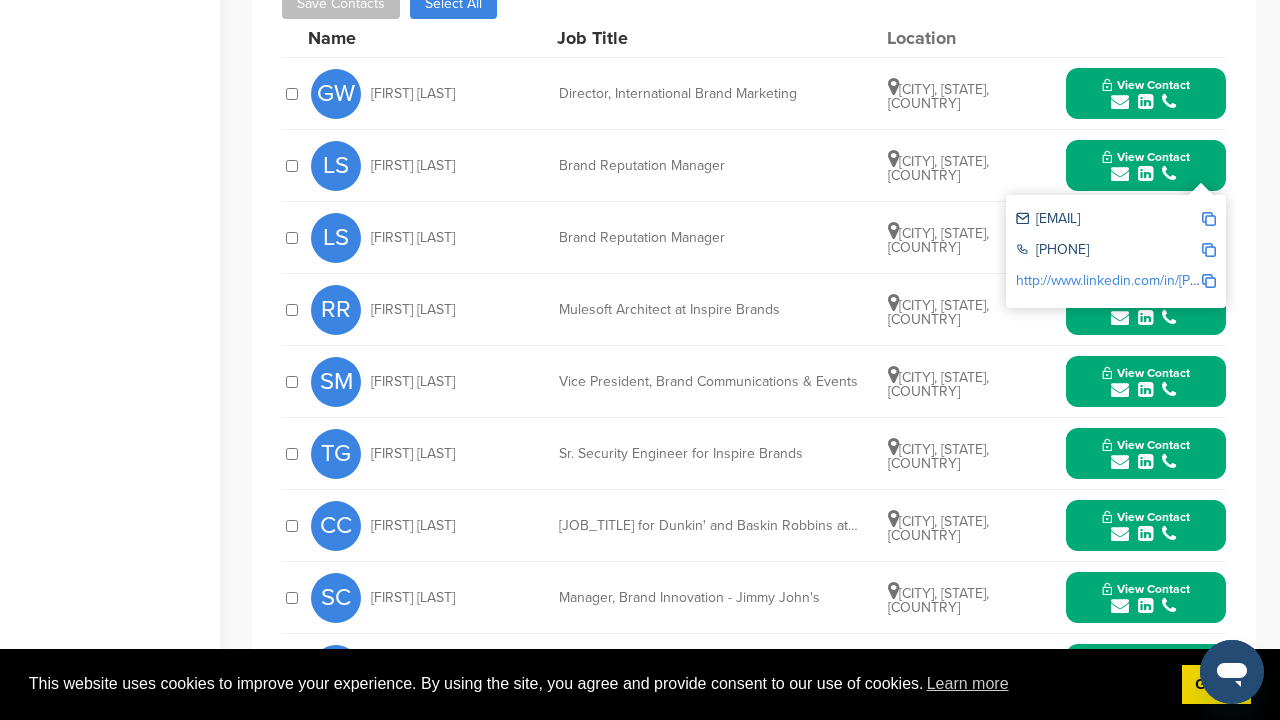 click on "View Contact" at bounding box center [1146, 157] 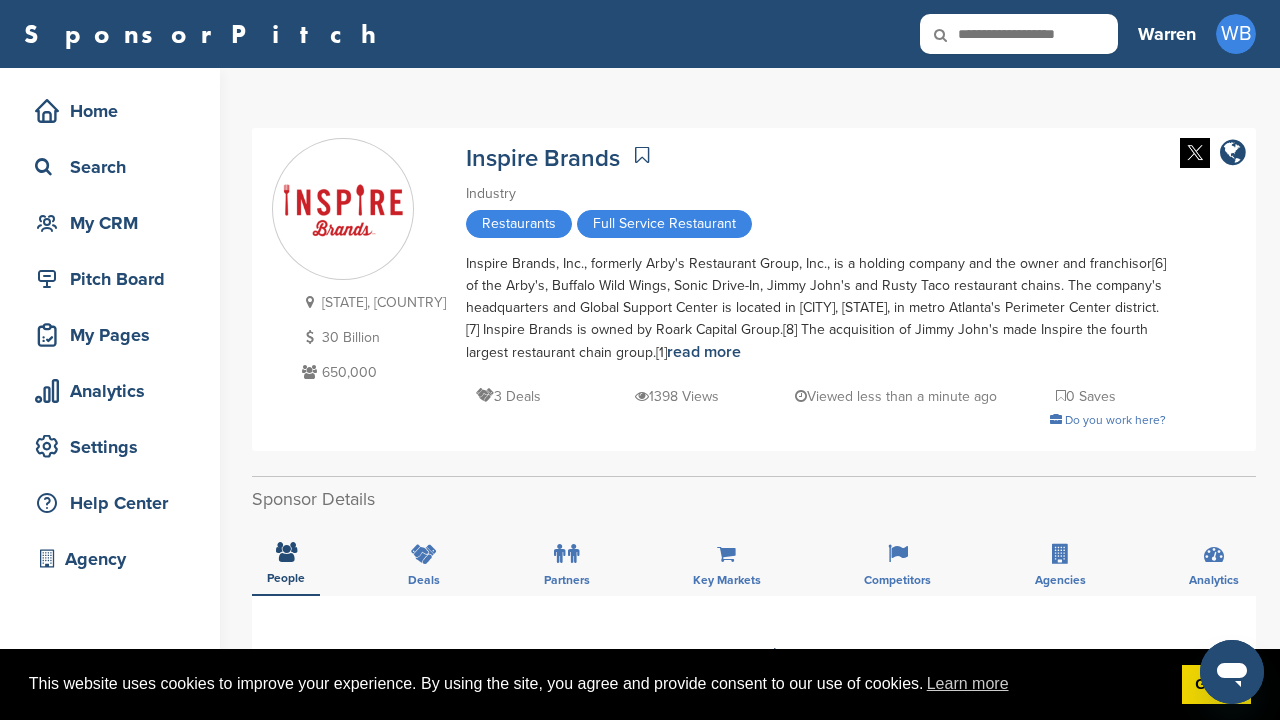 scroll, scrollTop: 0, scrollLeft: 0, axis: both 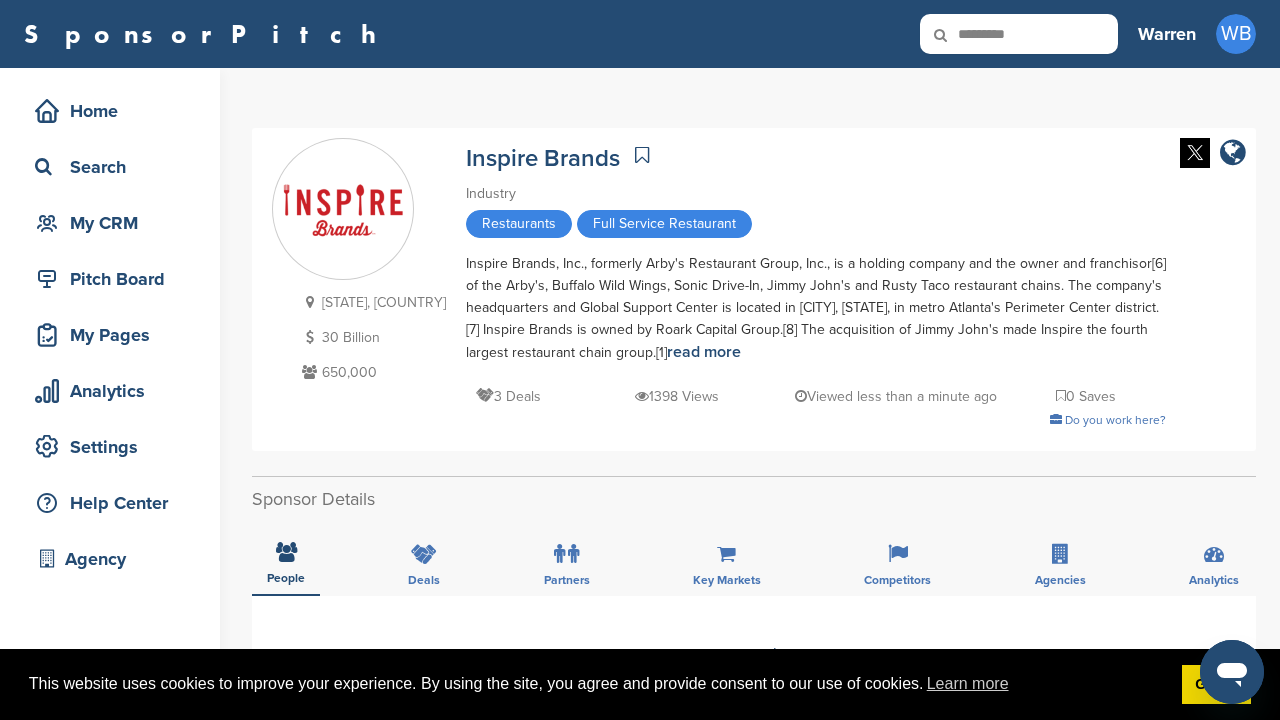 type on "*********" 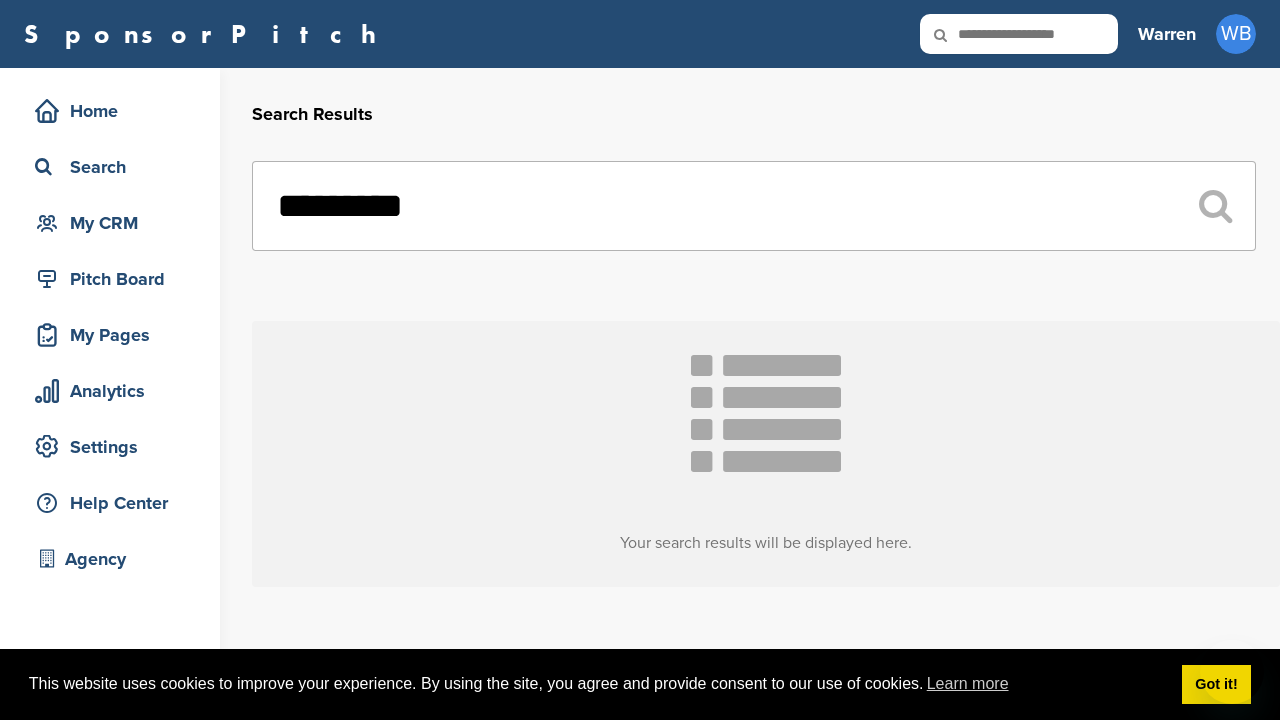 scroll, scrollTop: 0, scrollLeft: 0, axis: both 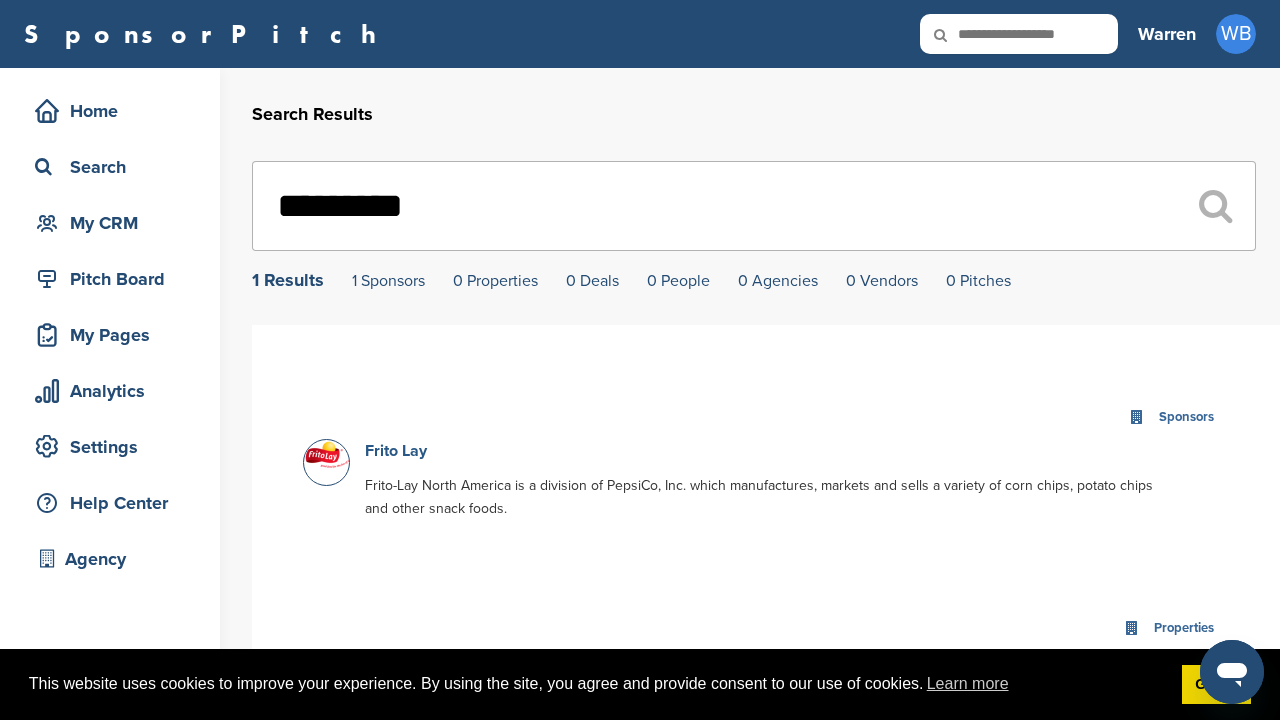 click on "Frito Lay" at bounding box center [396, 451] 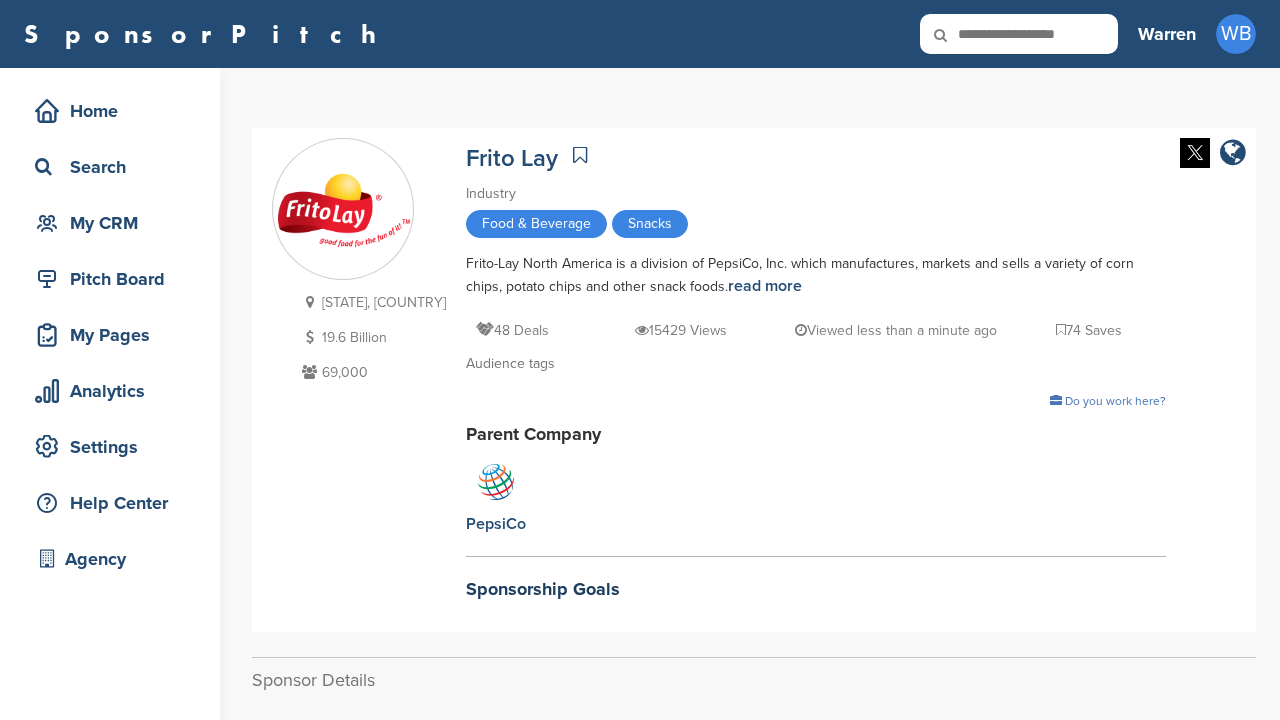 scroll, scrollTop: 0, scrollLeft: 0, axis: both 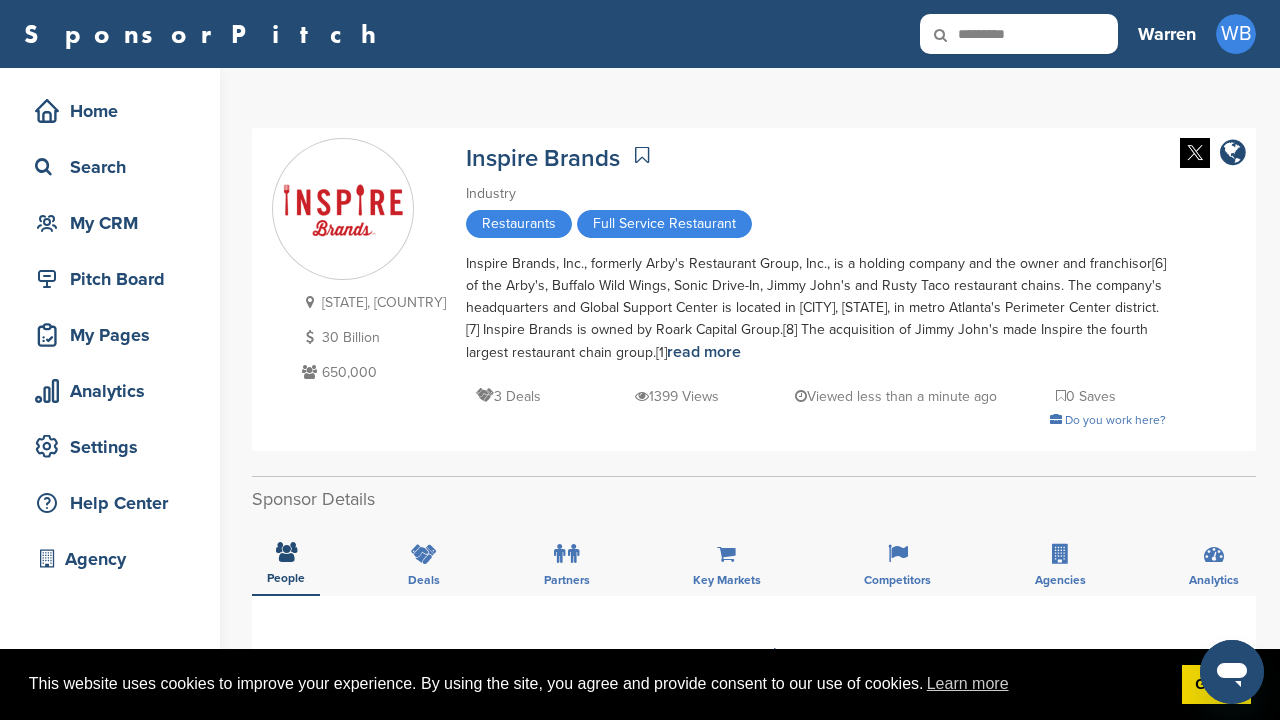 click on "*********" at bounding box center [1019, 34] 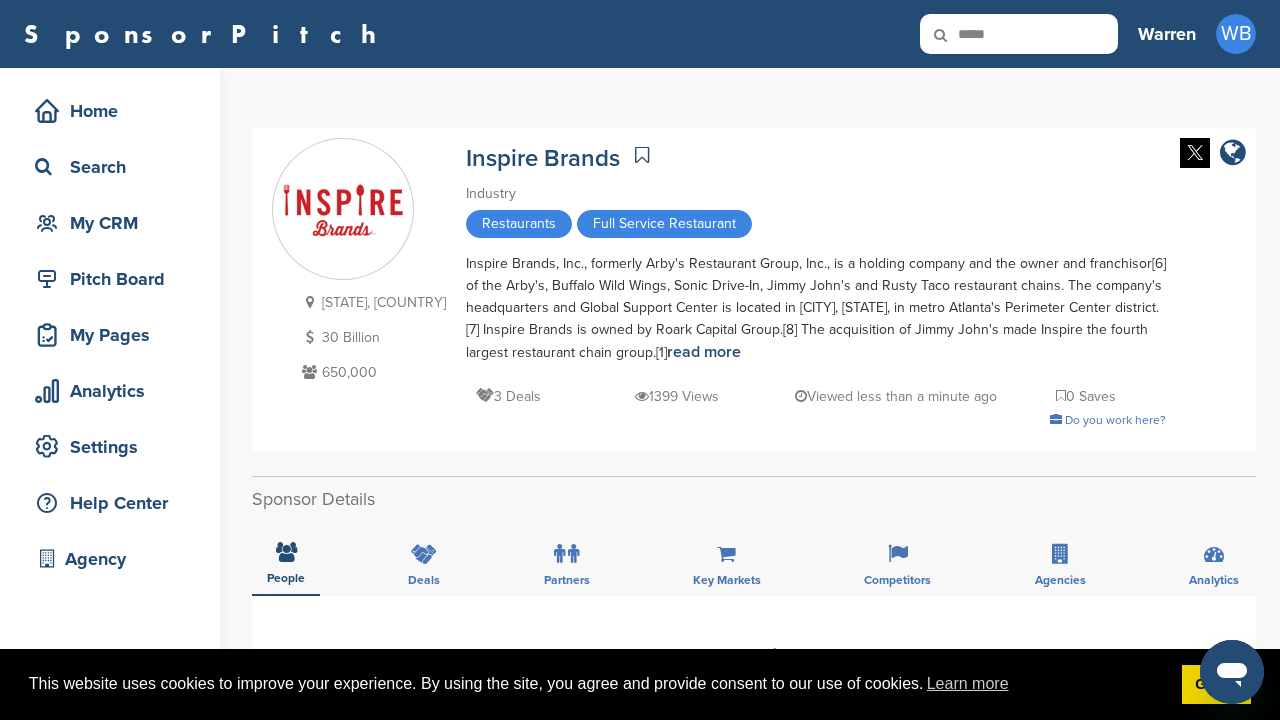 type on "*****" 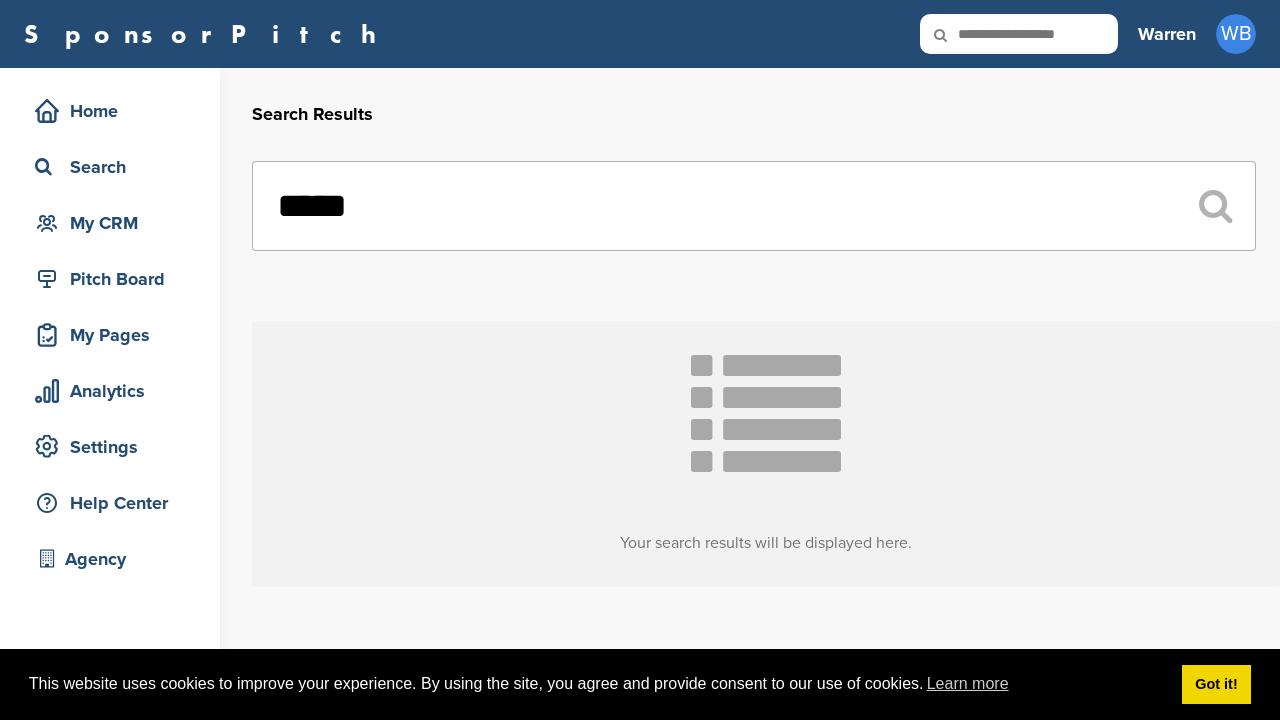 scroll, scrollTop: 0, scrollLeft: 0, axis: both 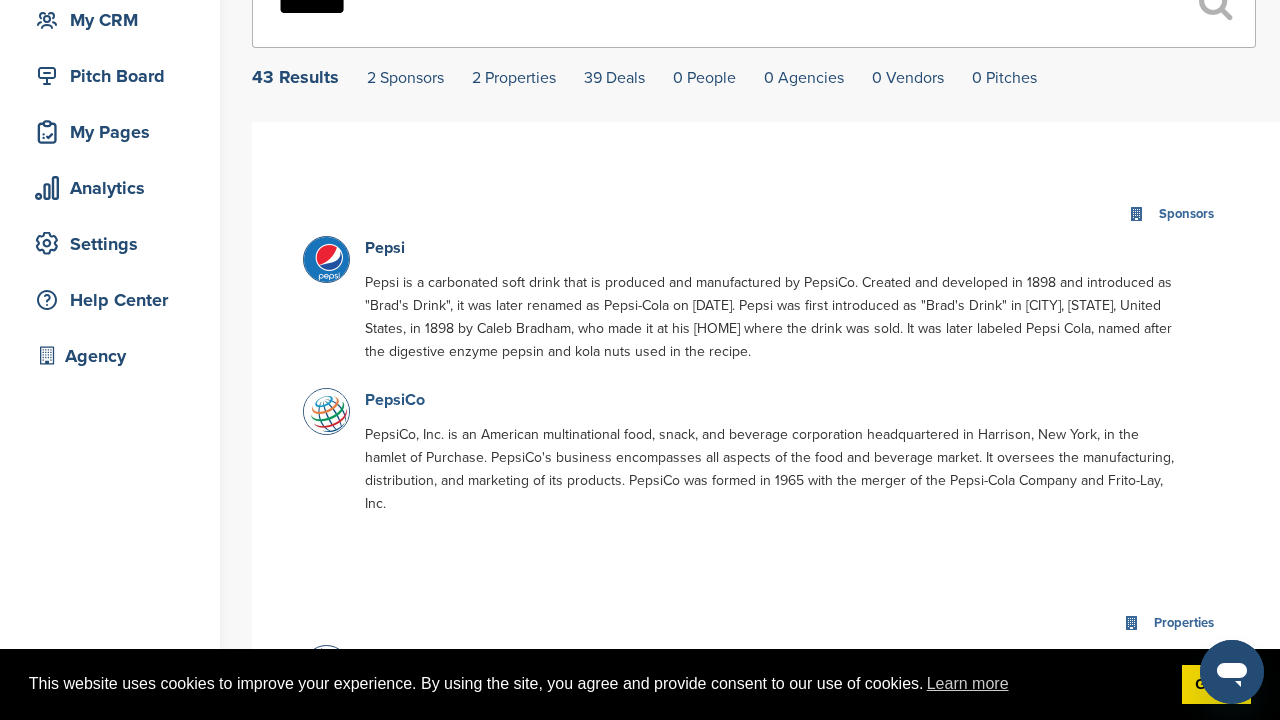 click on "PepsiCo" at bounding box center [395, 400] 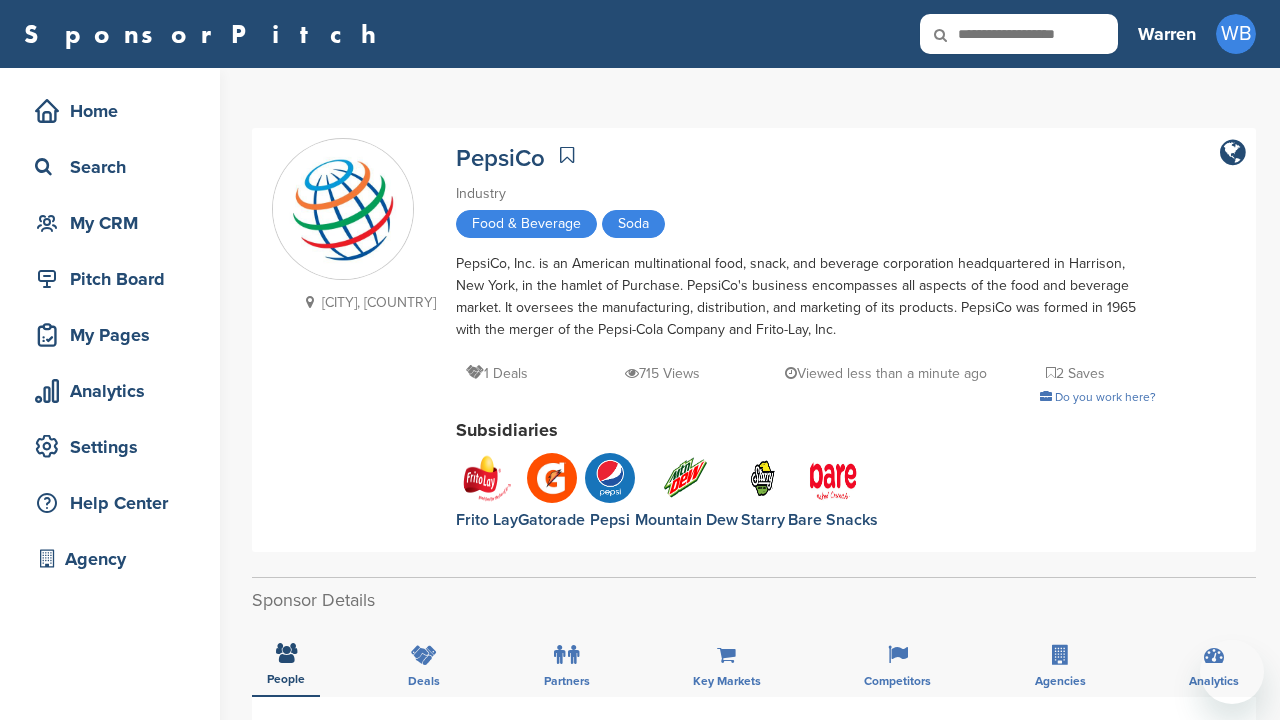 scroll, scrollTop: 0, scrollLeft: 0, axis: both 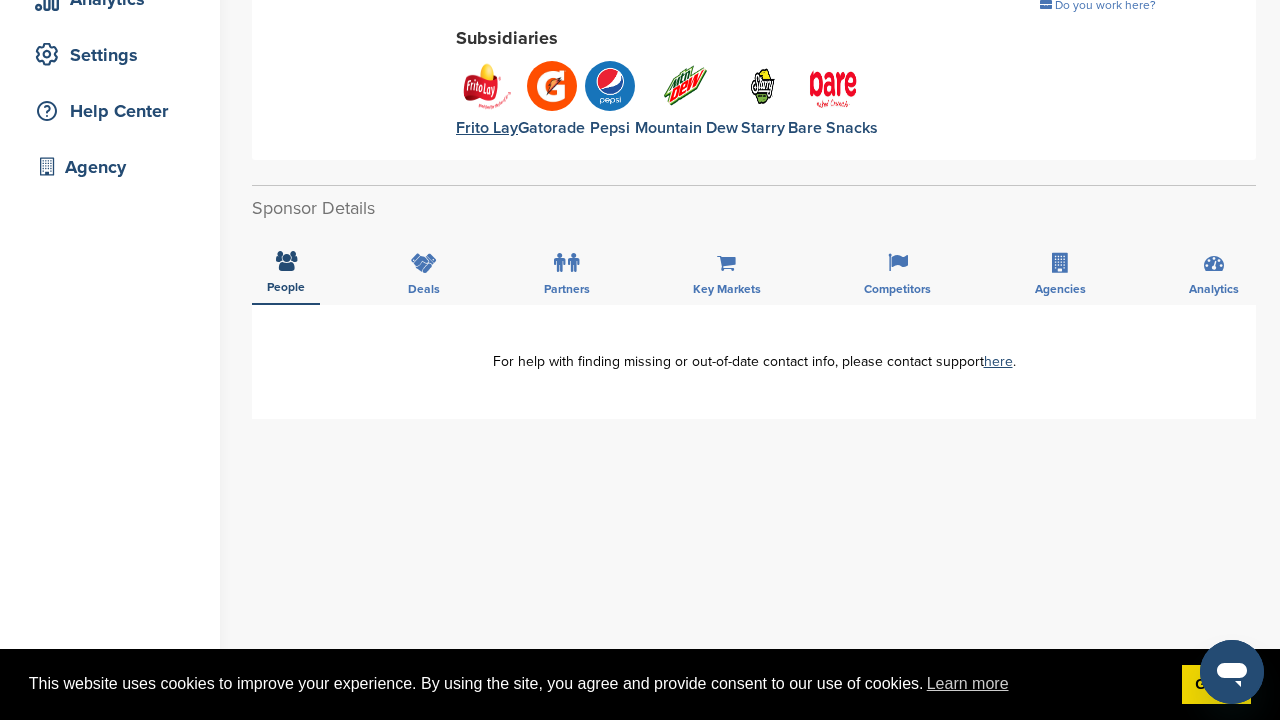 click on "Frito Lay" at bounding box center (487, 128) 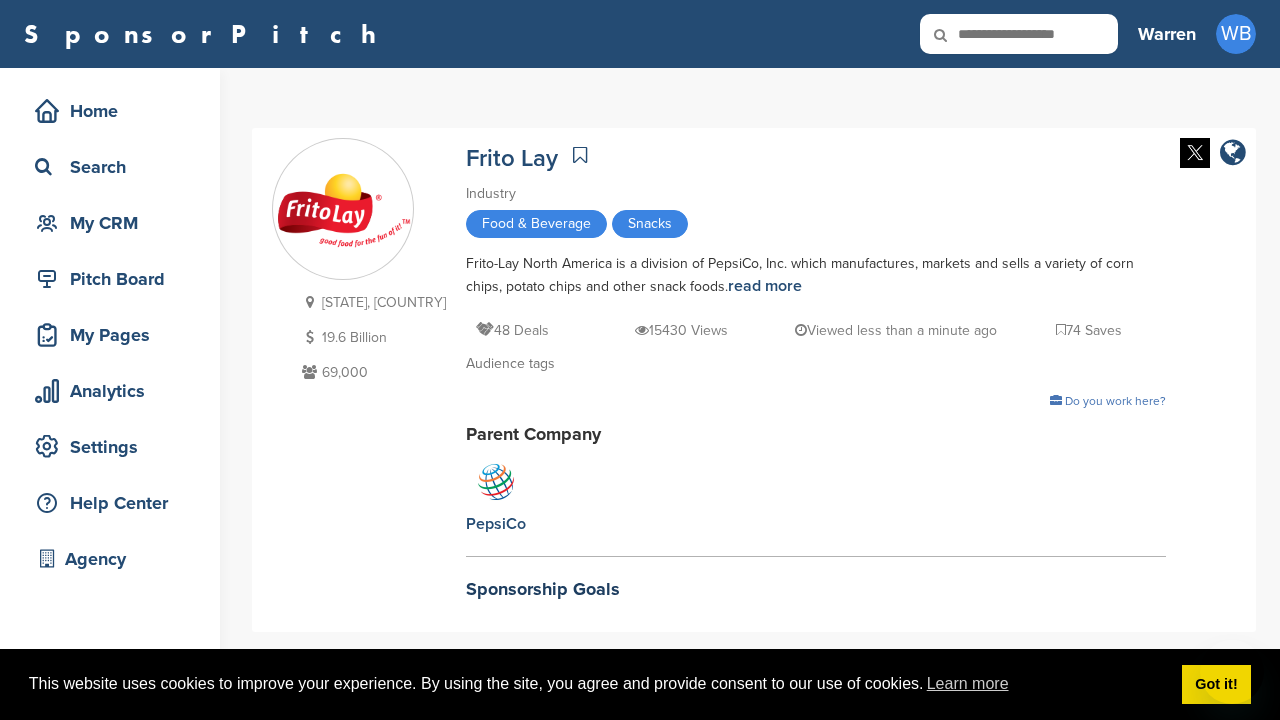 scroll, scrollTop: 205, scrollLeft: 0, axis: vertical 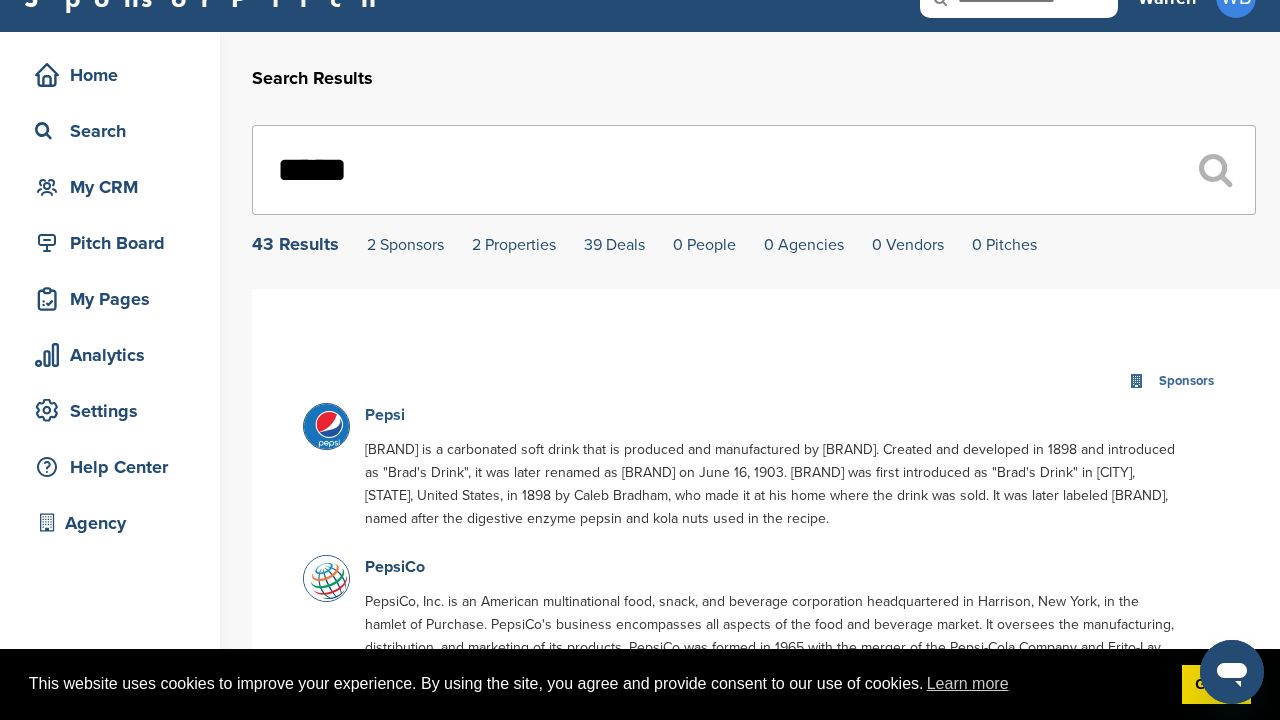 click on "Pepsi" at bounding box center [385, 415] 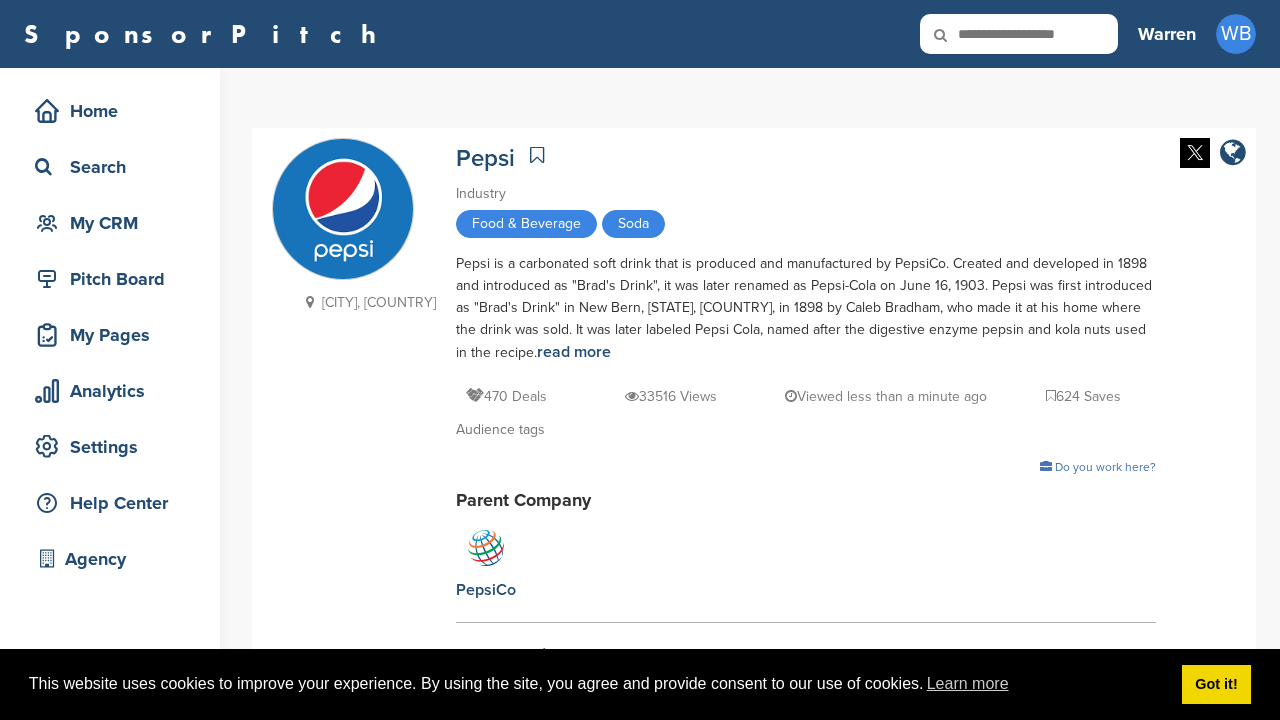 scroll, scrollTop: 0, scrollLeft: 0, axis: both 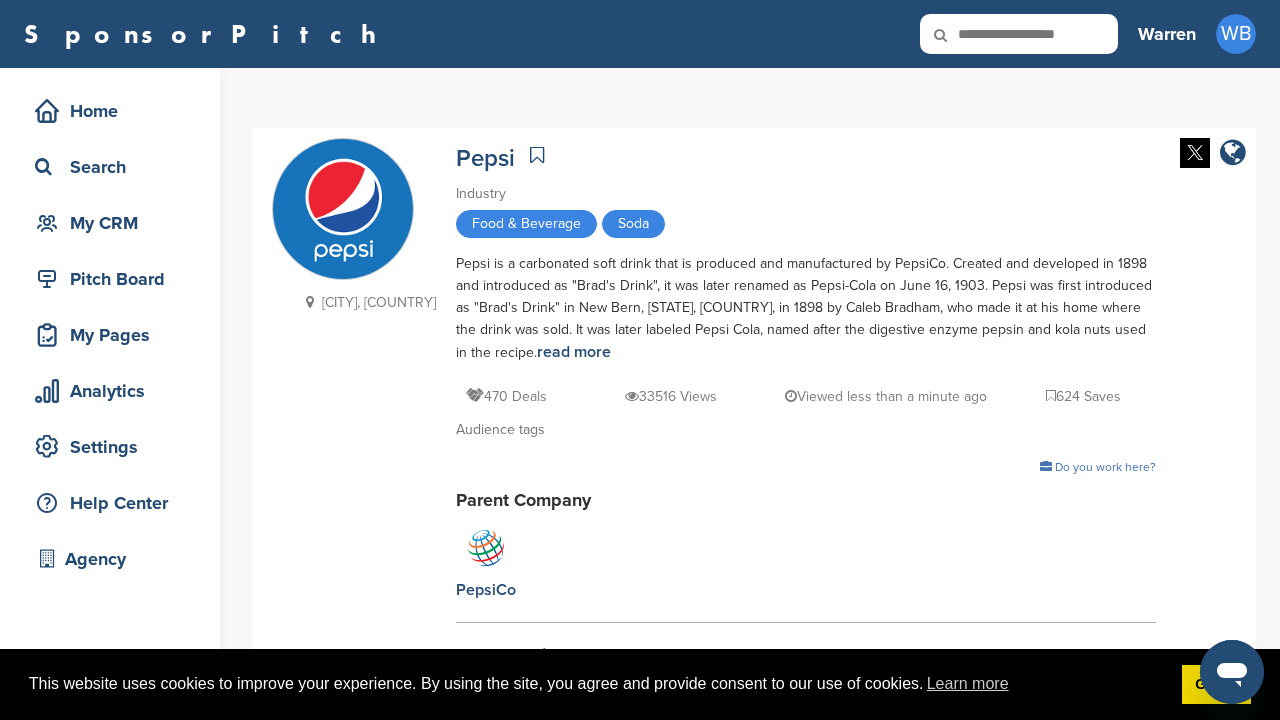 click at bounding box center (1019, 34) 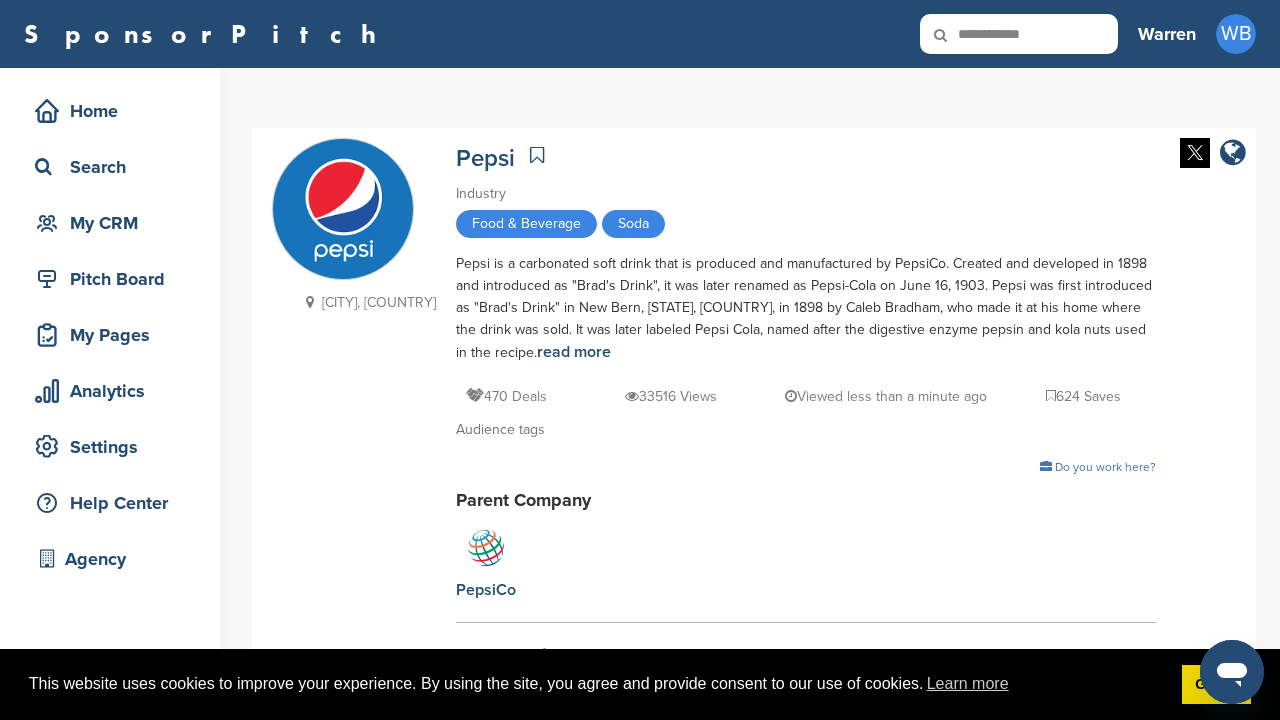 type on "**********" 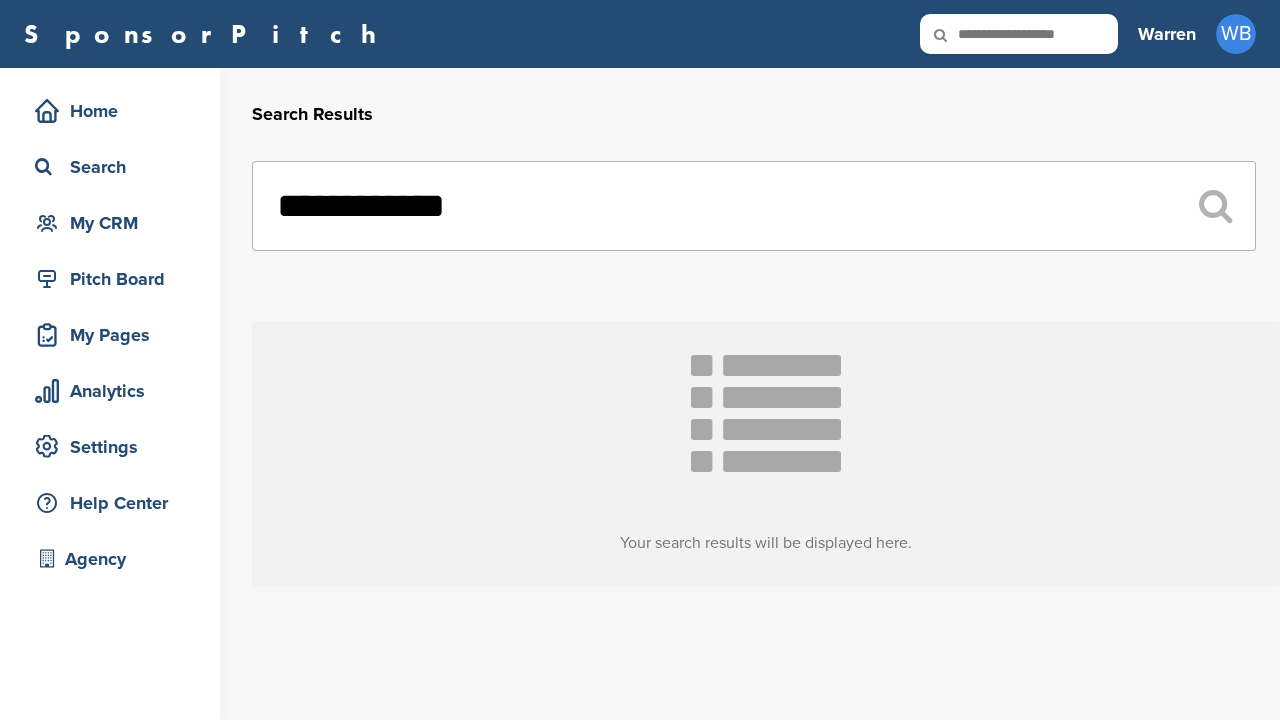 scroll, scrollTop: 0, scrollLeft: 0, axis: both 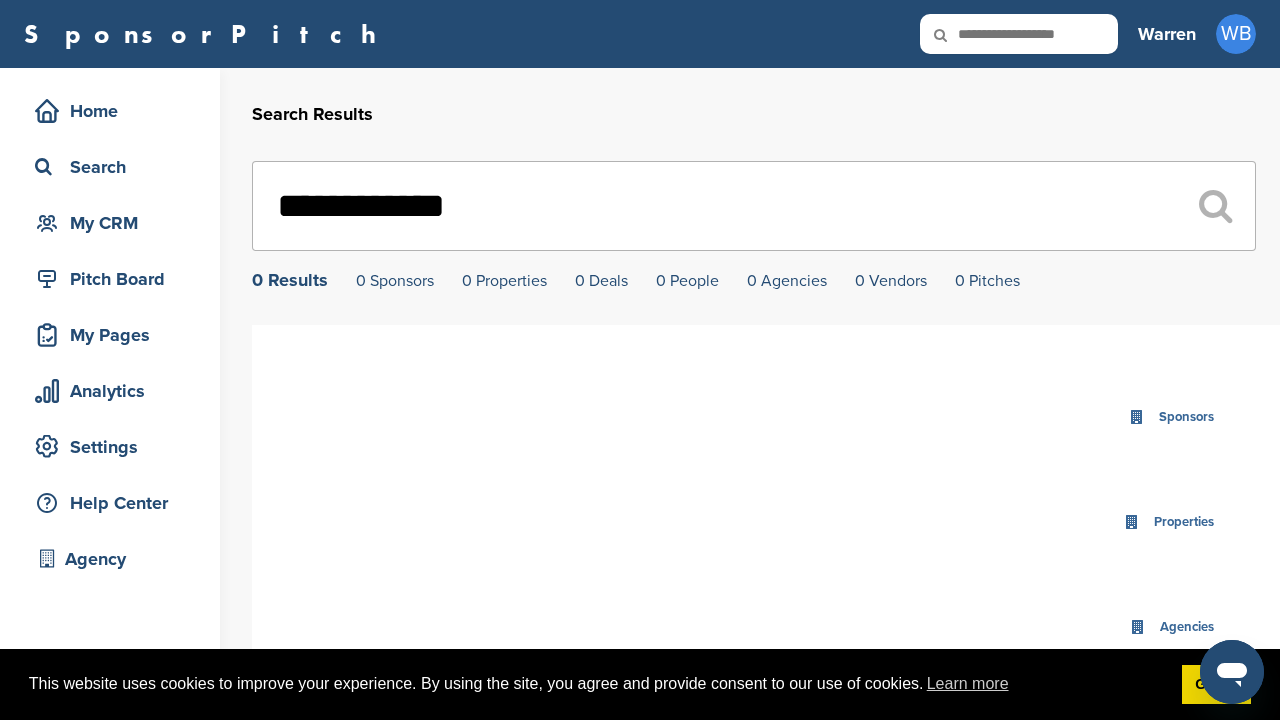 click at bounding box center (954, 35) 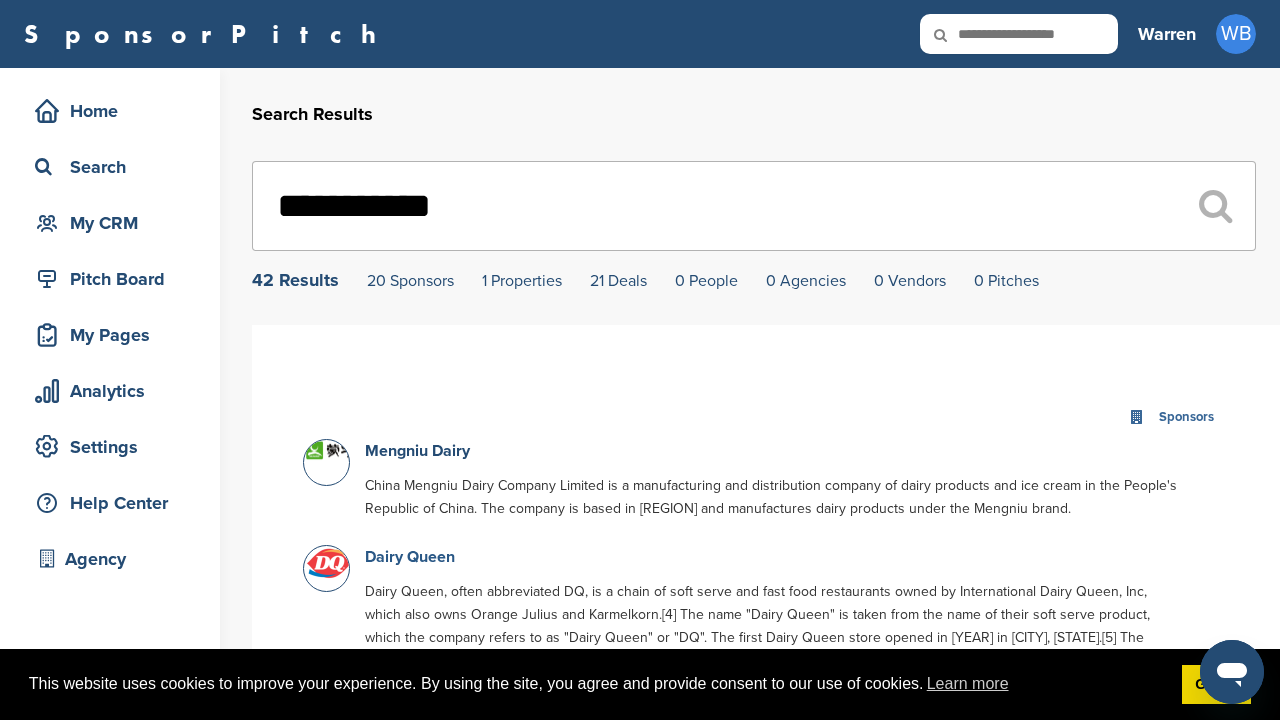 type on "**********" 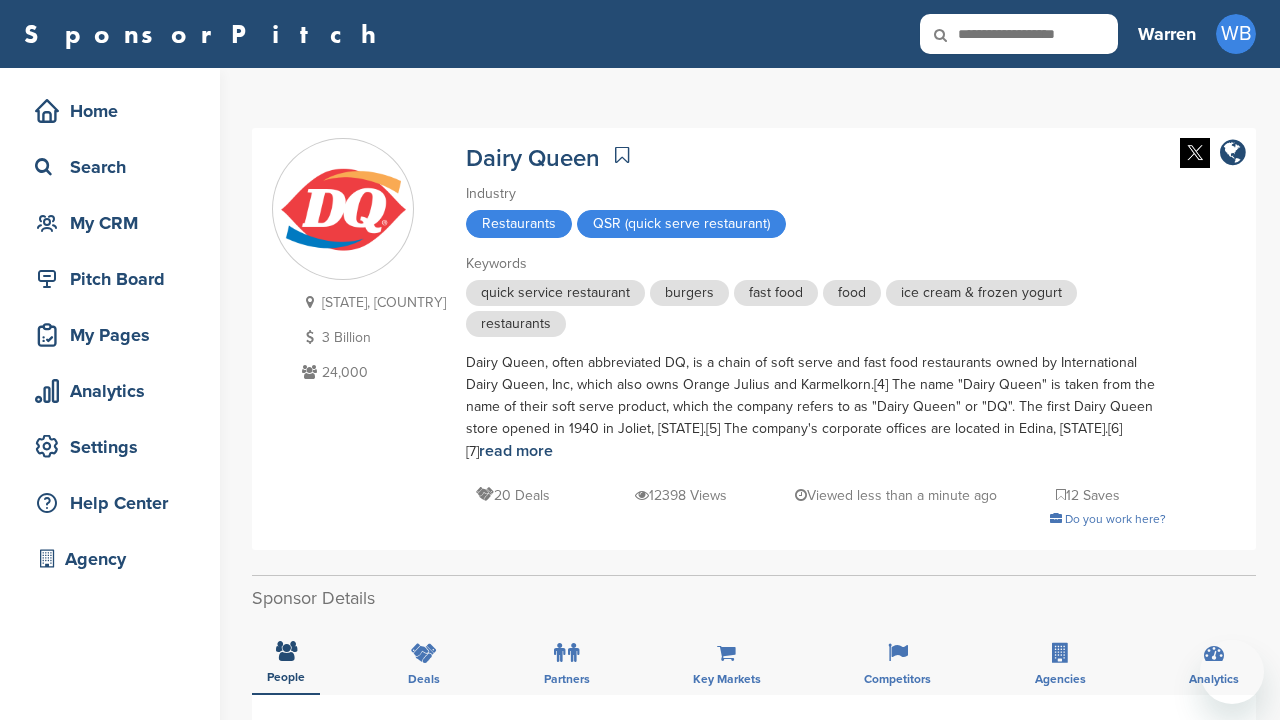 scroll, scrollTop: 0, scrollLeft: 0, axis: both 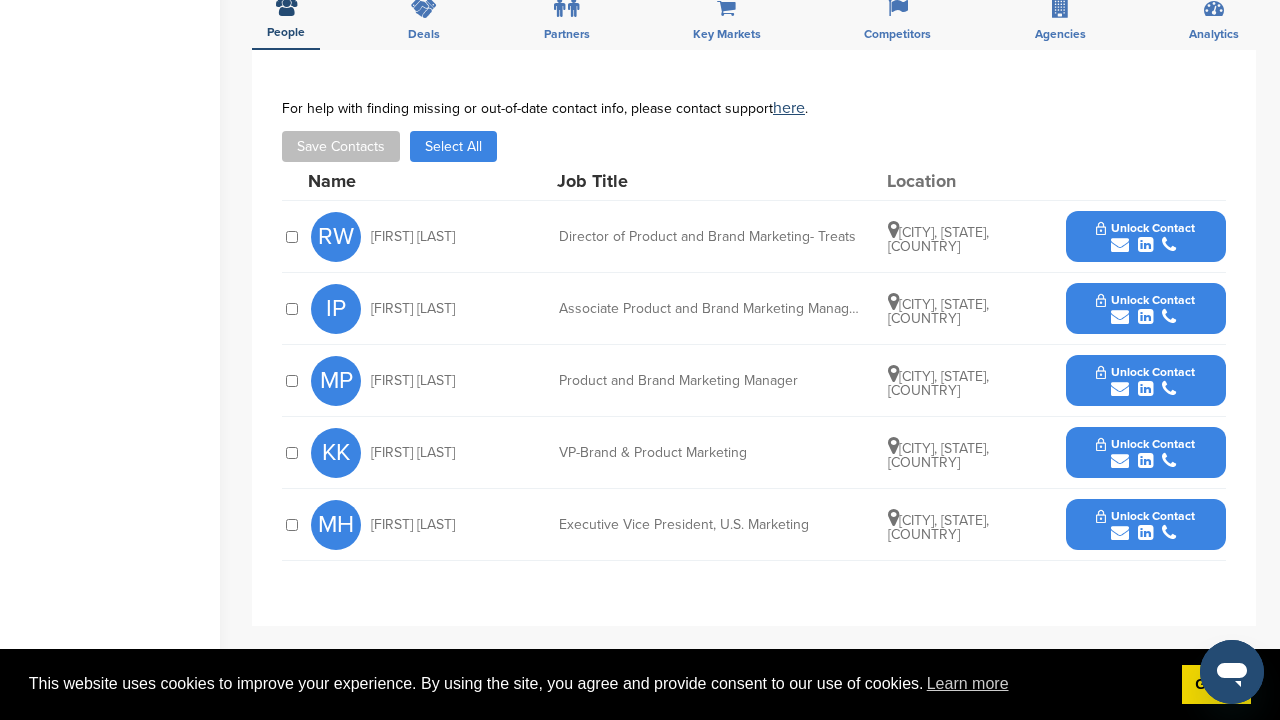 click at bounding box center [1145, 461] 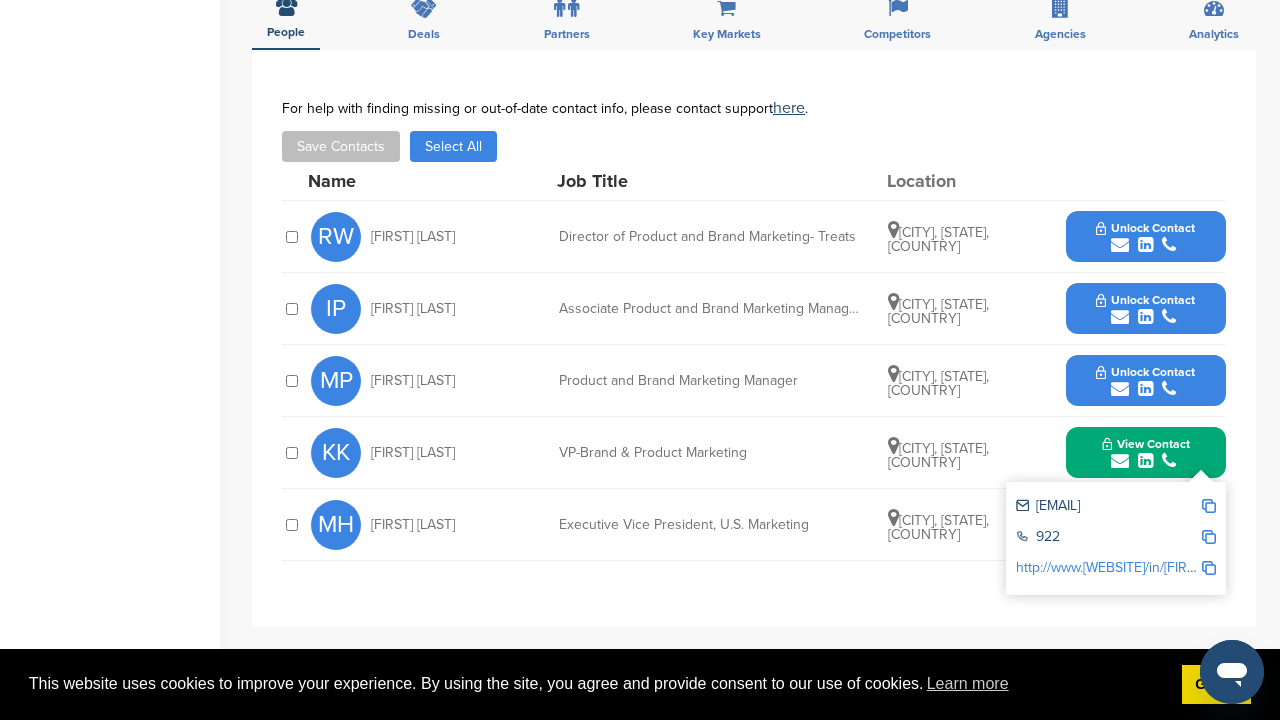 click at bounding box center (1209, 506) 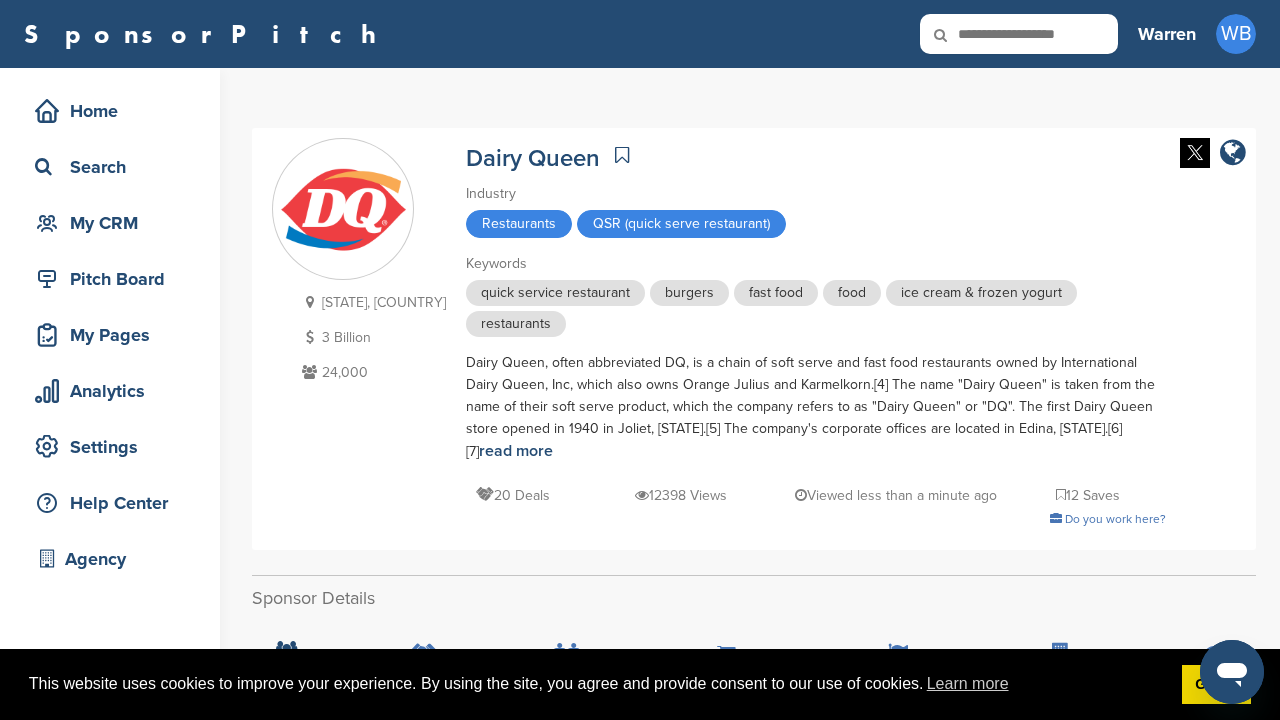 scroll, scrollTop: 0, scrollLeft: 0, axis: both 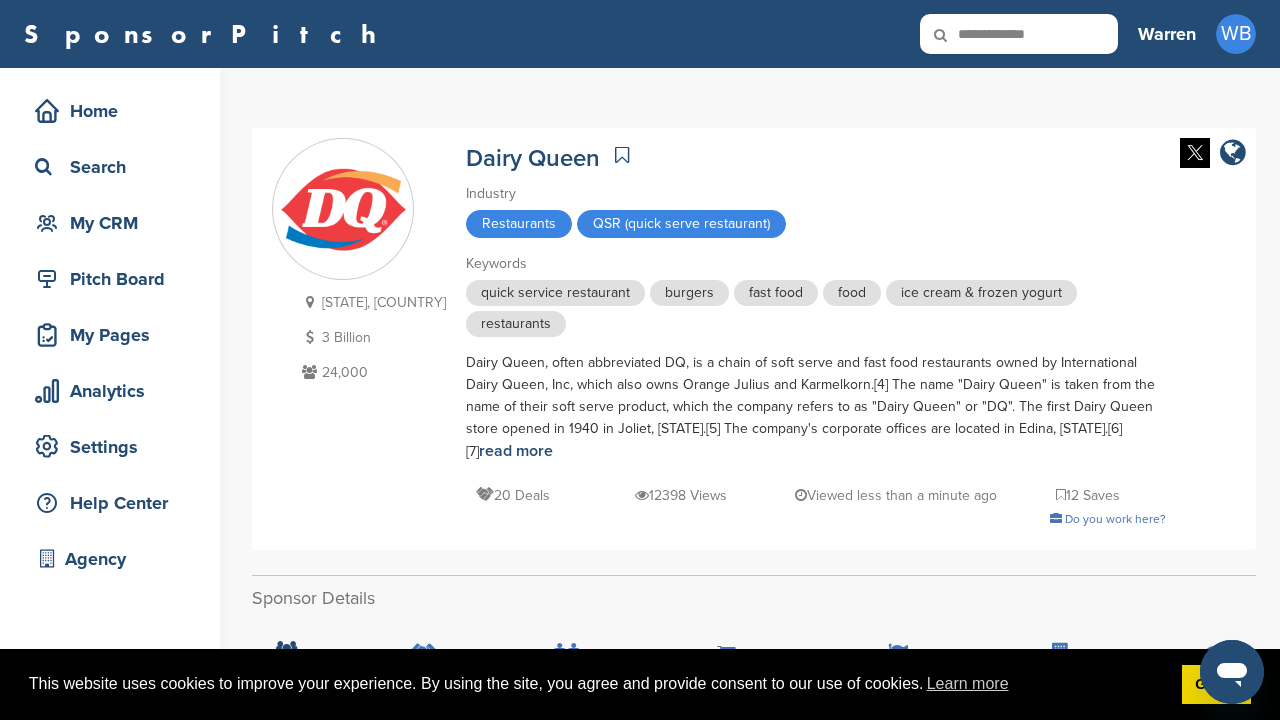 type on "**********" 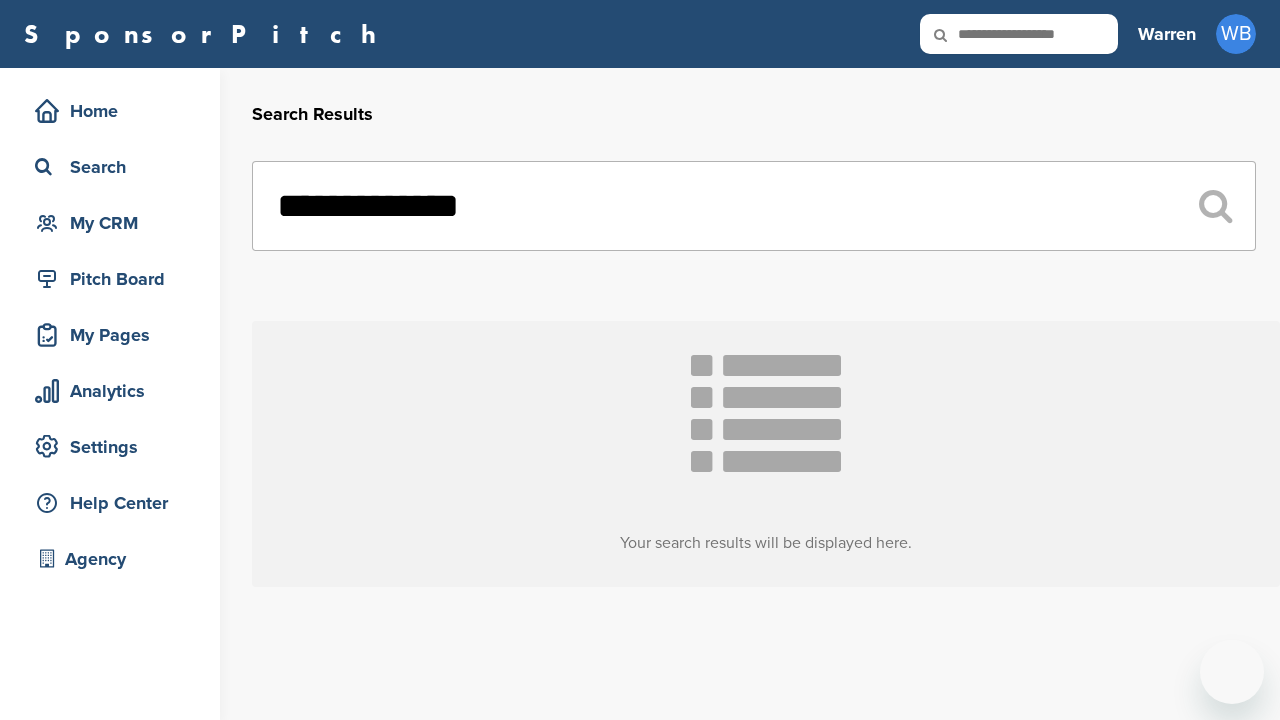scroll, scrollTop: 0, scrollLeft: 0, axis: both 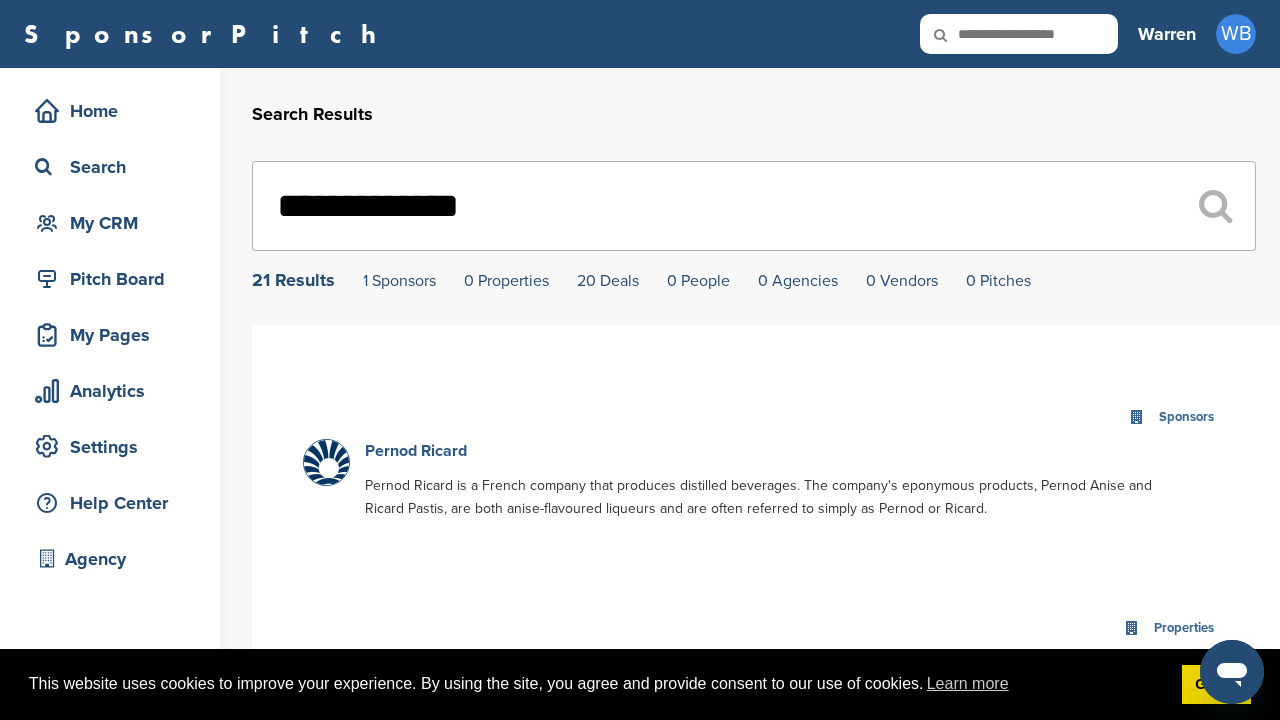 click on "Pernod Ricard" at bounding box center [416, 451] 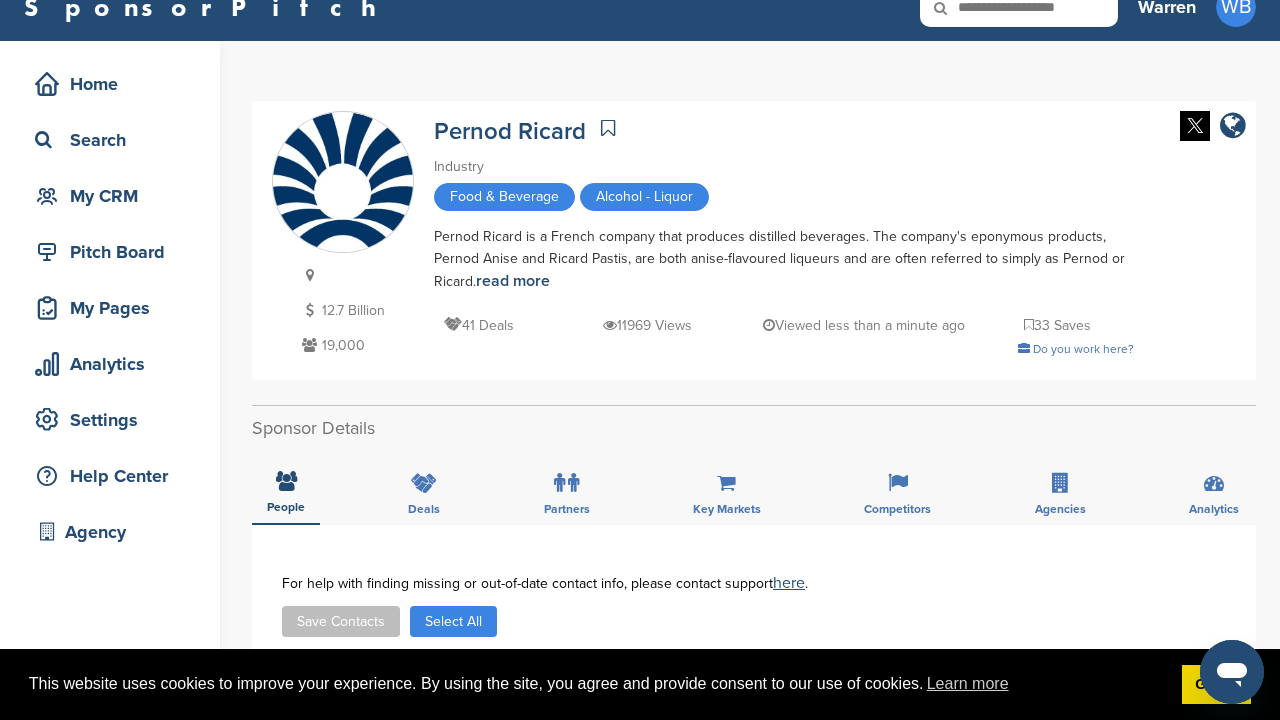scroll, scrollTop: 361, scrollLeft: 0, axis: vertical 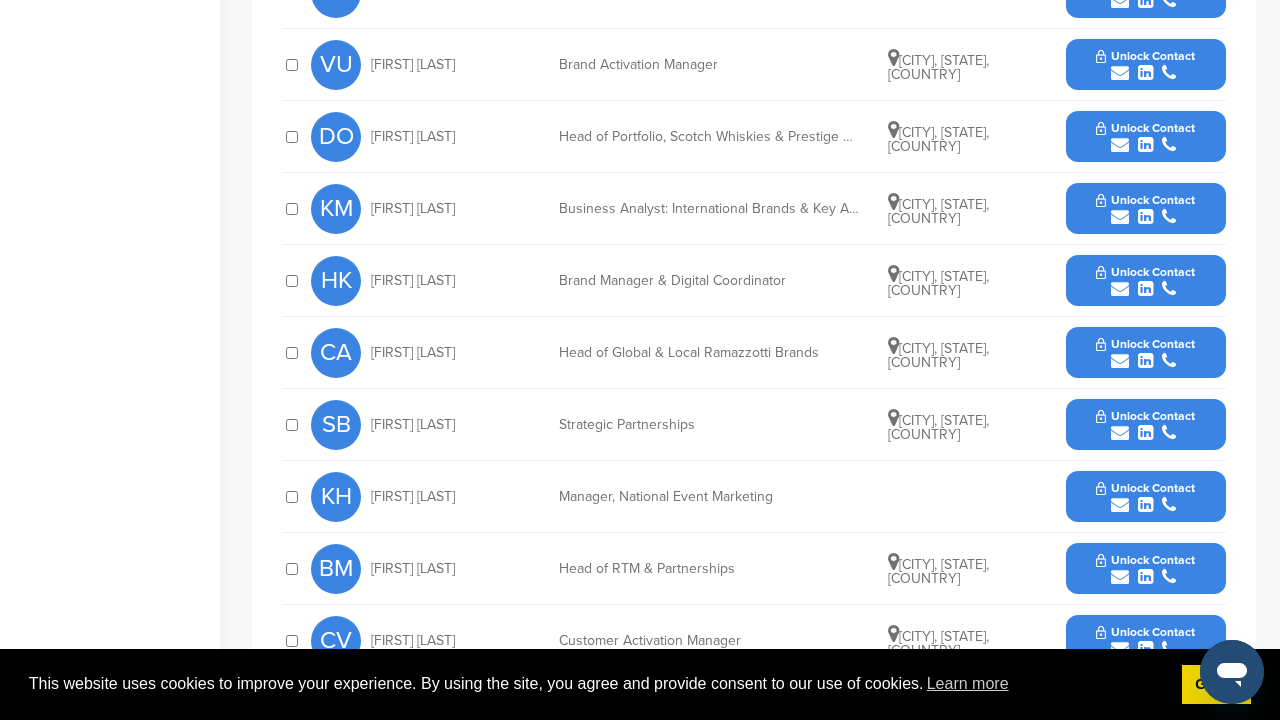 click on "Unlock Contact" at bounding box center (1145, 488) 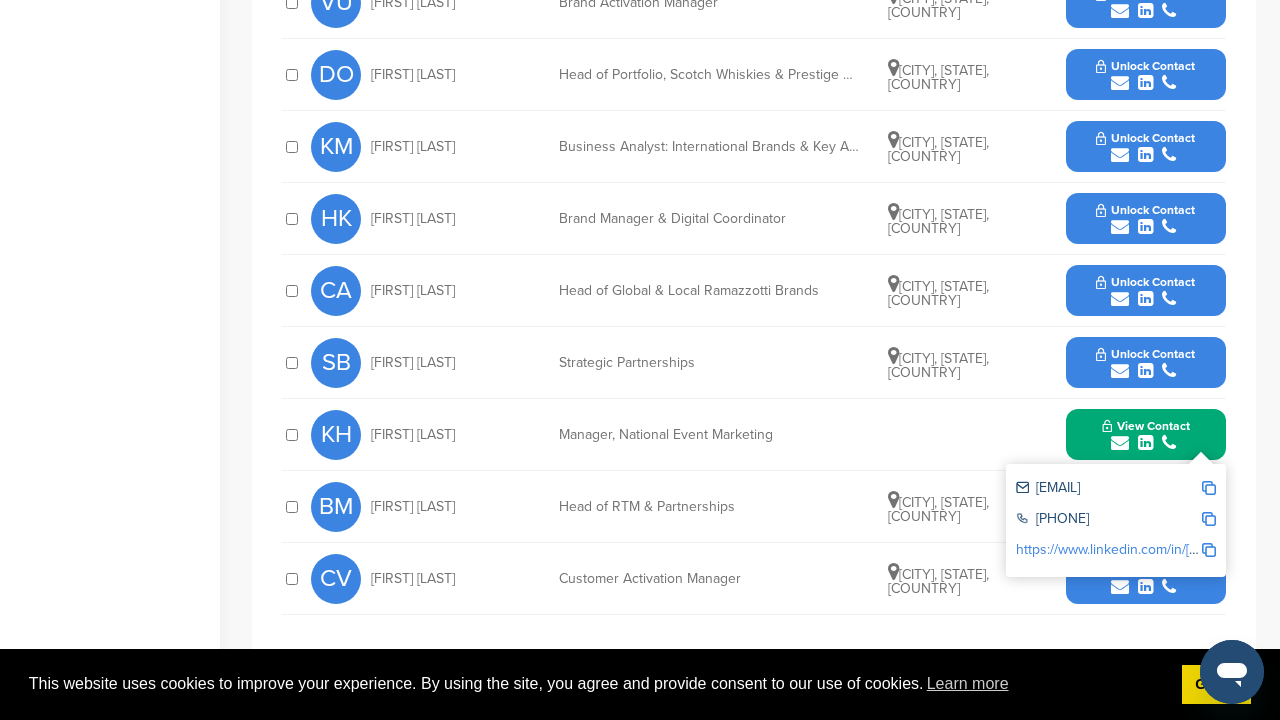 scroll, scrollTop: 818, scrollLeft: 0, axis: vertical 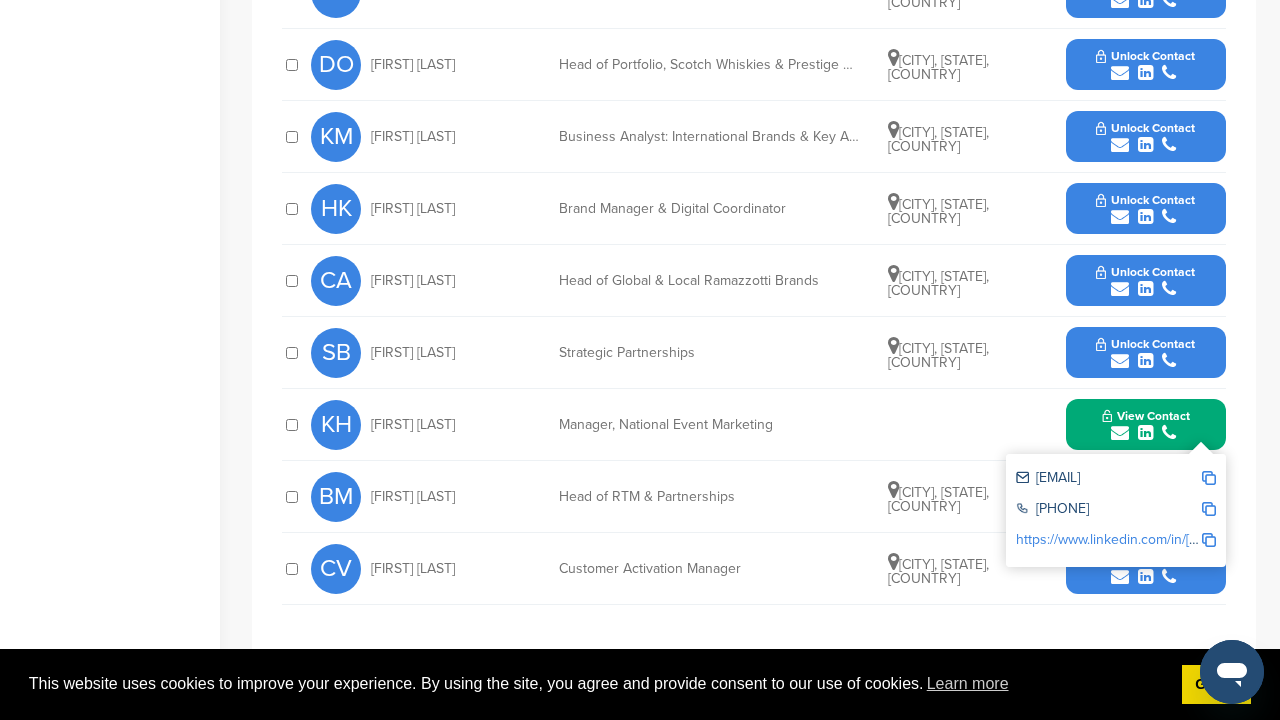 click at bounding box center [1209, 478] 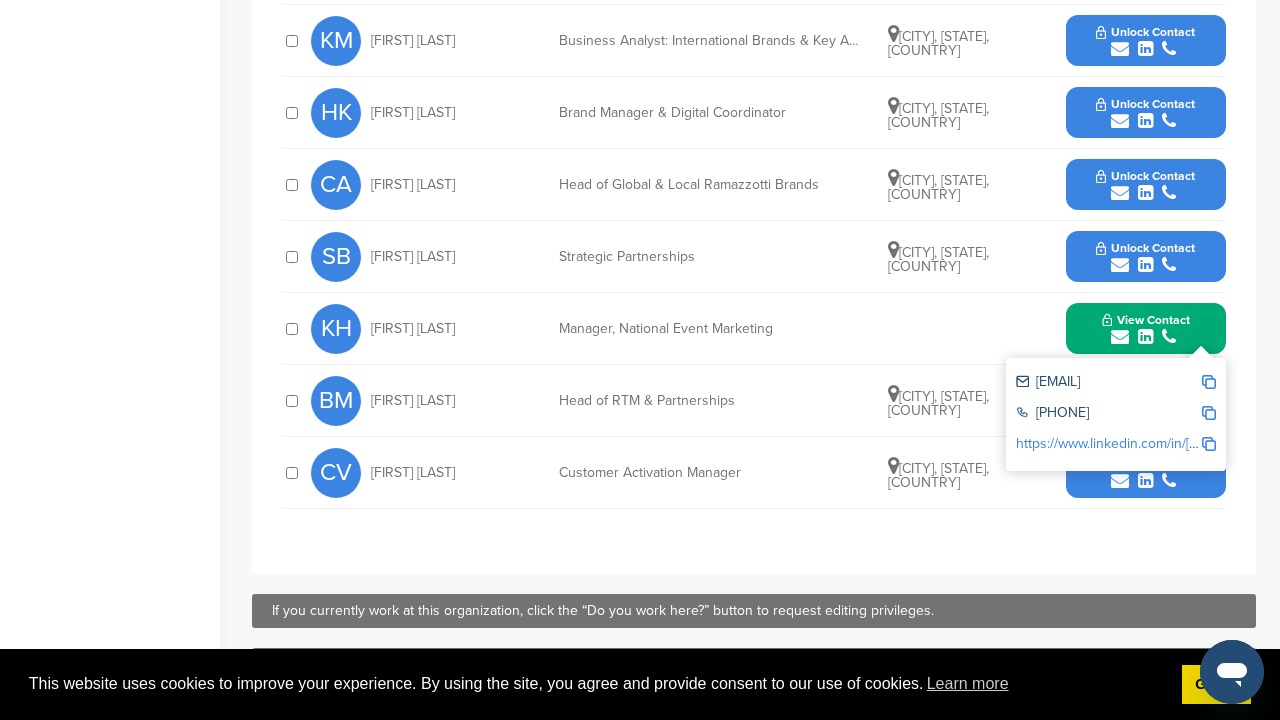 scroll, scrollTop: 914, scrollLeft: 0, axis: vertical 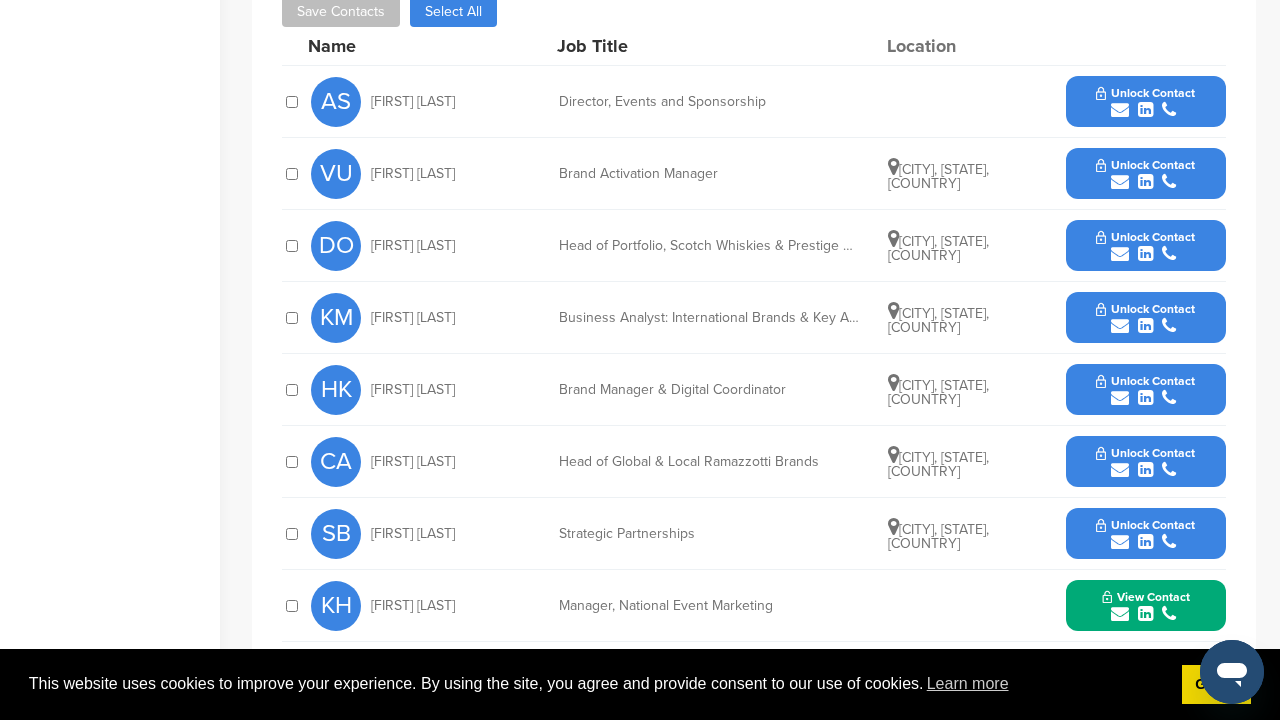 click on "Unlock Contact" at bounding box center (1145, 93) 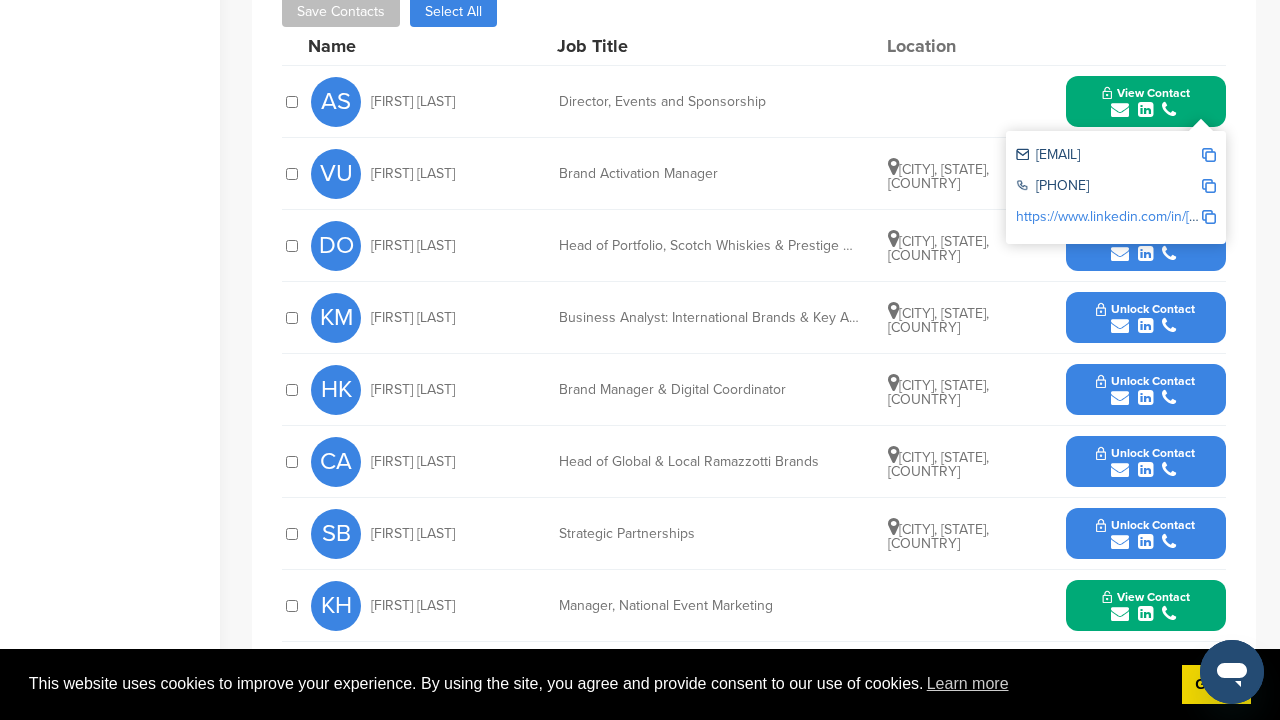 click at bounding box center (1209, 155) 